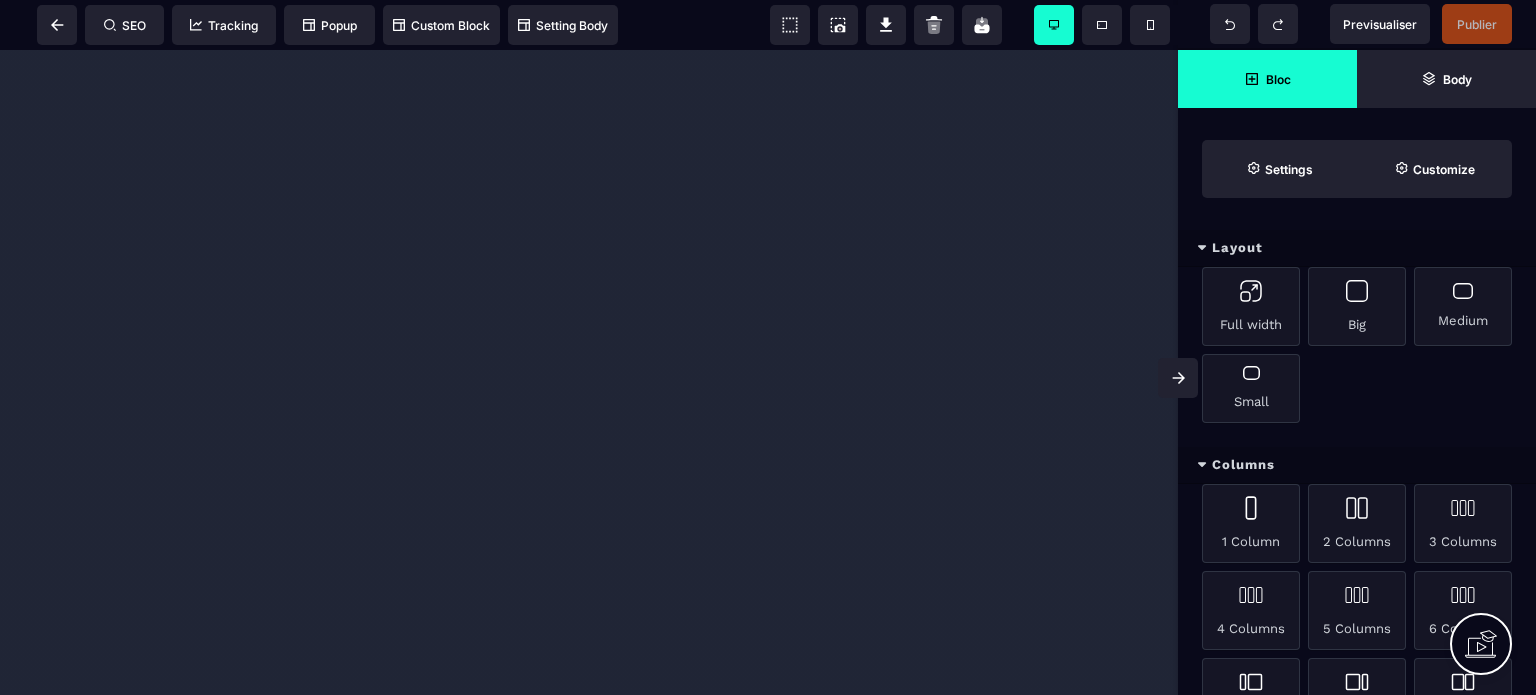 scroll, scrollTop: 0, scrollLeft: 0, axis: both 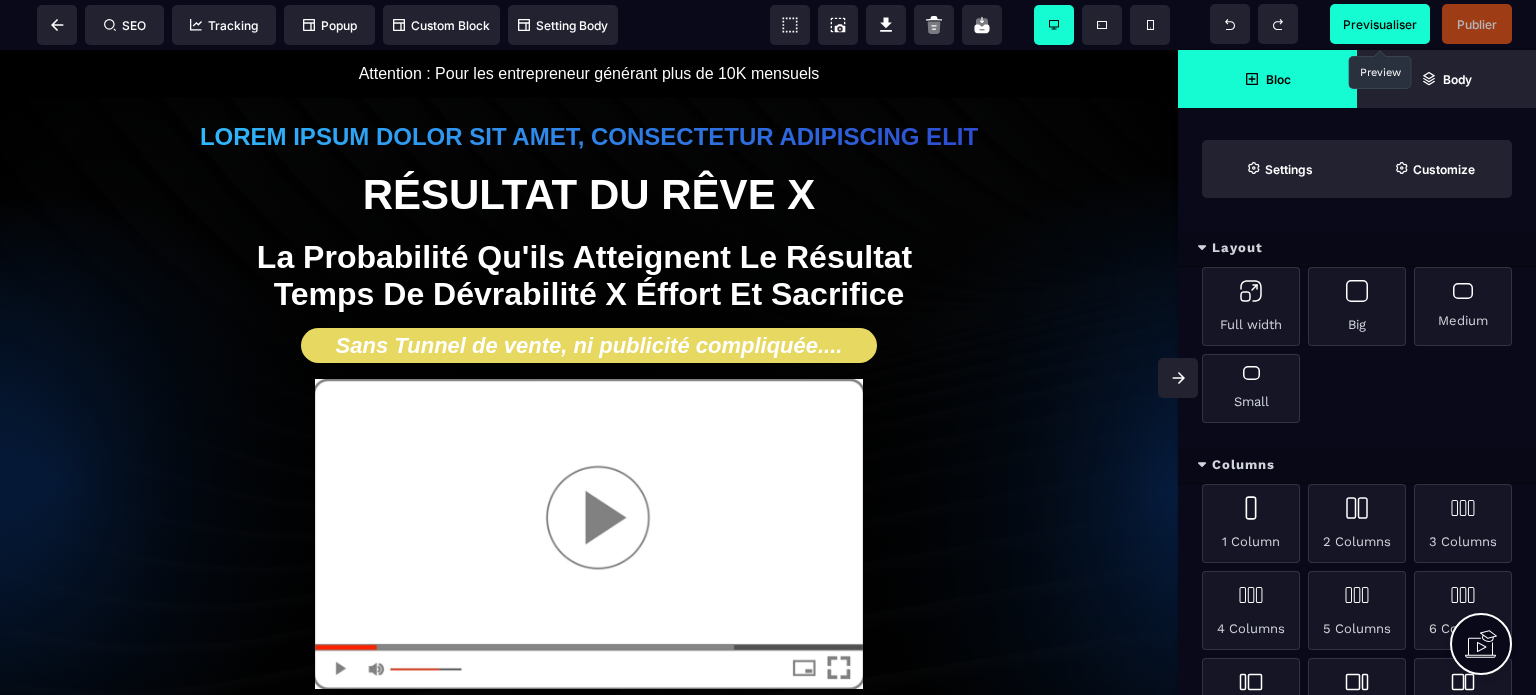 click on "Previsualiser" at bounding box center (1380, 24) 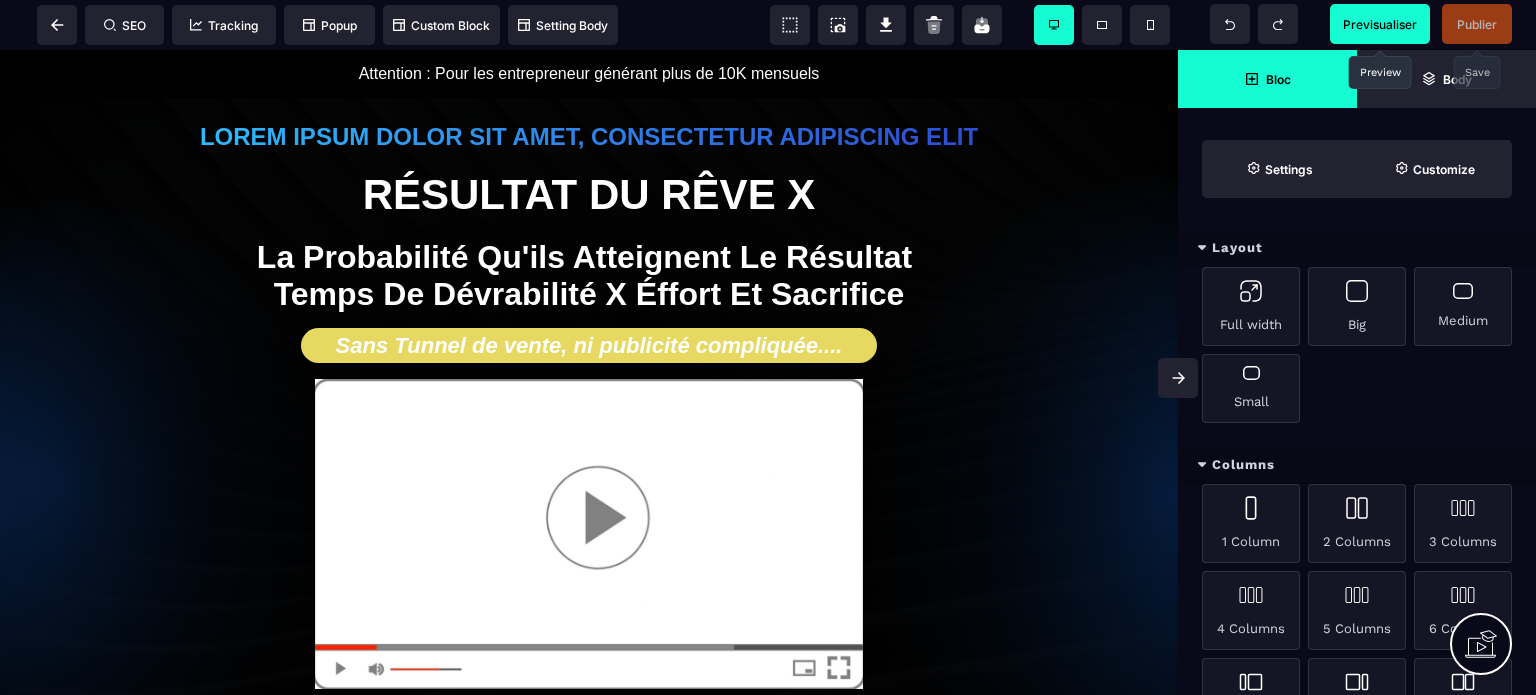 click on "Publier" at bounding box center [1477, 24] 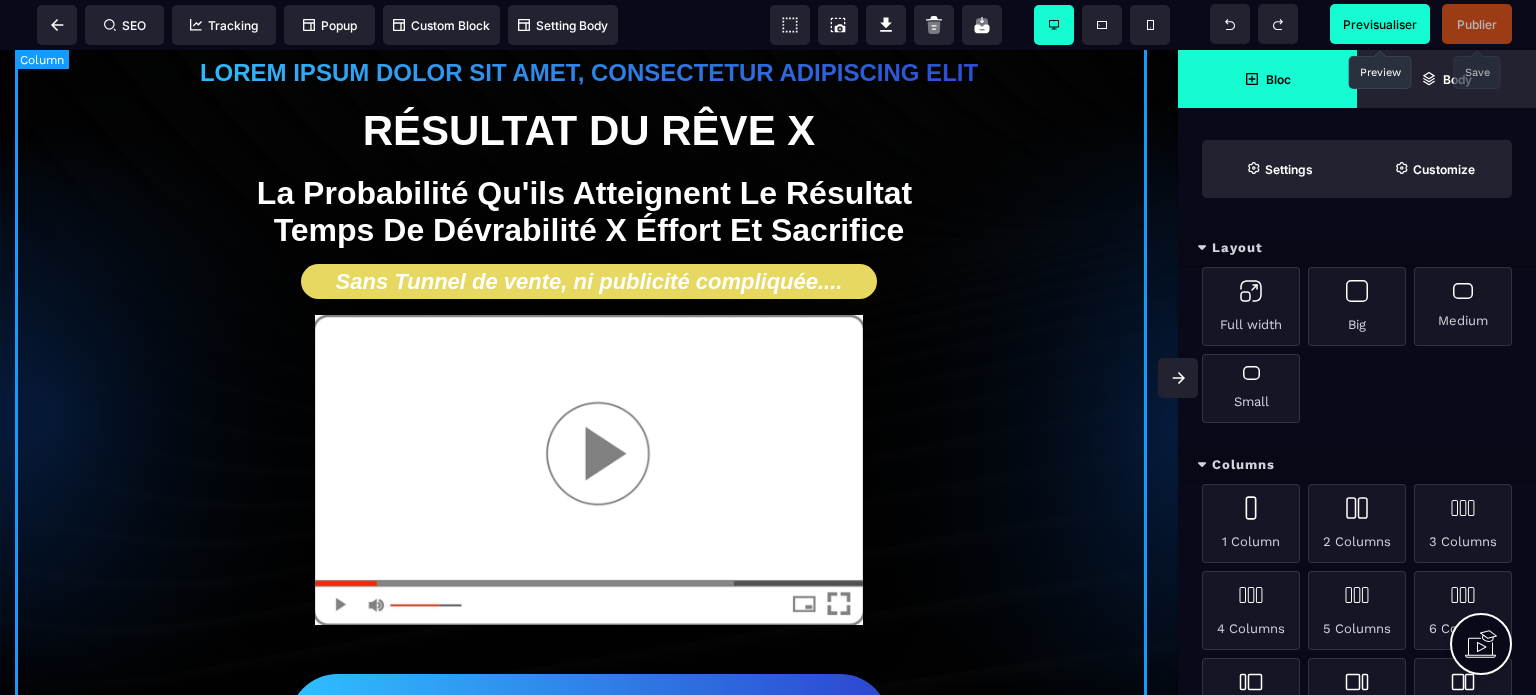 scroll, scrollTop: 100, scrollLeft: 0, axis: vertical 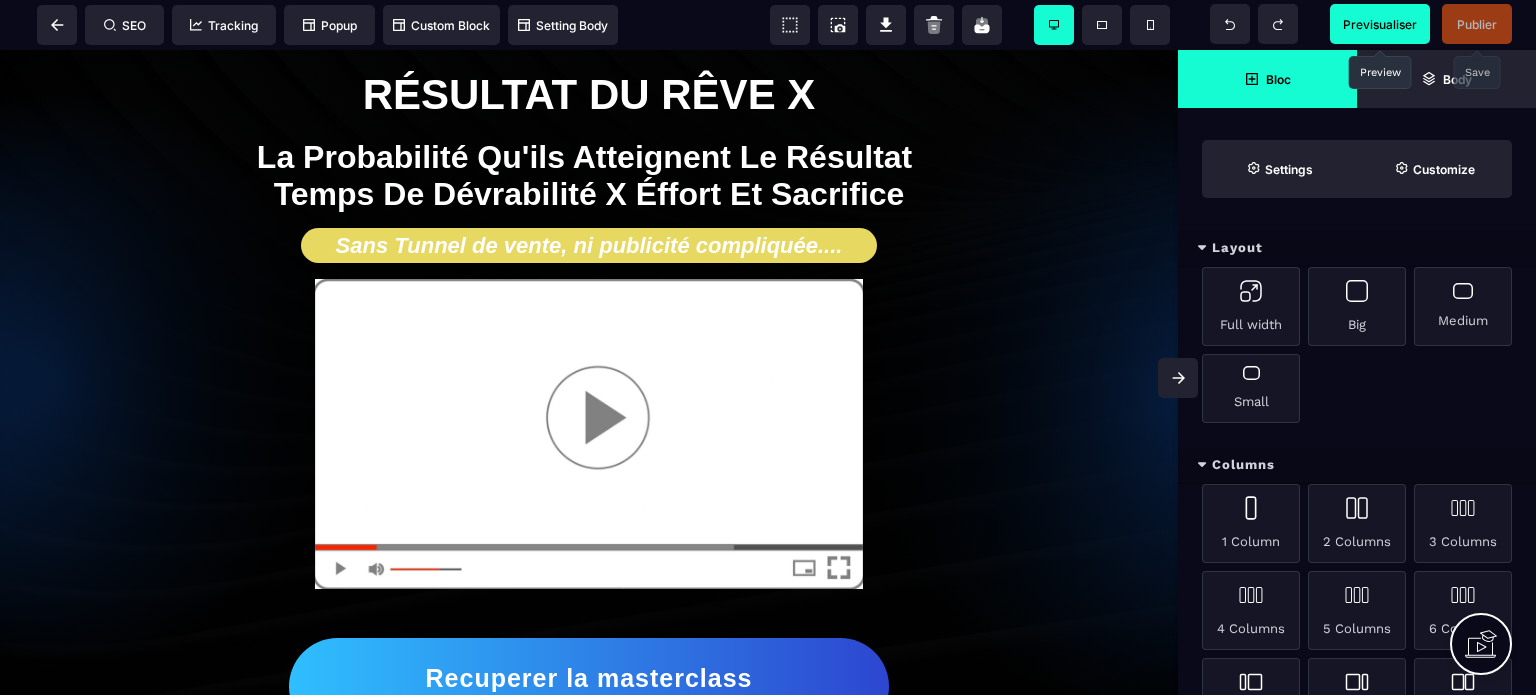 click on "Previsualiser" at bounding box center (1380, 24) 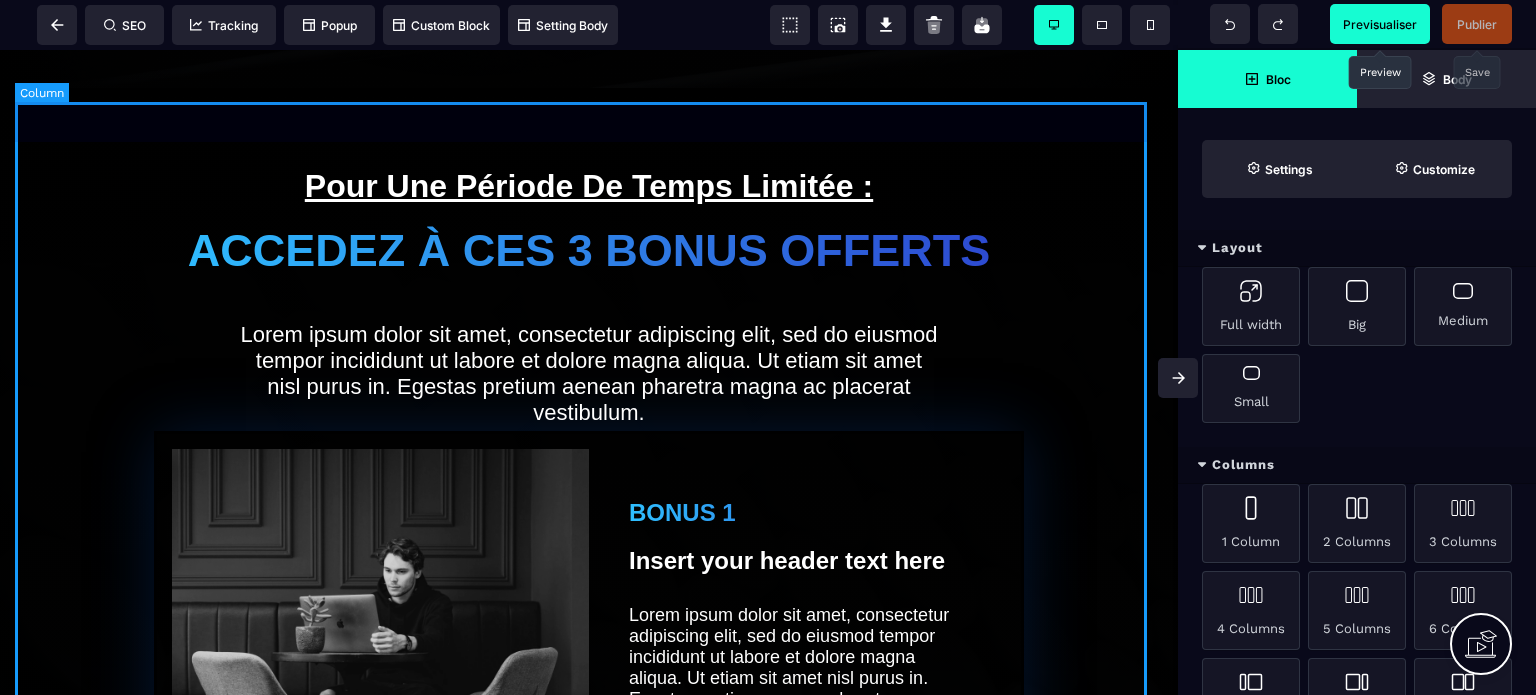 scroll, scrollTop: 700, scrollLeft: 0, axis: vertical 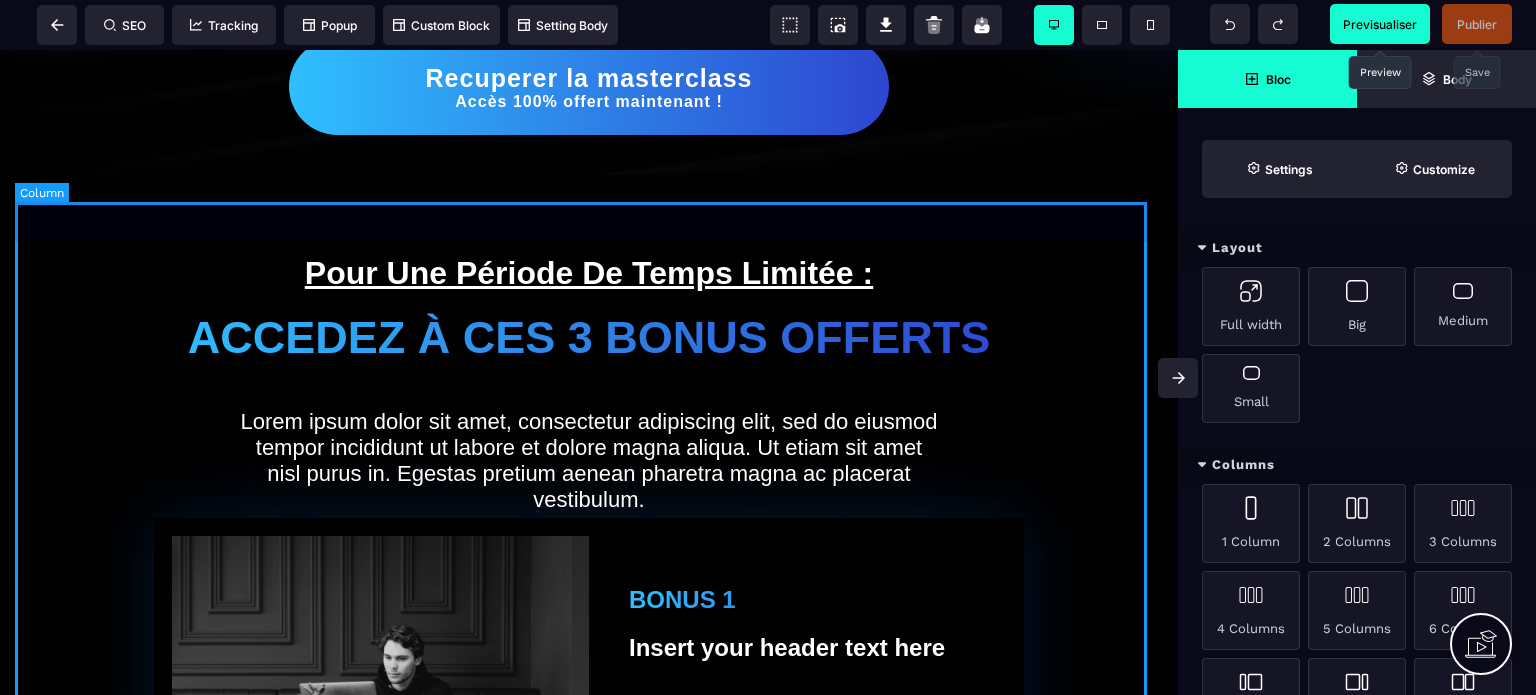 click on "Pour une période de temps limitée : ACCEDEZ à ces 3 bonus offerts Lorem ipsum dolor sit amet, consectetur adipiscing elit, sed do eiusmod  tempor incididunt ut labore et dolore magna aliqua. Ut etiam sit amet  nisl purus in. Egestas pretium aenean pharetra magna ac placerat  vestibulum. bonus 1 Insert your header text here Lorem ipsum dolor sit amet, consectetur adipiscing elit, sed do eiusmod tempor incididunt ut labore et dolore magna aliqua. Ut etiam sit amet nisl purus in. Egestas pretium aenean pharetra magna ac placerat  vestibulum. bonus 2 Insert your header text here Lorem ipsum dolor sit amet, consectetur adipiscing elit, sed do eiusmod tempor incididunt ut labore et dolore magna aliqua. Ut etiam sit amet nisl purus in. Egestas pretium aenean pharetra magna ac placerat  vestibulum. bonus 3 Insert your header text here vestibulum. Recuperer la masterclass Accès 100% offert maintenant !" at bounding box center [589, 1166] 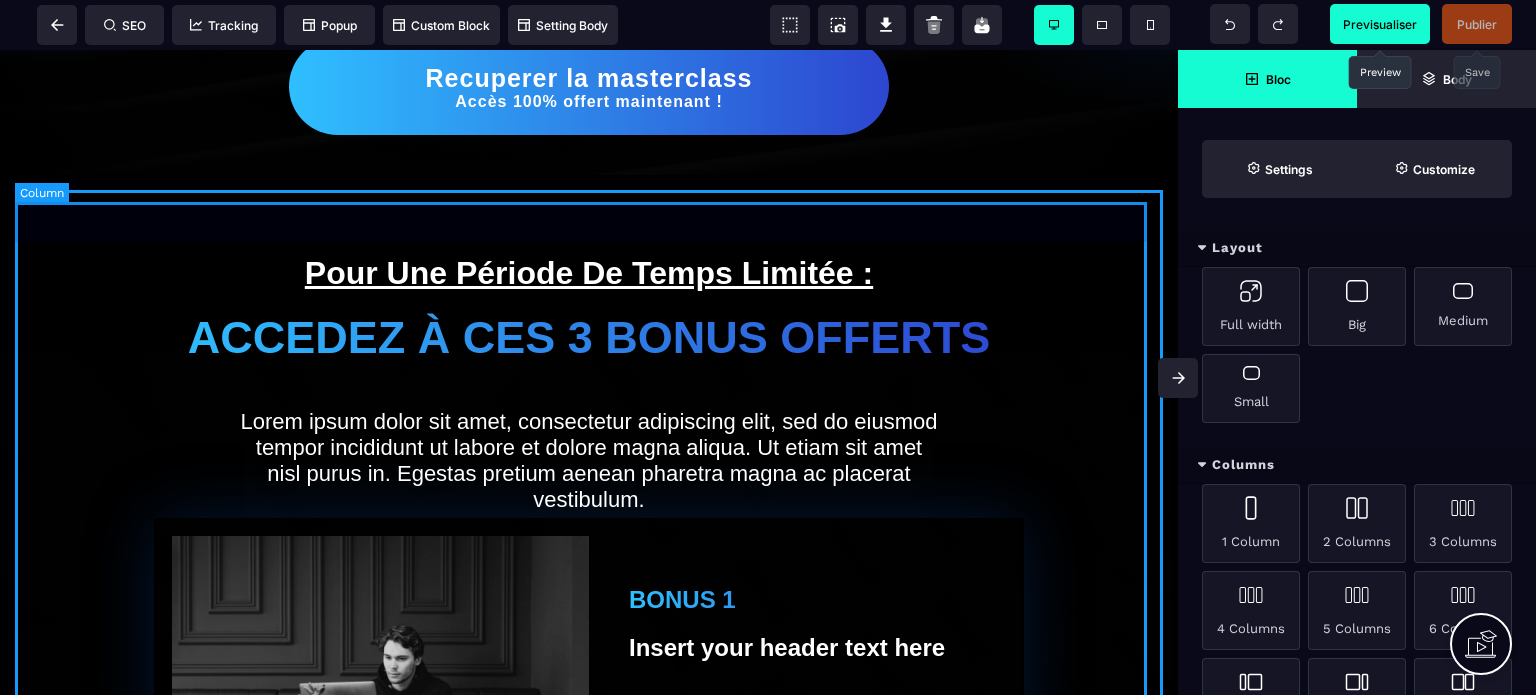 select on "*" 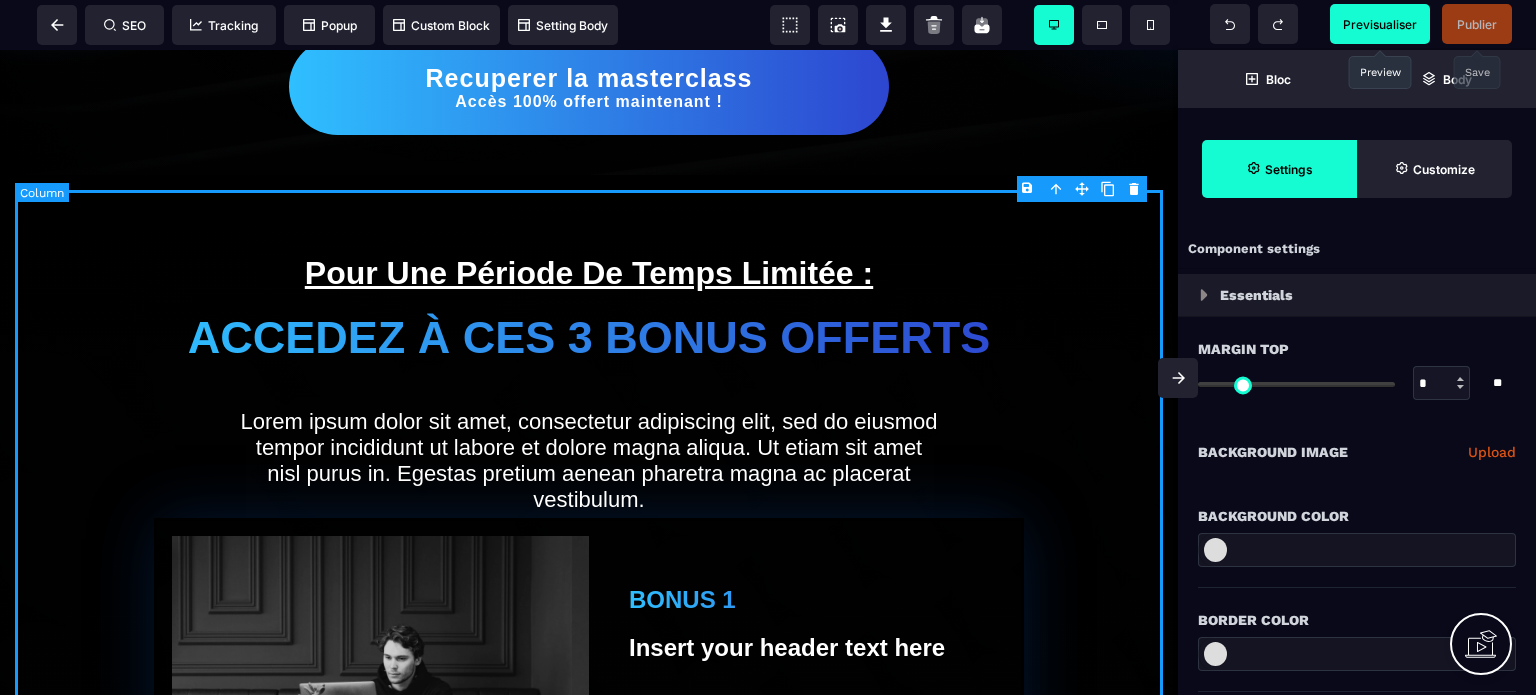 type on "*" 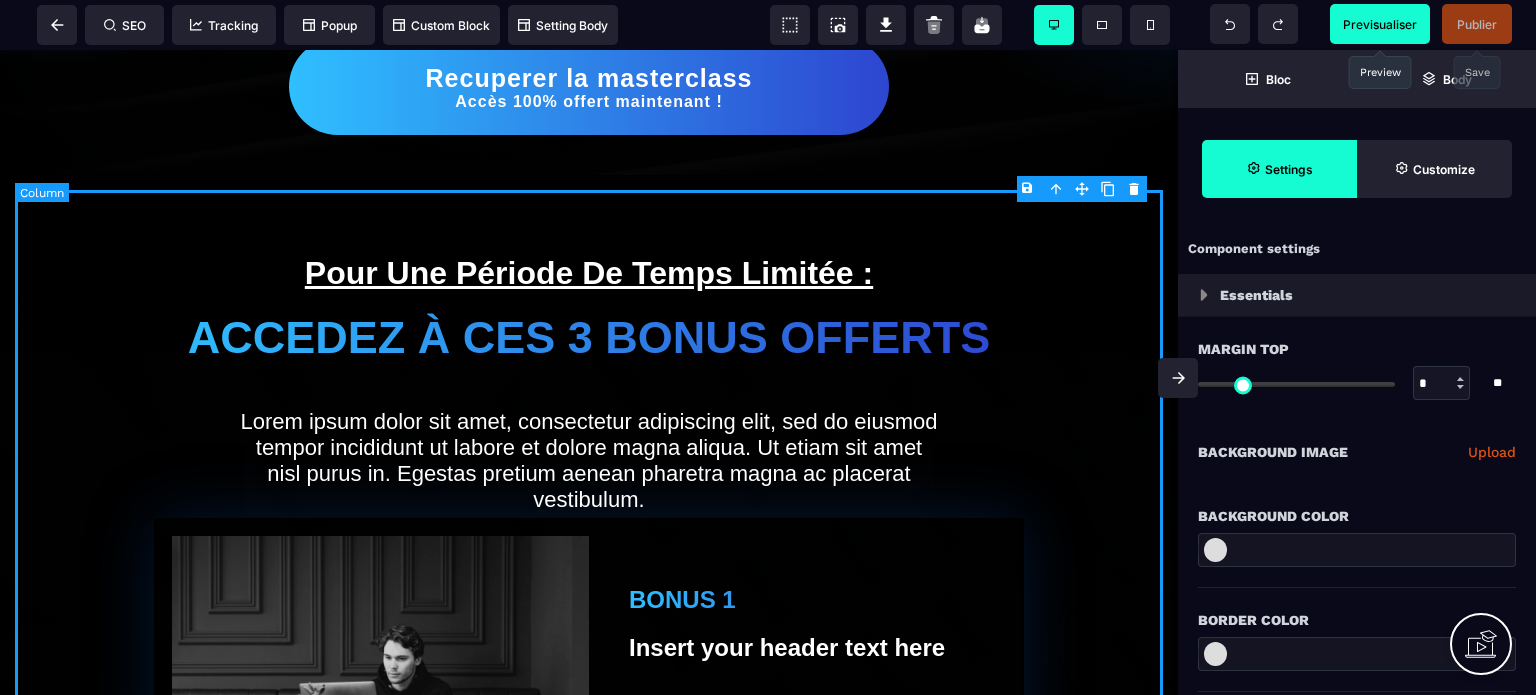type on "*" 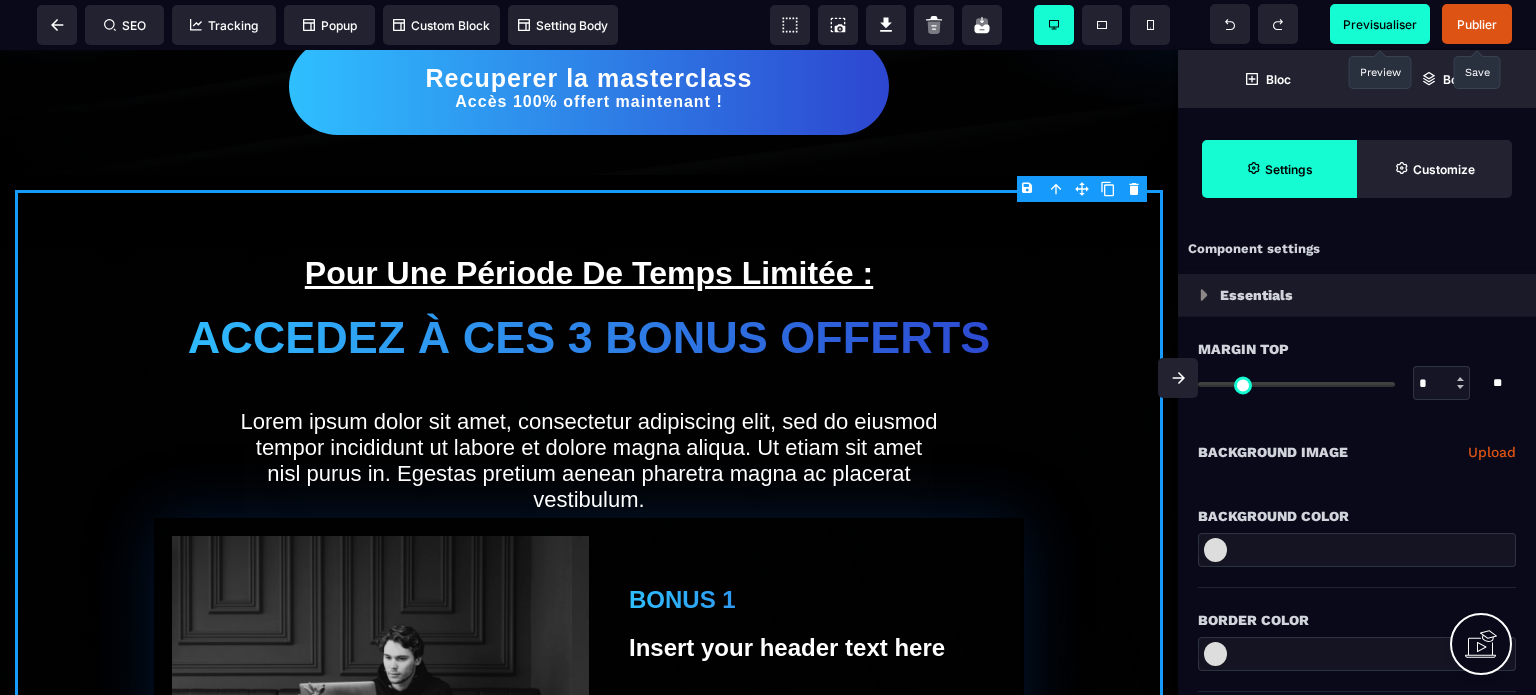 click on "B I U S
A *******
plus
Column
SEO" at bounding box center [768, 347] 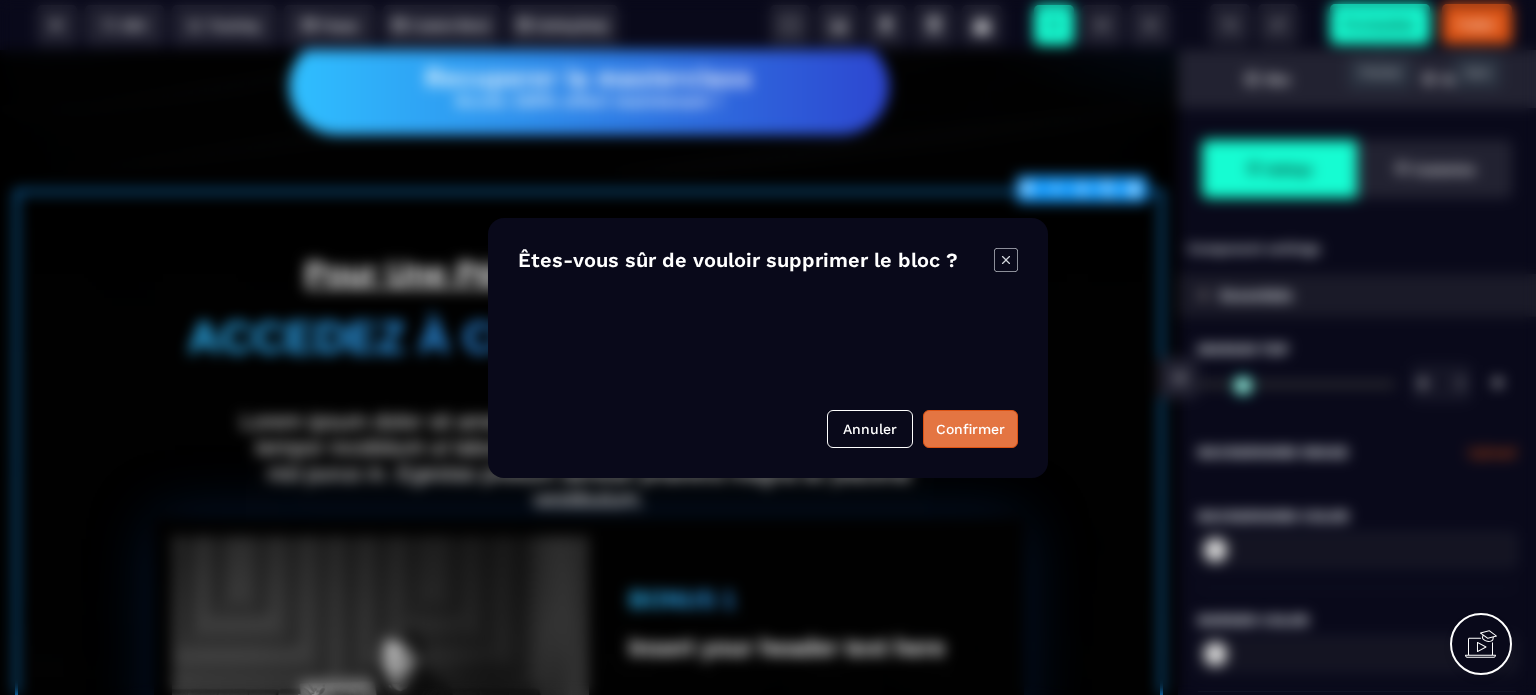 click on "Confirmer" at bounding box center [970, 429] 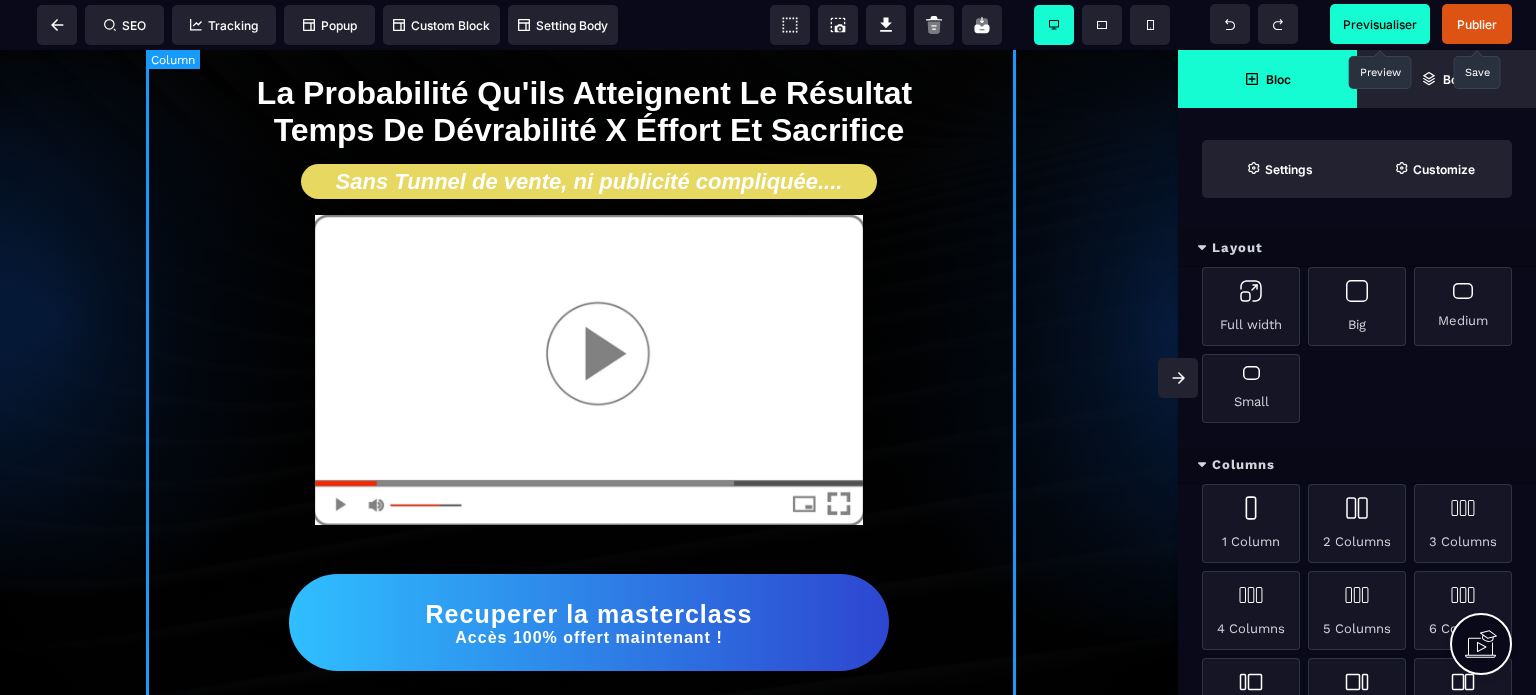 scroll, scrollTop: 200, scrollLeft: 0, axis: vertical 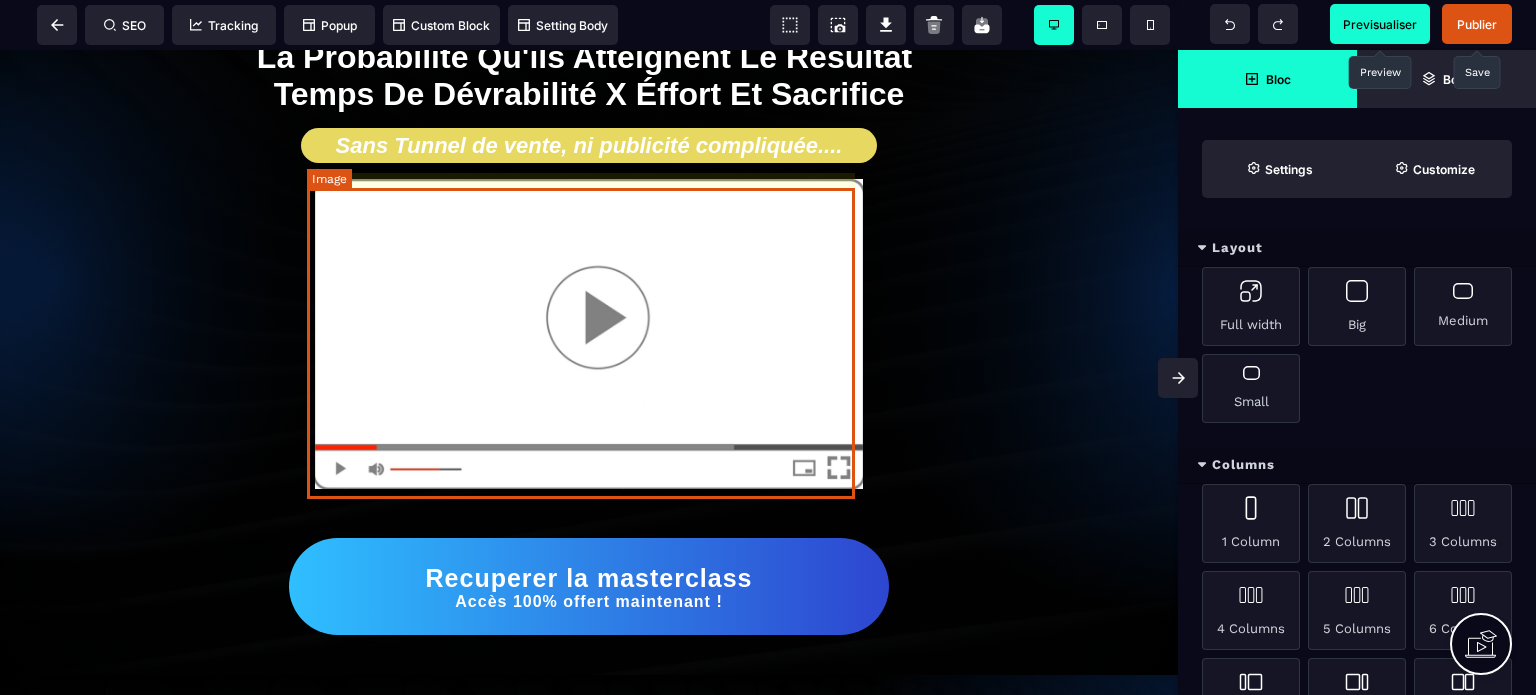 click at bounding box center (589, 334) 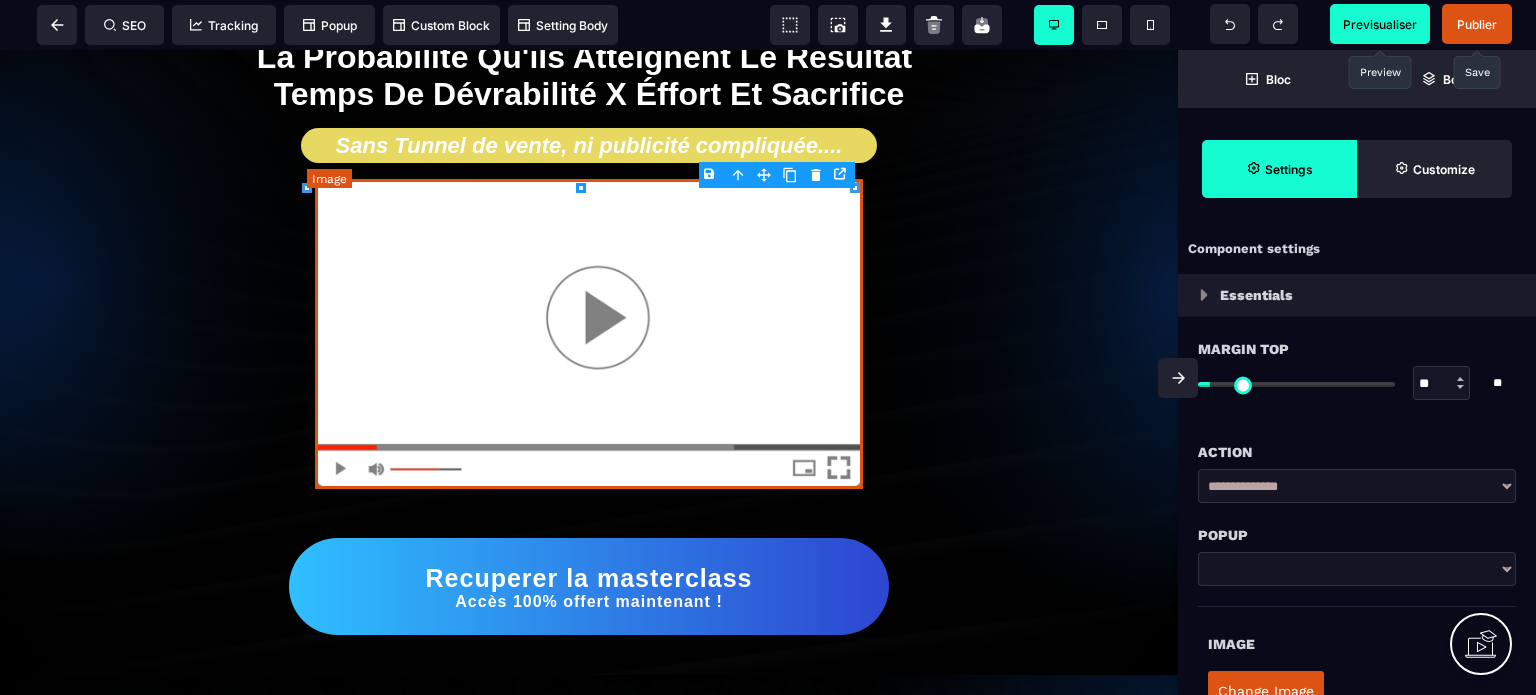type on "**" 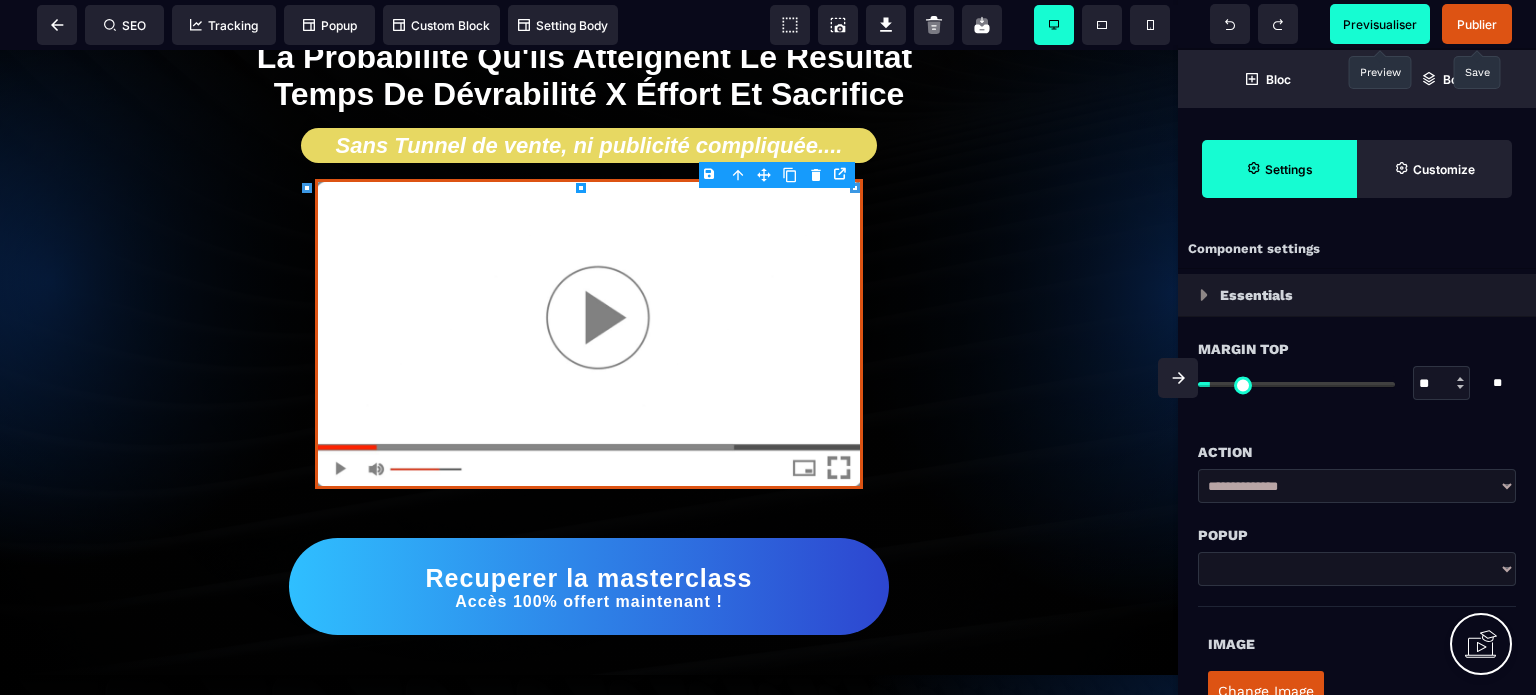 click on "Settings" at bounding box center (1279, 169) 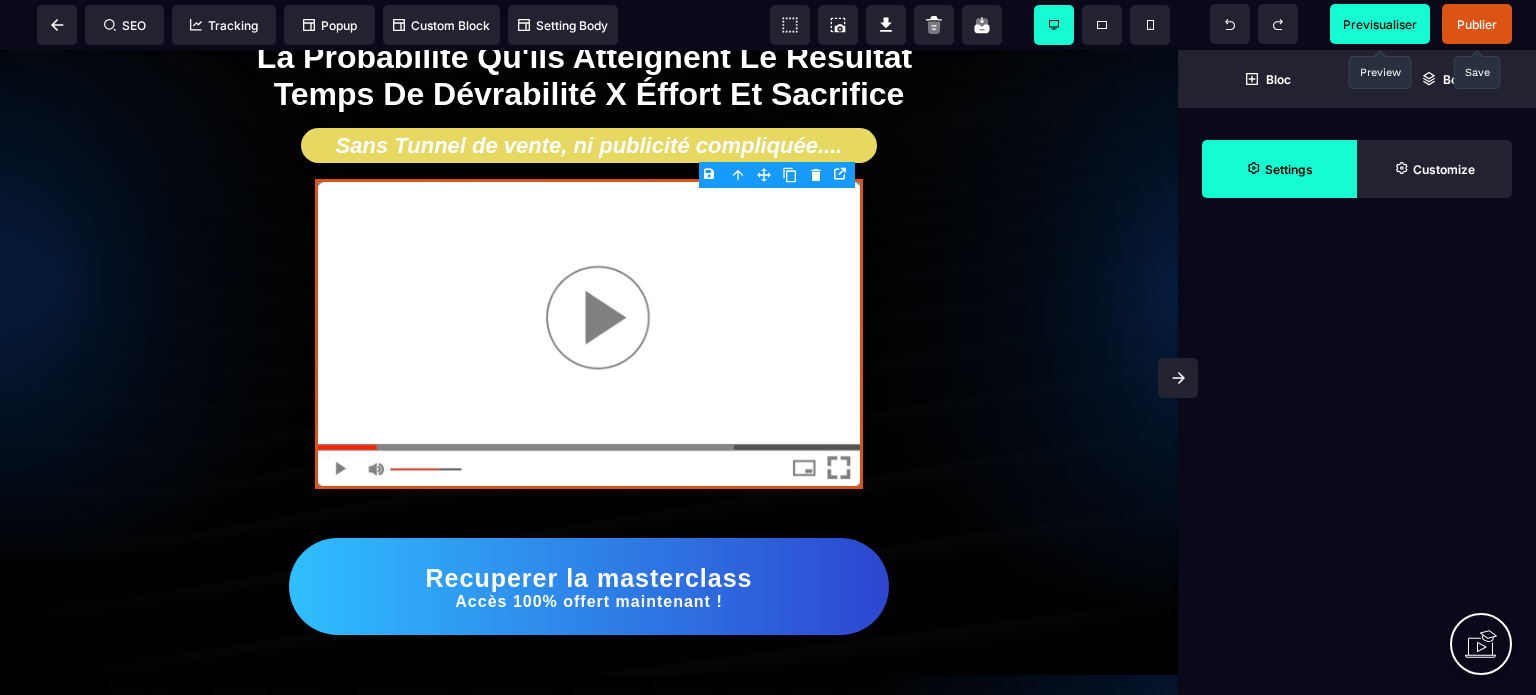 click on "Settings" at bounding box center [1289, 169] 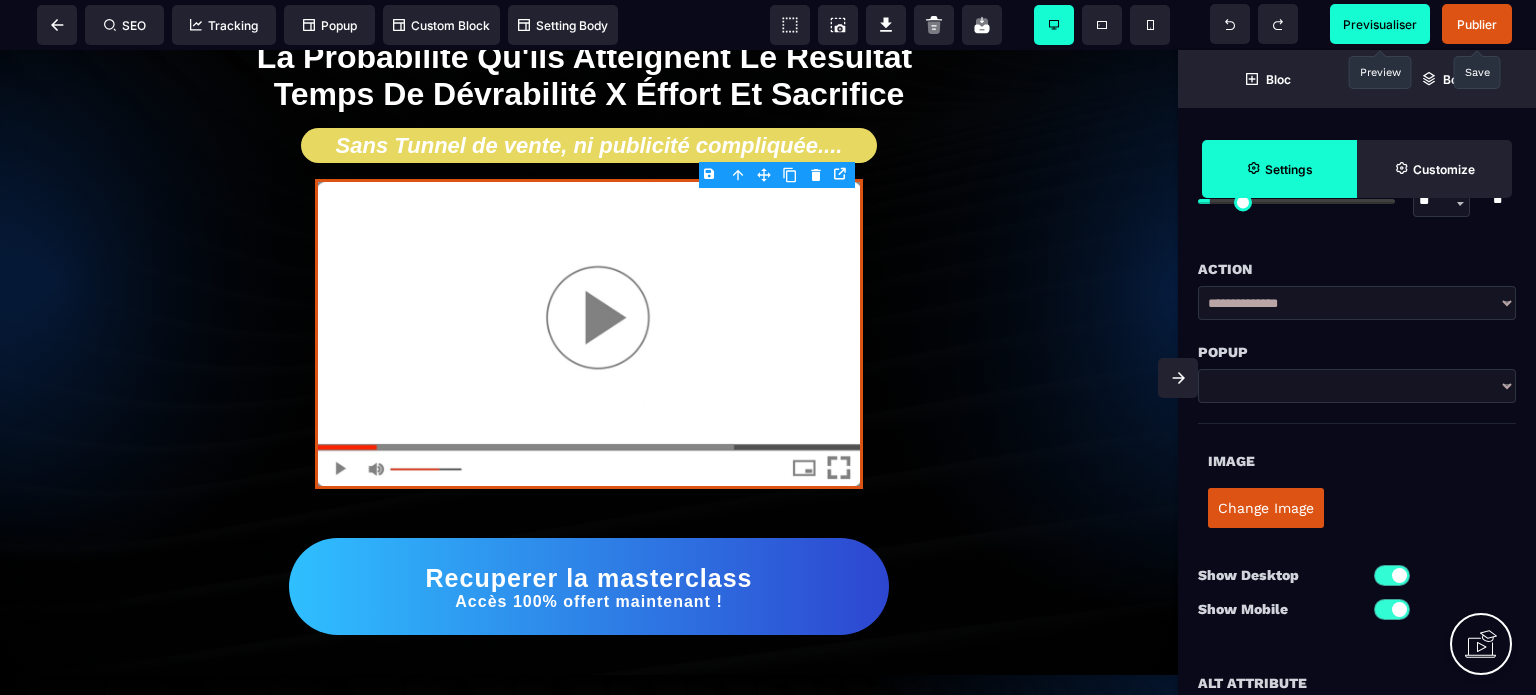 scroll, scrollTop: 200, scrollLeft: 0, axis: vertical 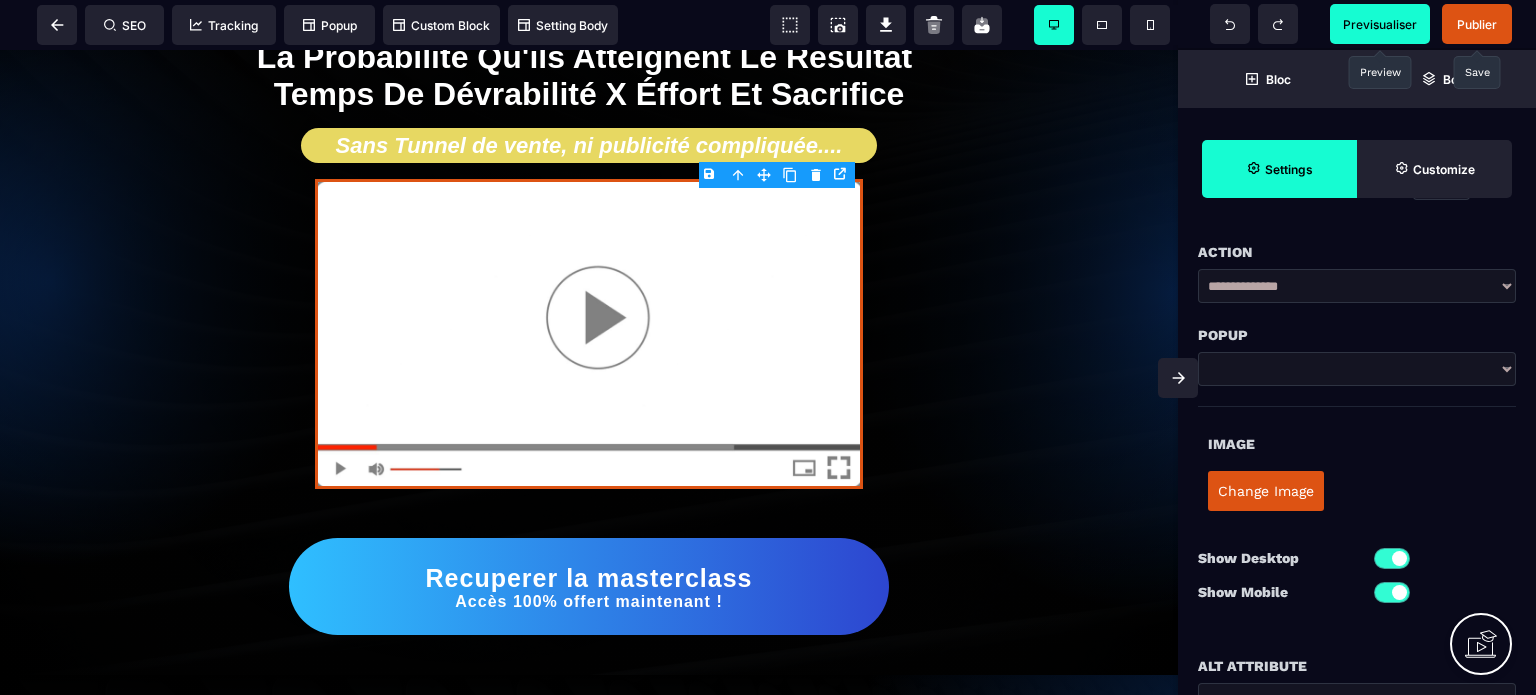 click on "Change Image" at bounding box center (1266, 491) 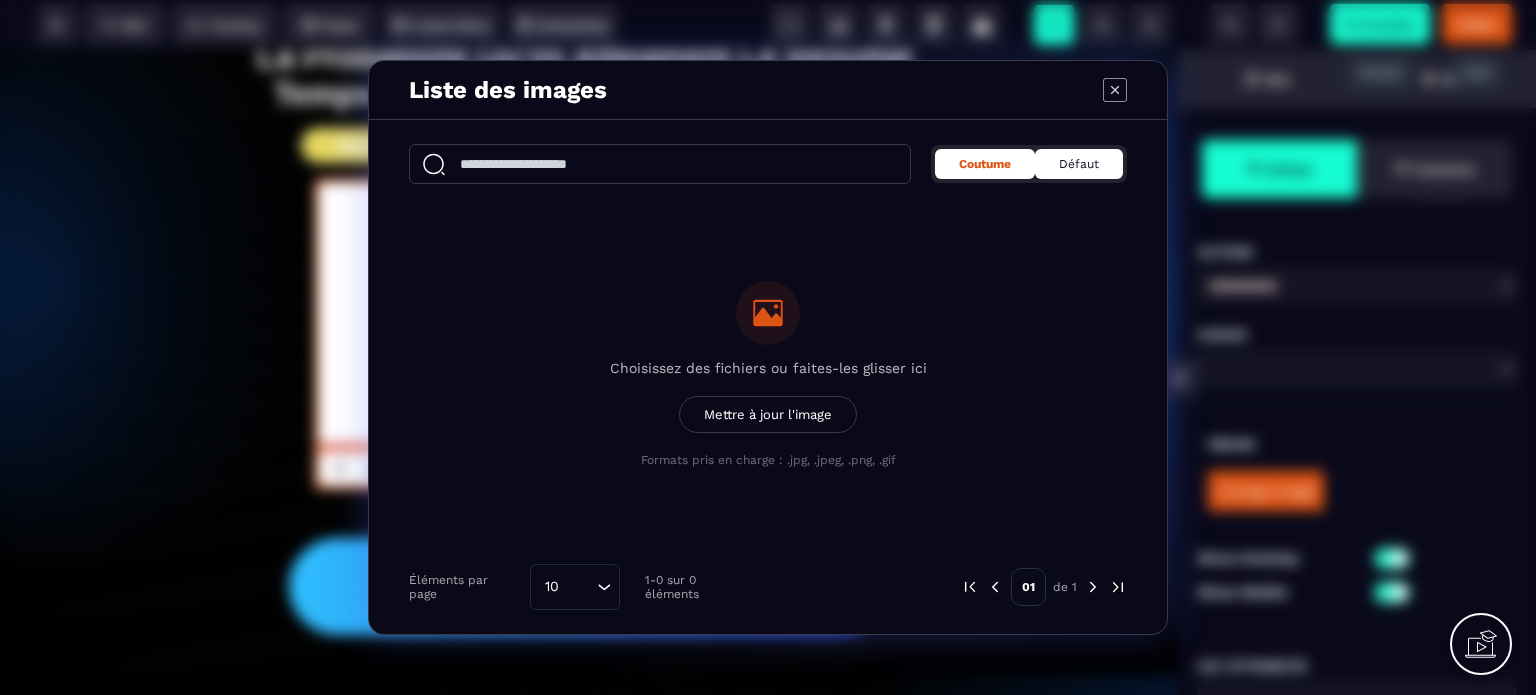 click on "Défaut" at bounding box center [1079, 164] 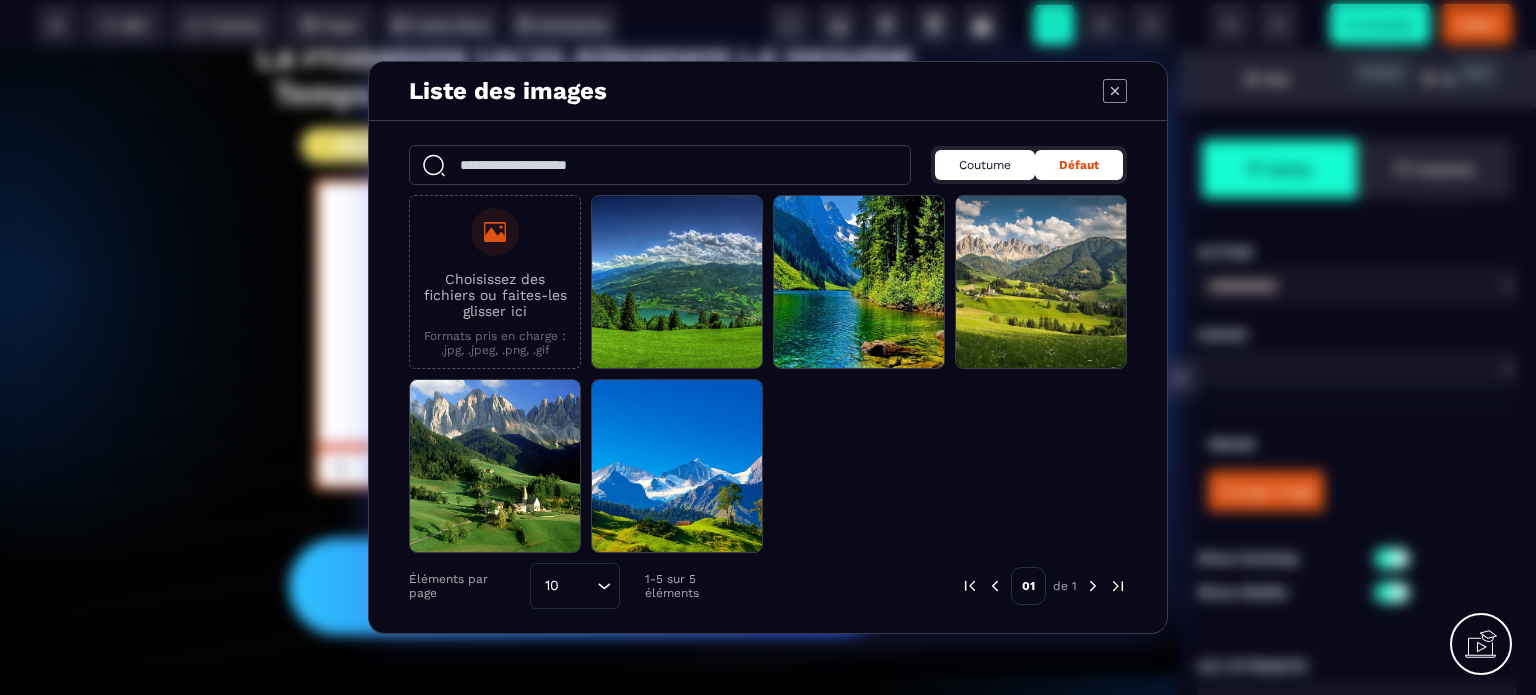 click on "Coutume" at bounding box center (985, 165) 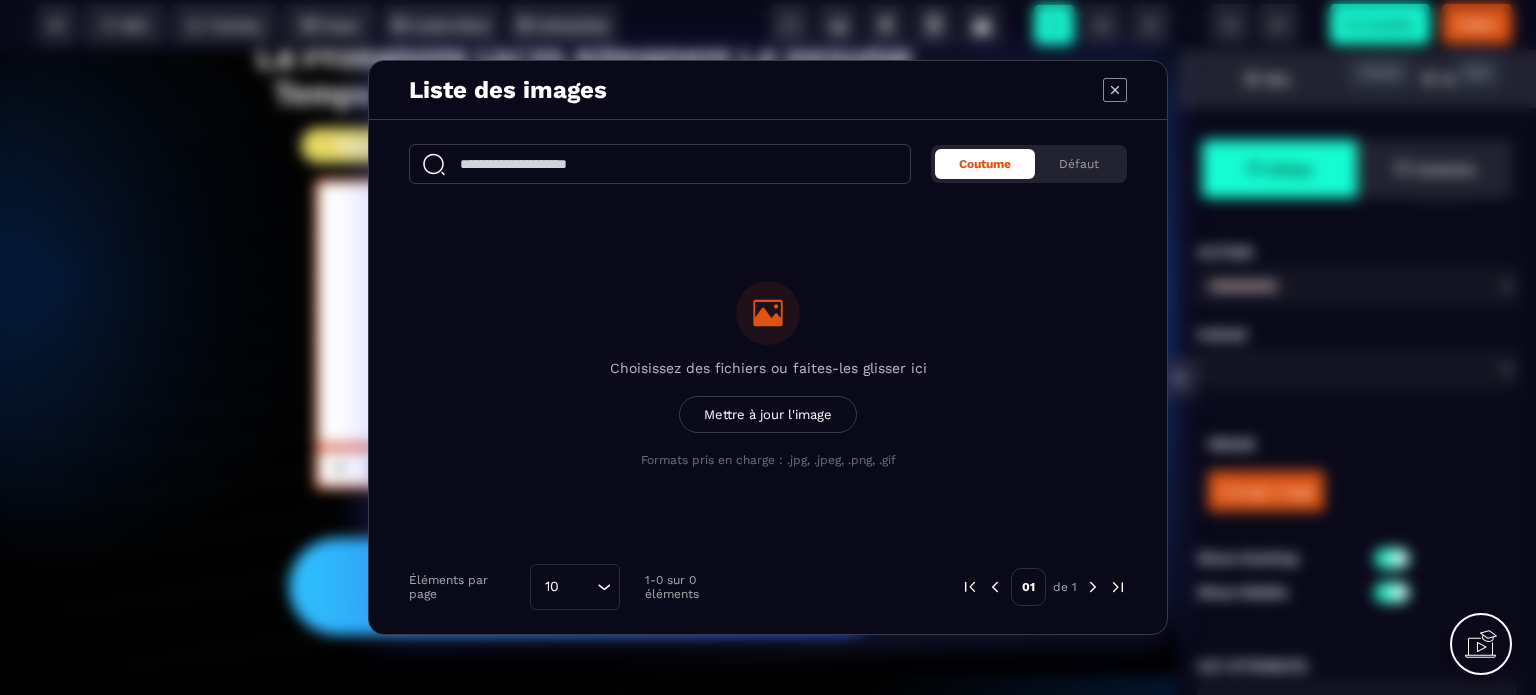 click at bounding box center (660, 164) 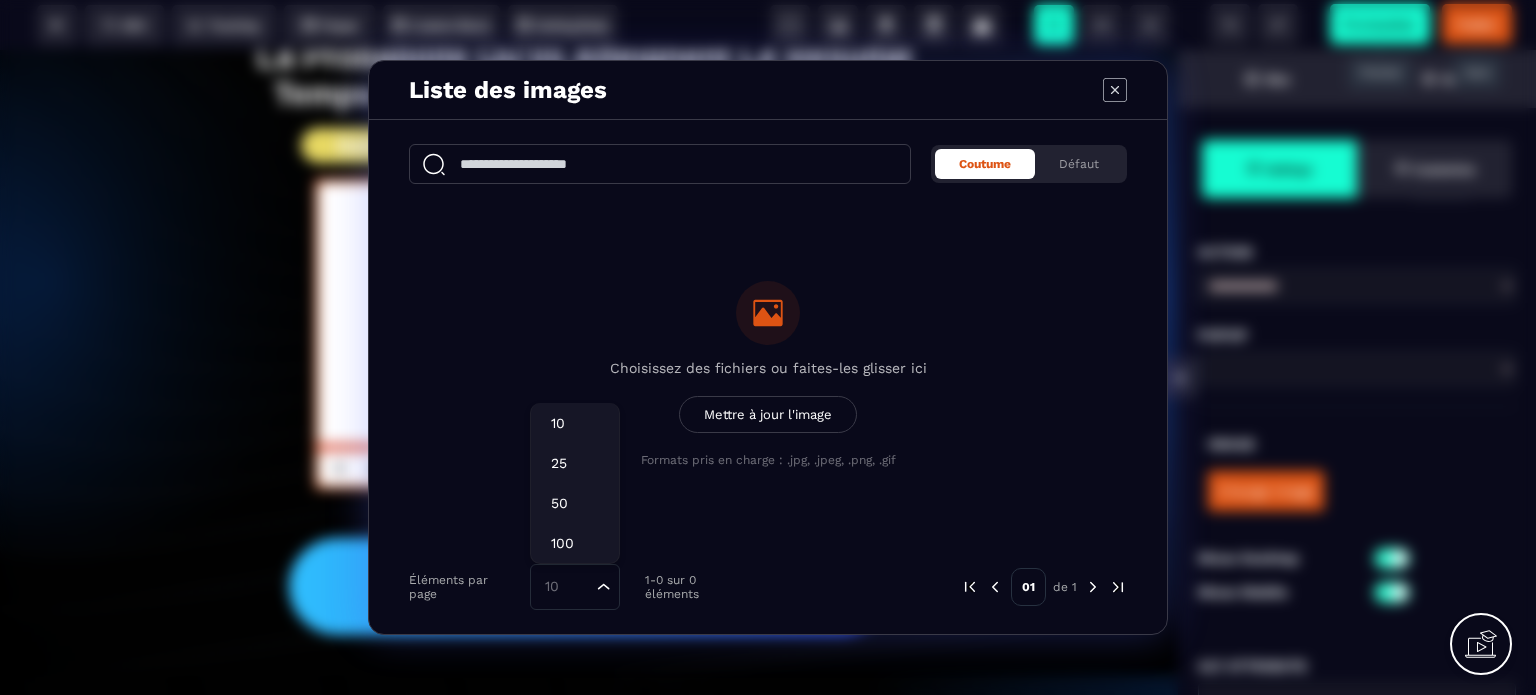 click 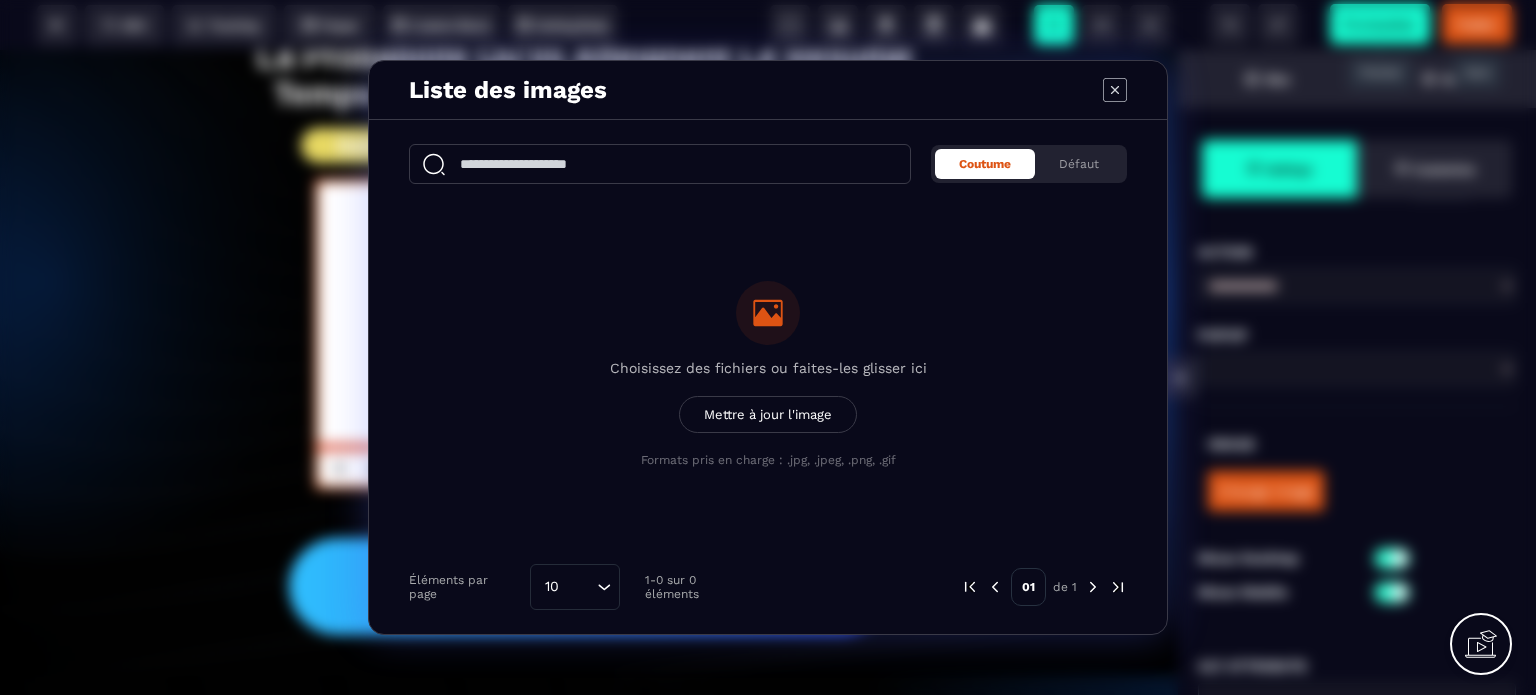 click 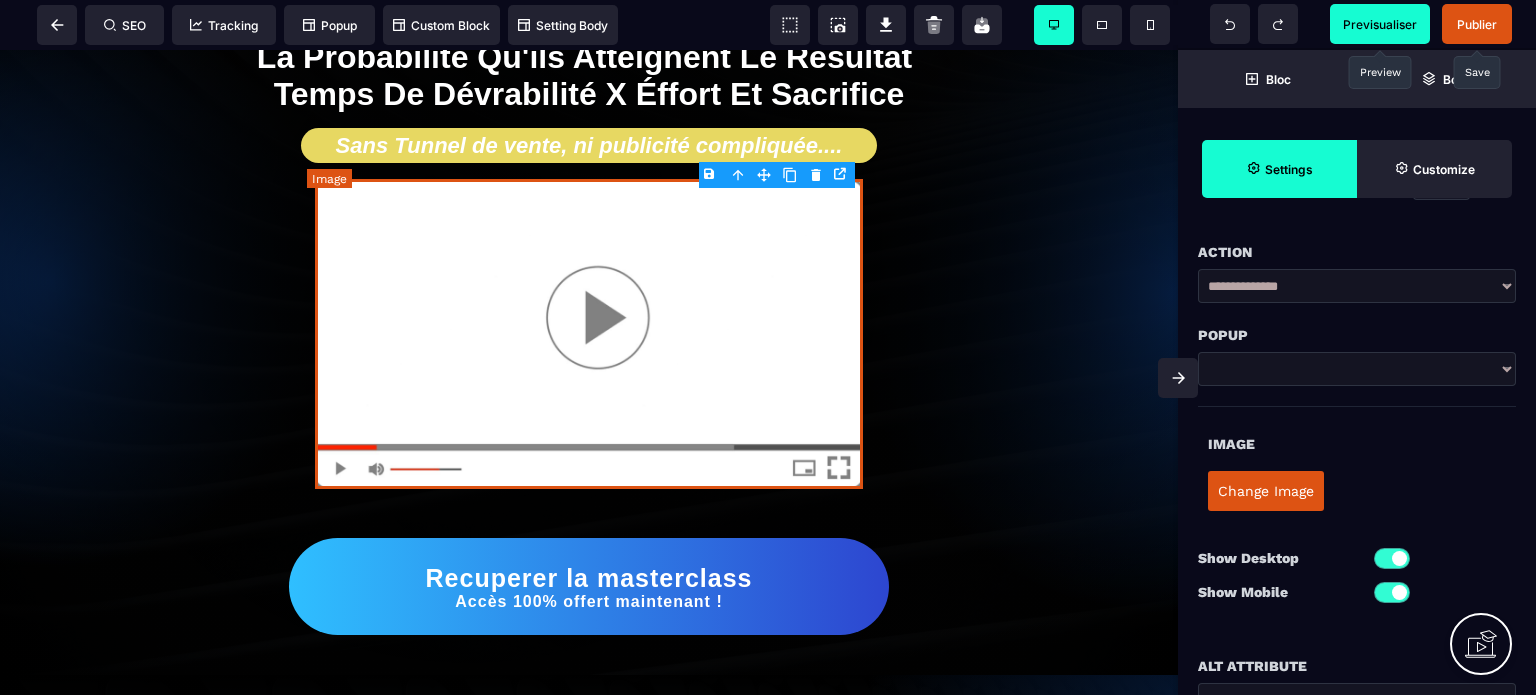 click at bounding box center (589, 334) 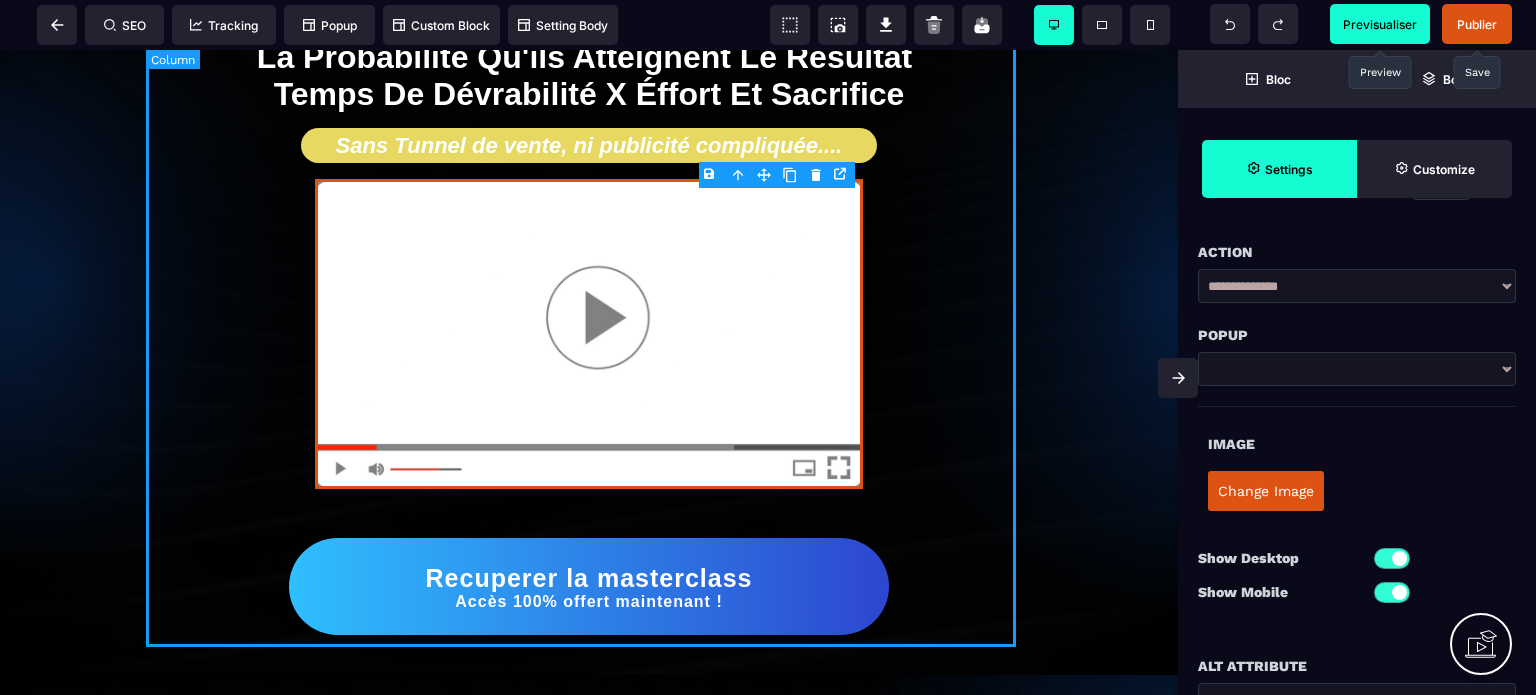 drag, startPoint x: 628, startPoint y: 335, endPoint x: 920, endPoint y: 290, distance: 295.4471 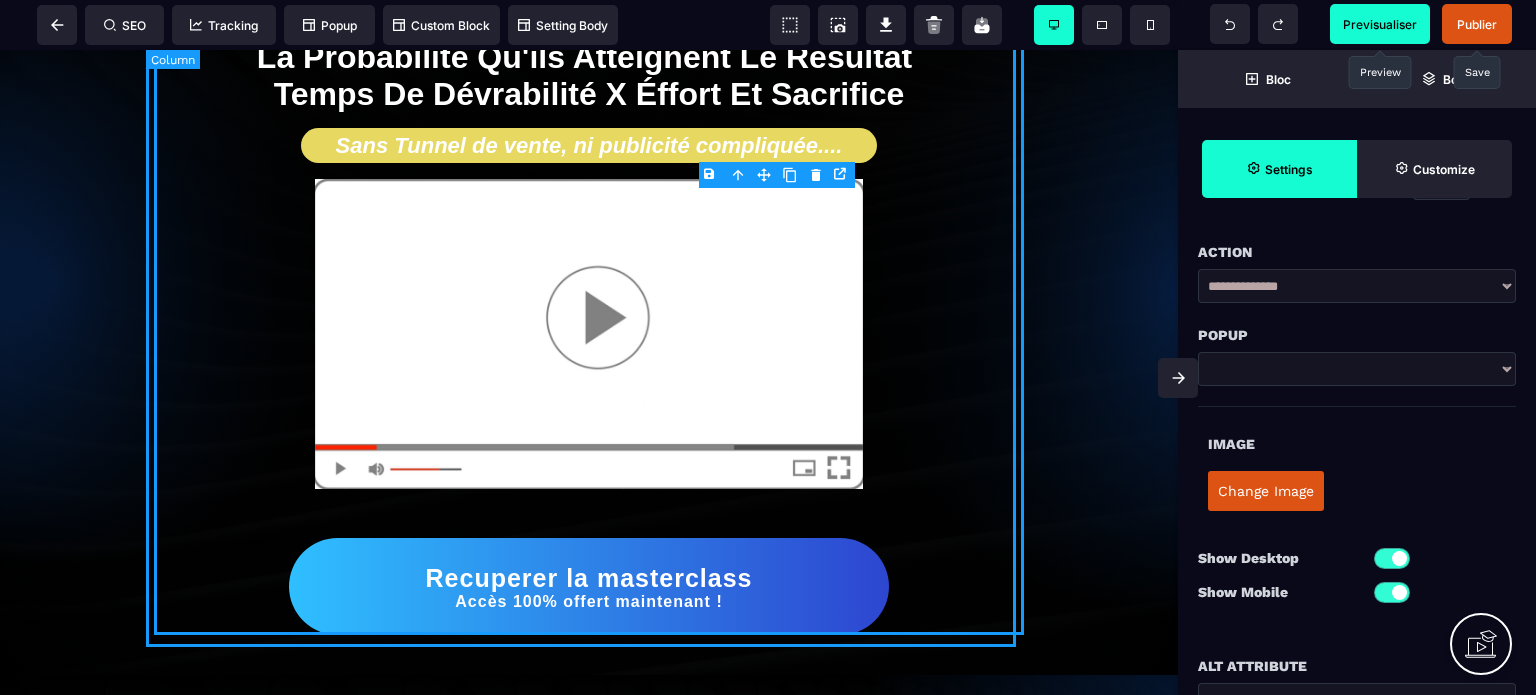 select on "*" 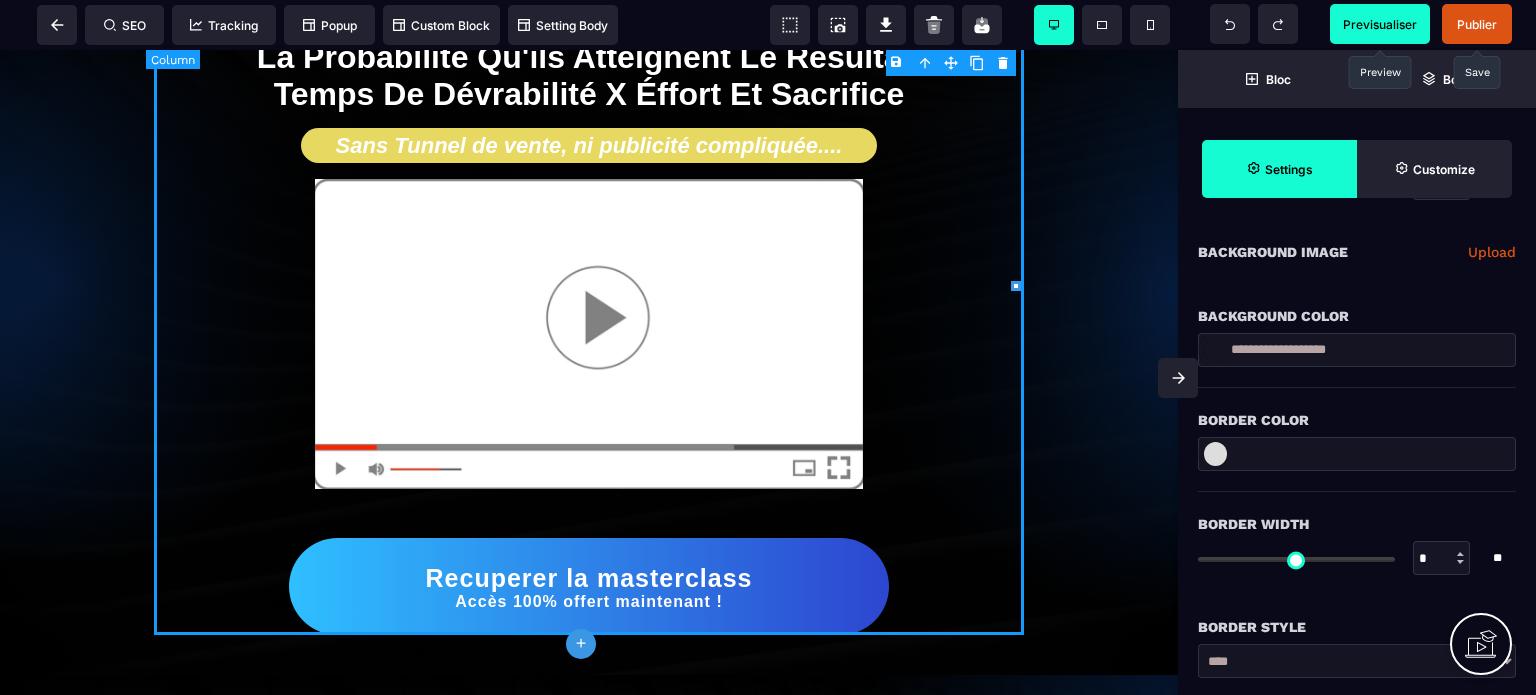 type on "*" 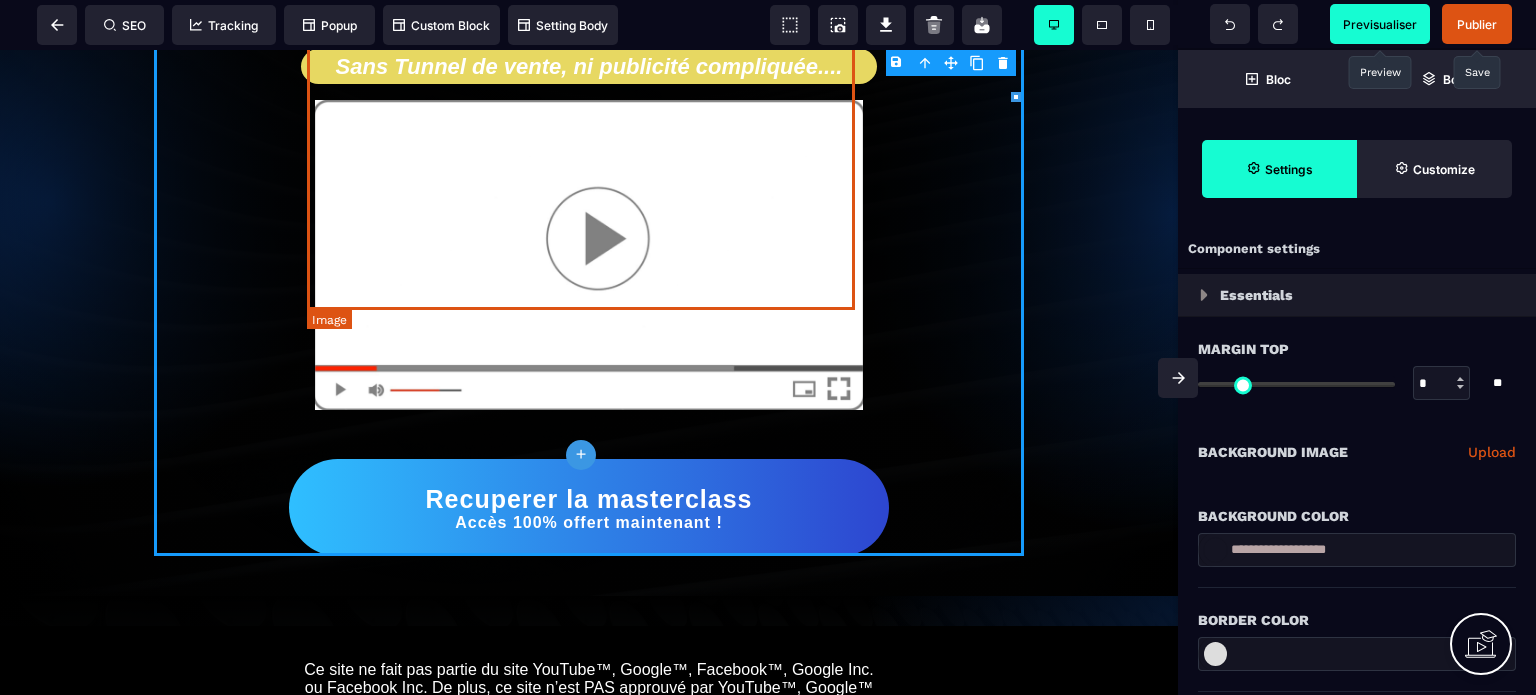 scroll, scrollTop: 400, scrollLeft: 0, axis: vertical 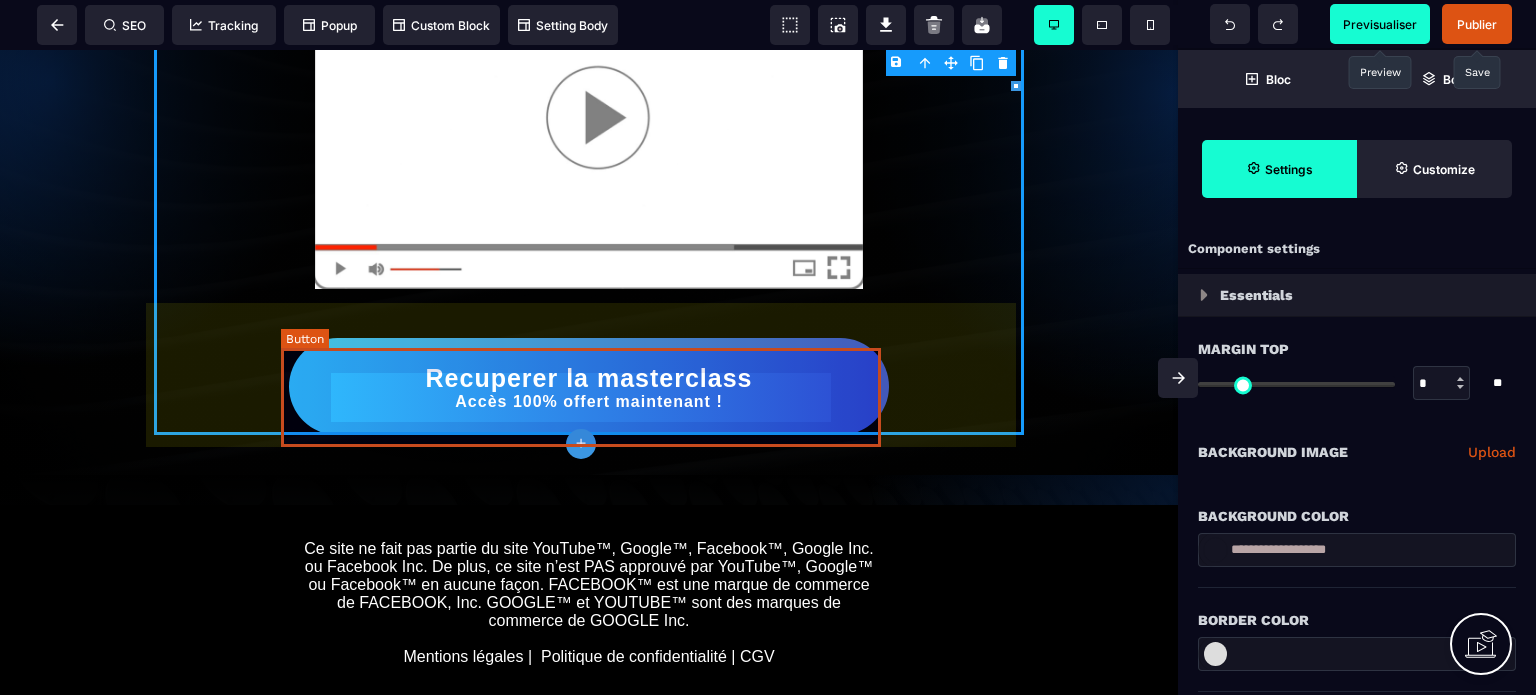 click on "Recuperer la masterclass Accès 100% offert maintenant !" at bounding box center [589, 388] 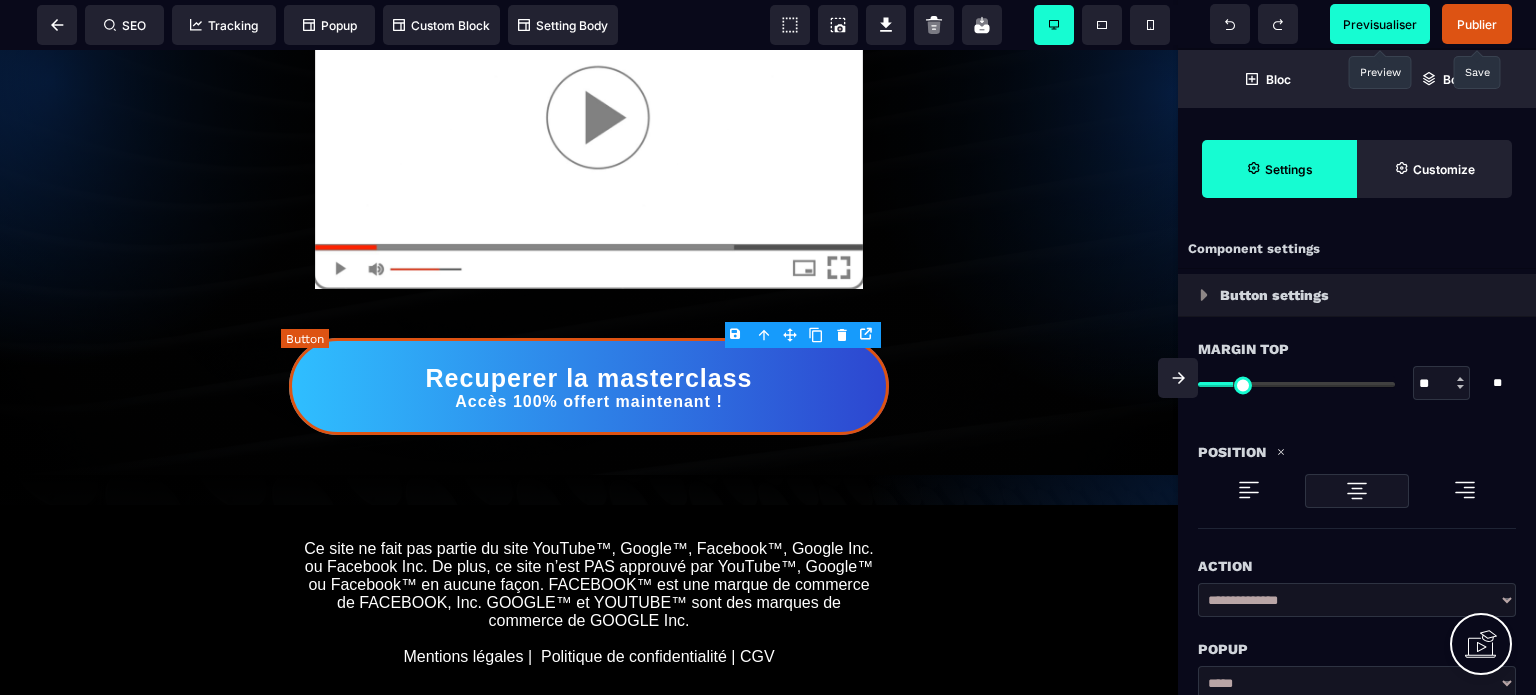 type on "**" 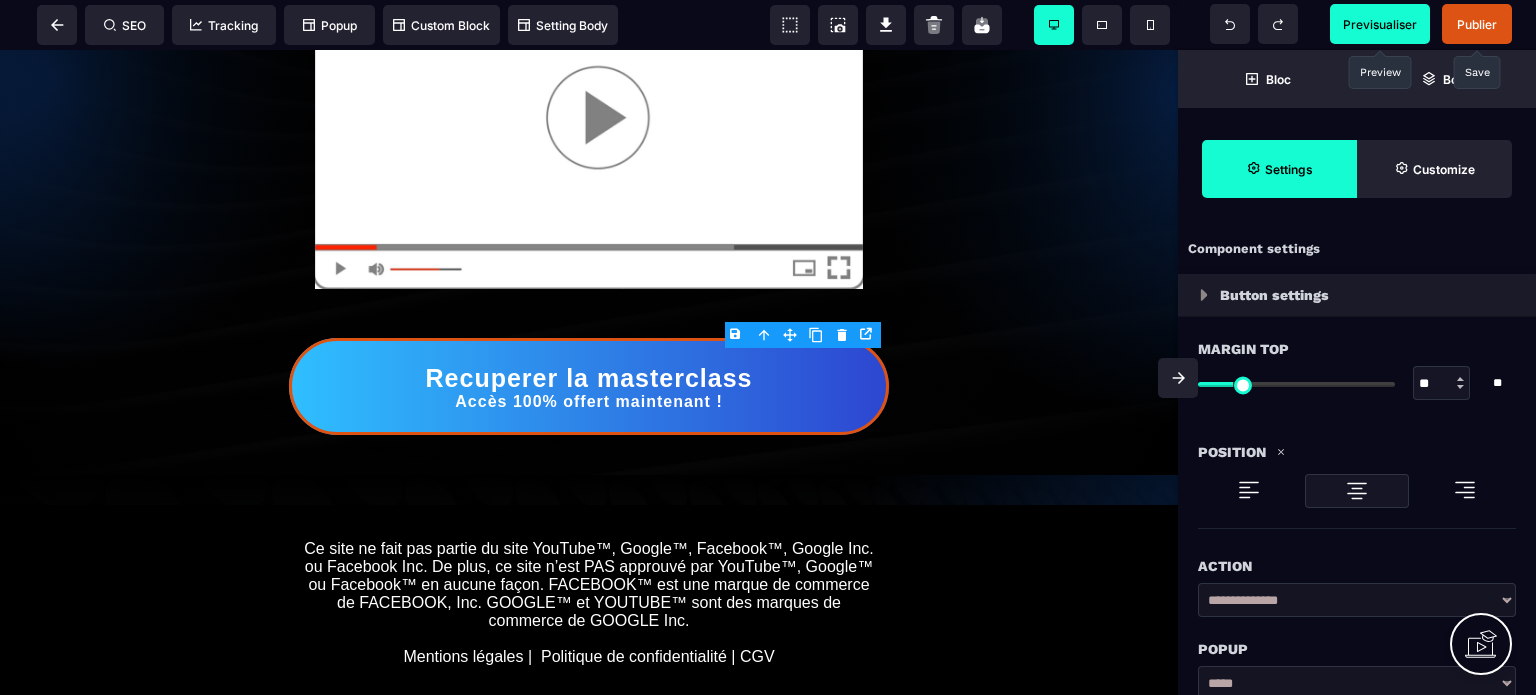 type on "**" 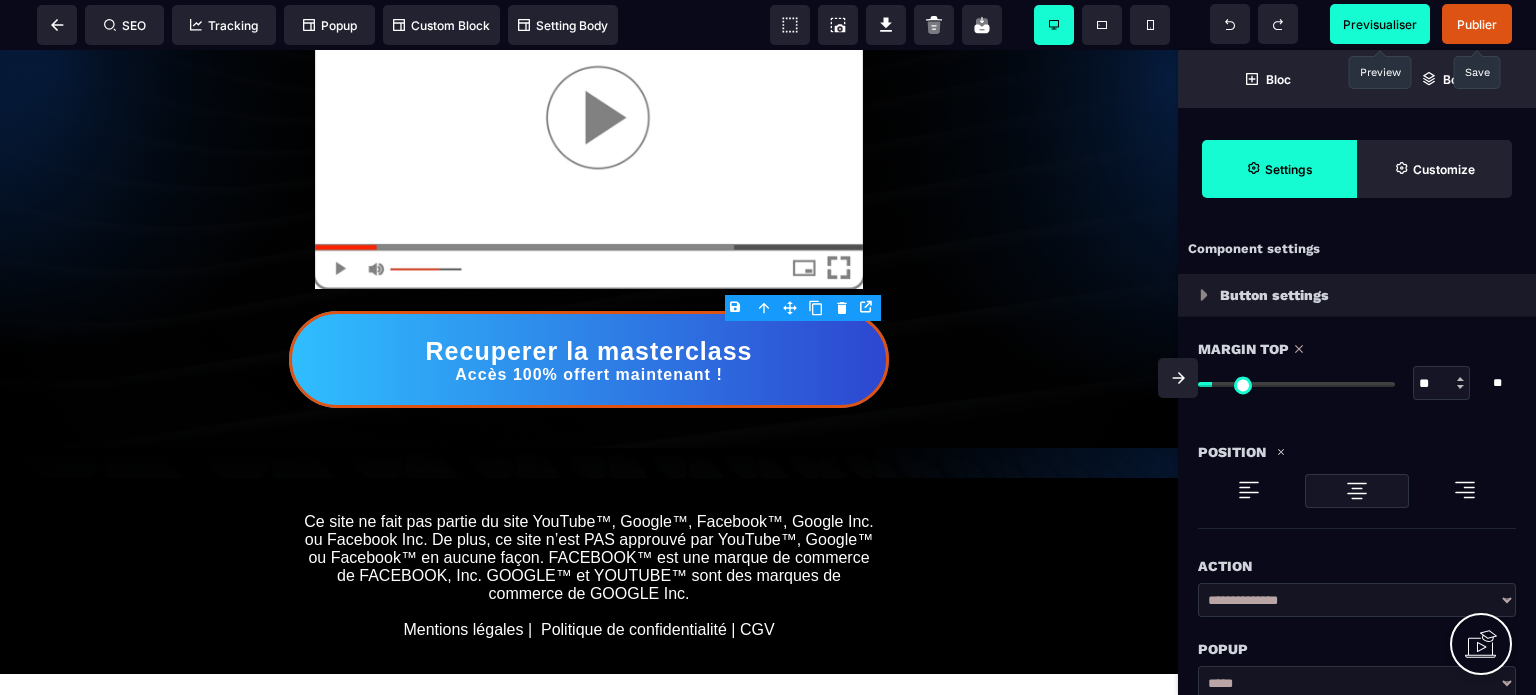 type on "**" 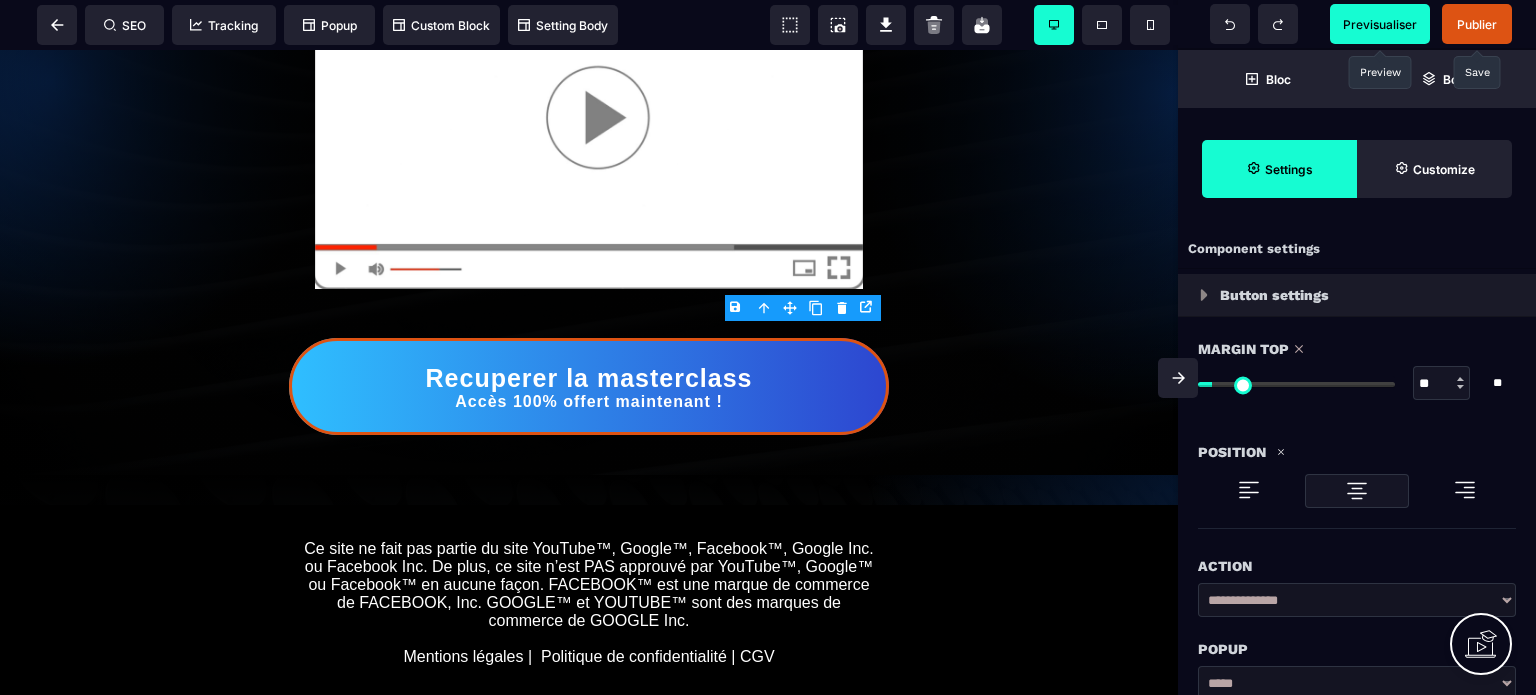 type on "**" 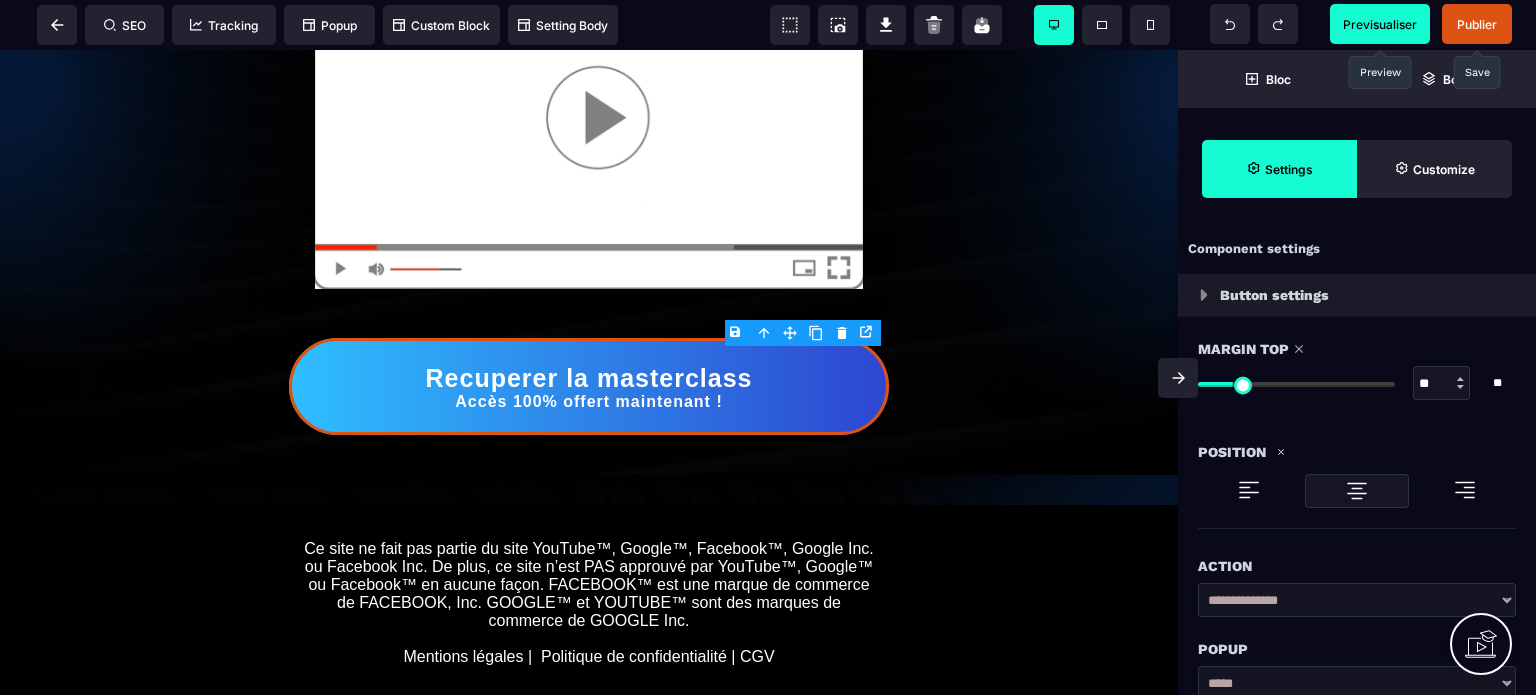 type on "**" 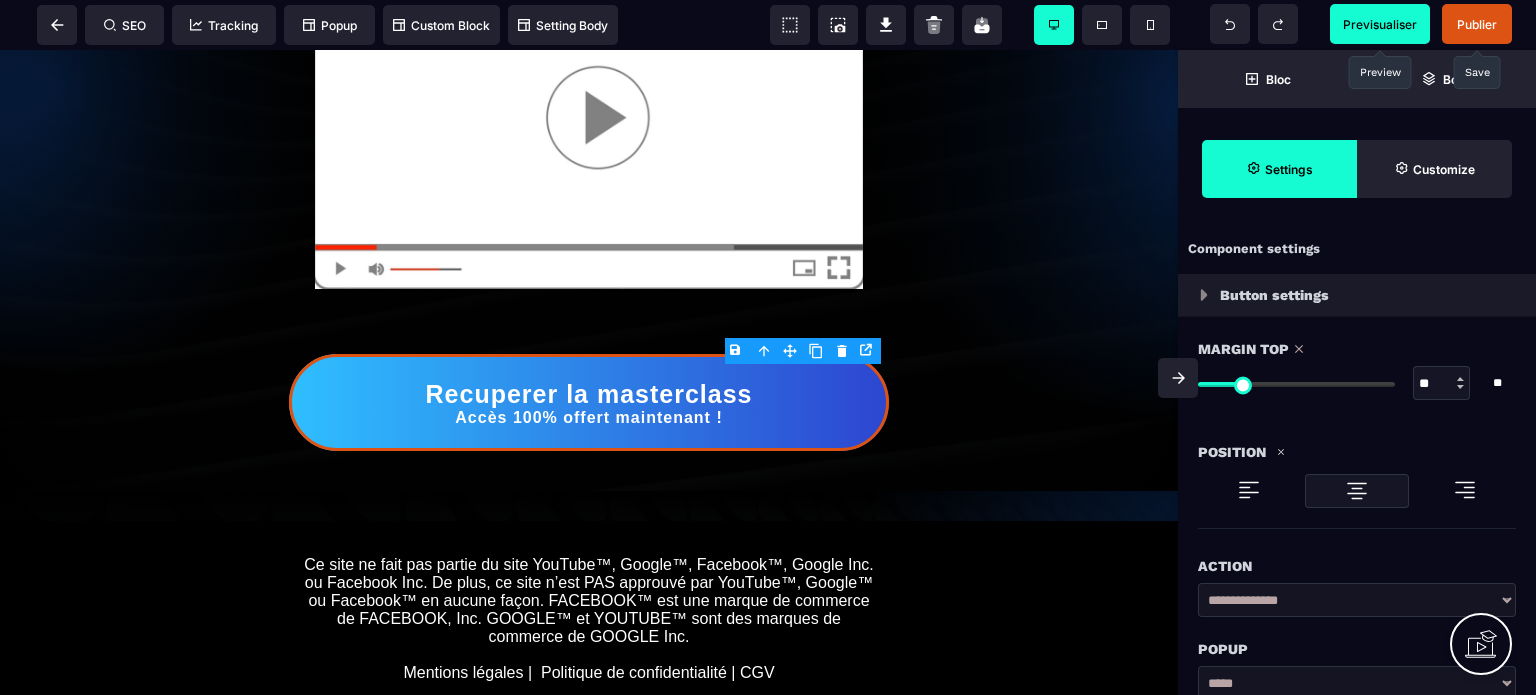type on "**" 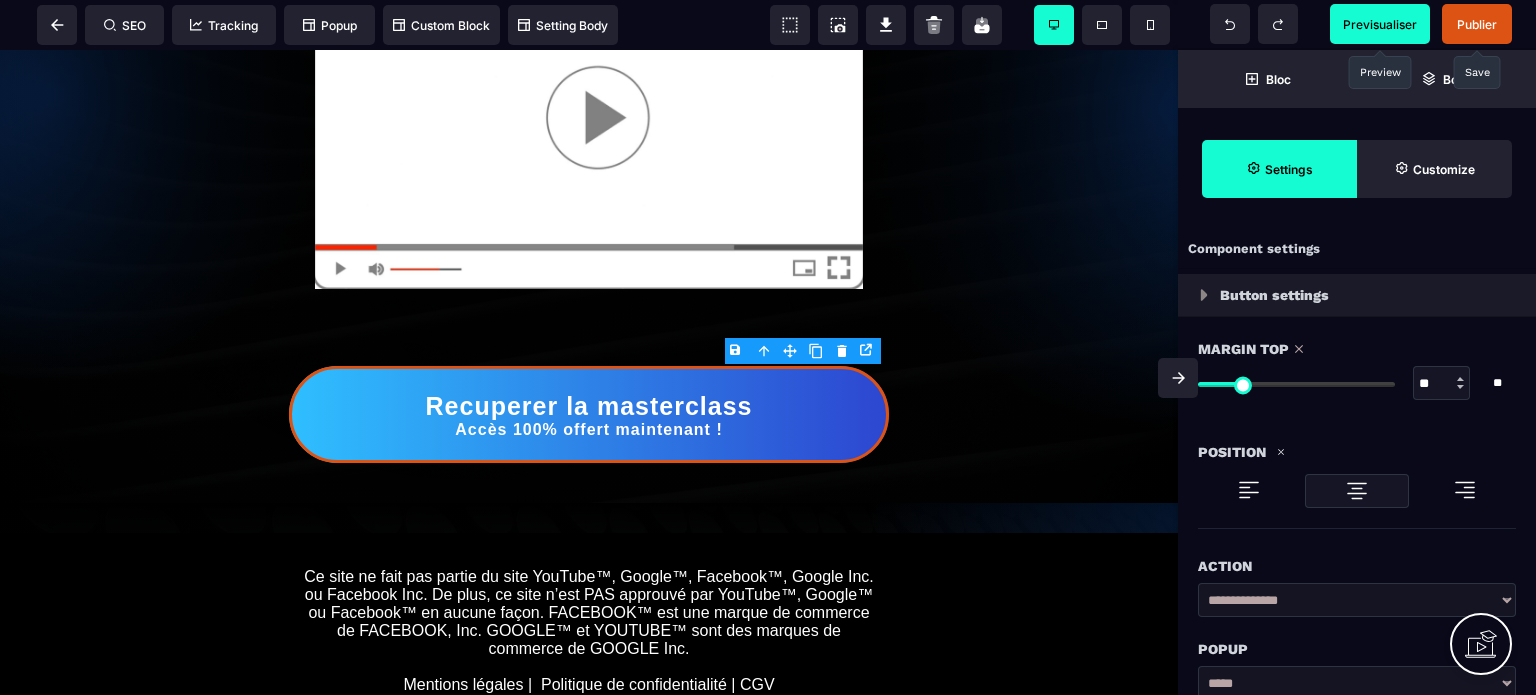 type on "**" 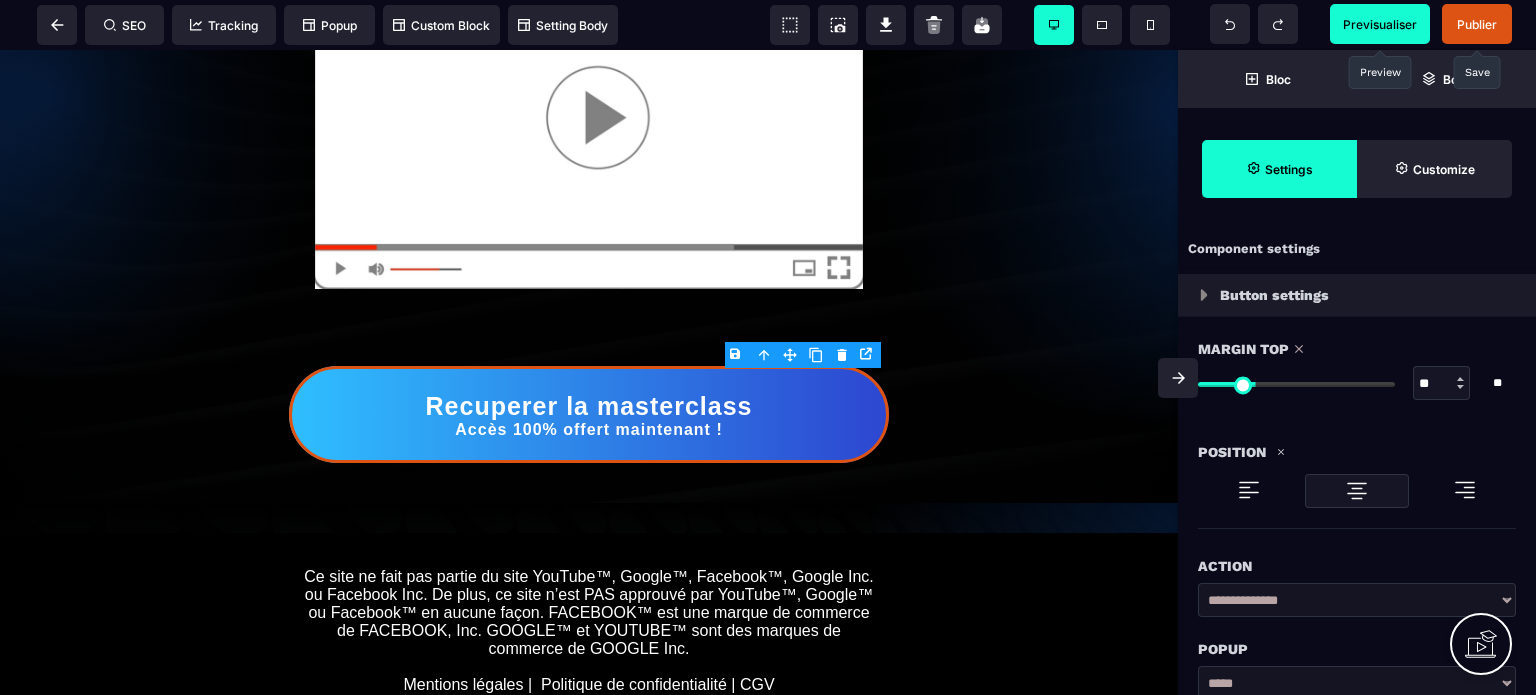 type on "**" 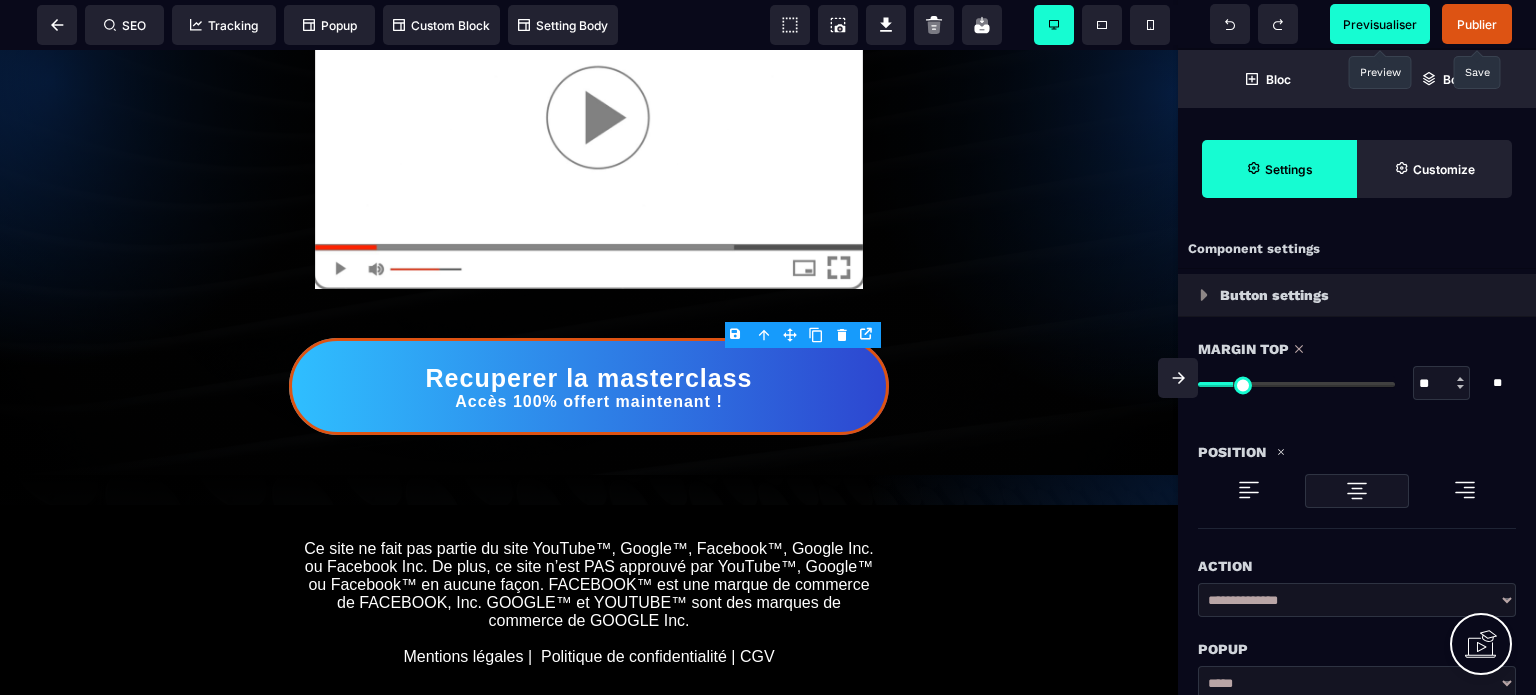 type on "**" 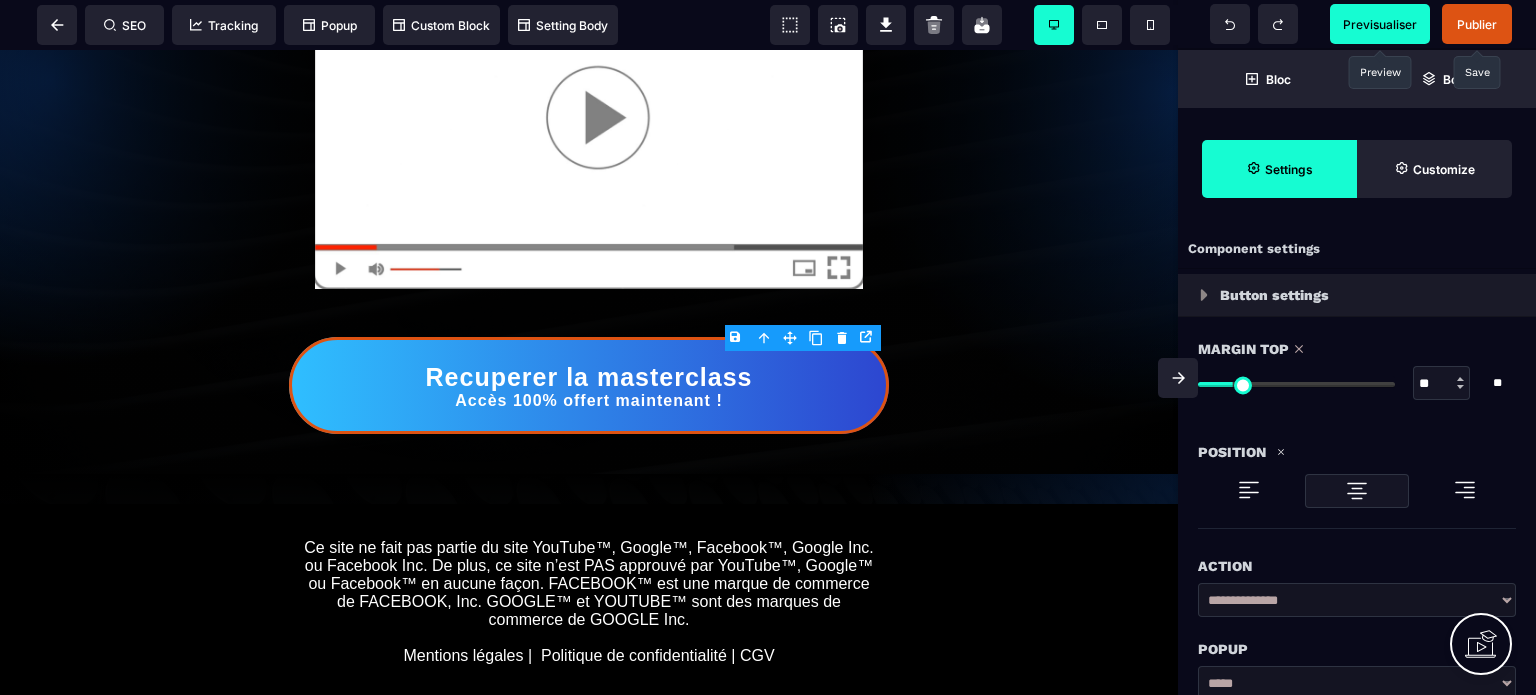 type on "**" 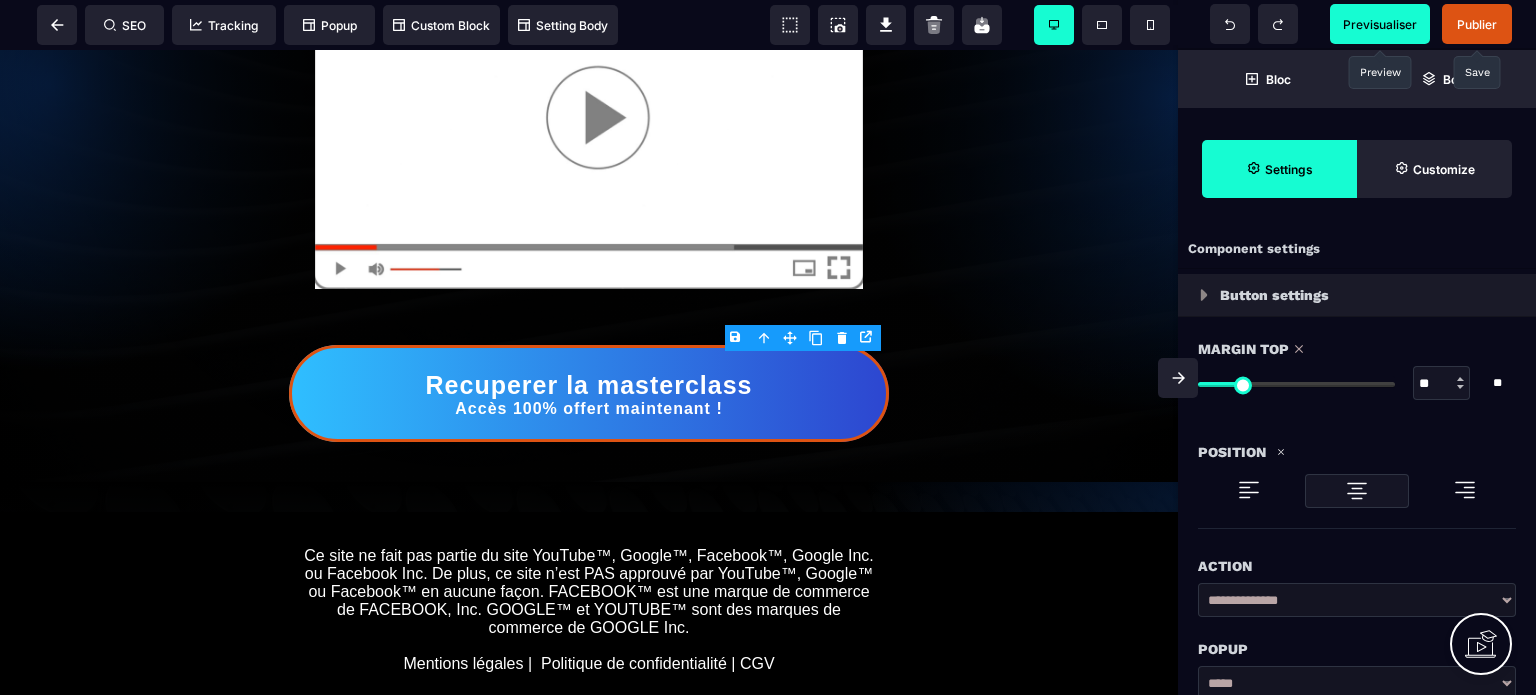 type on "**" 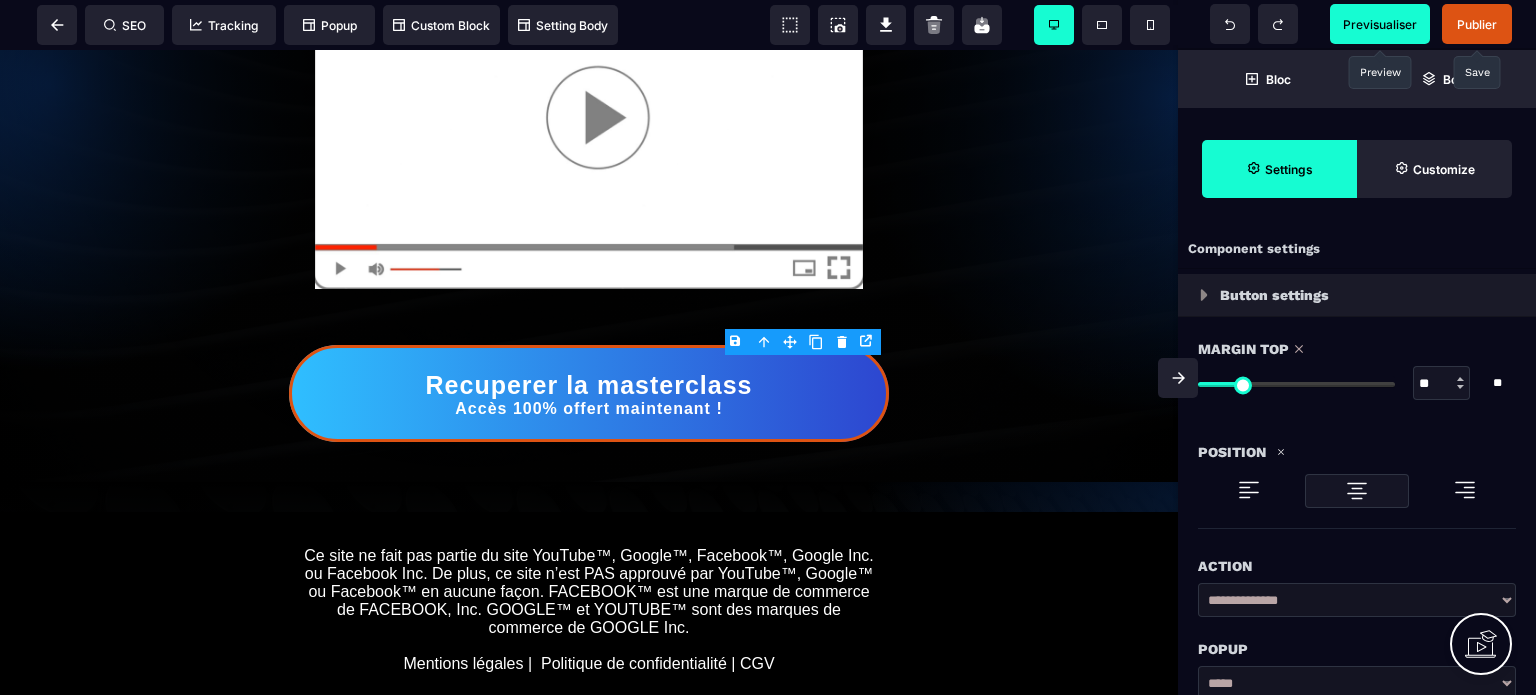 type on "**" 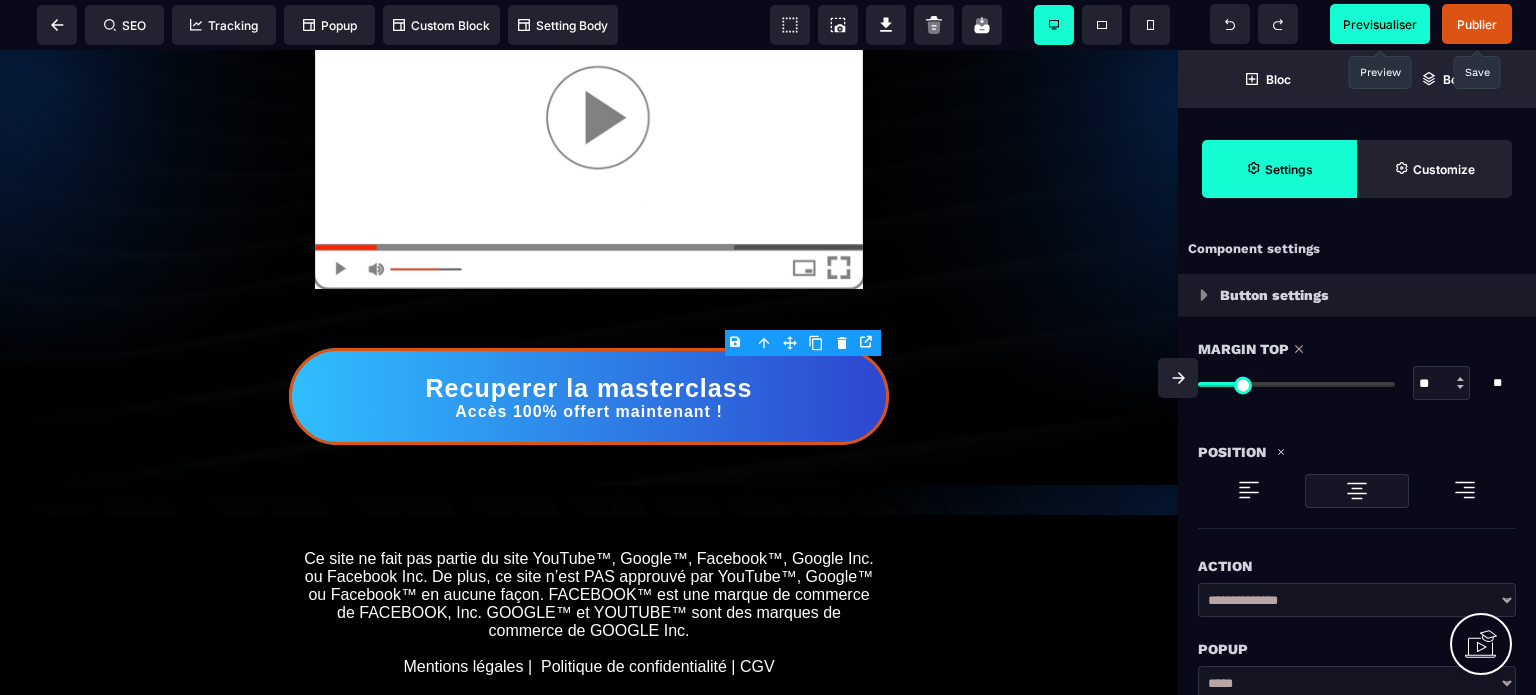 type on "**" 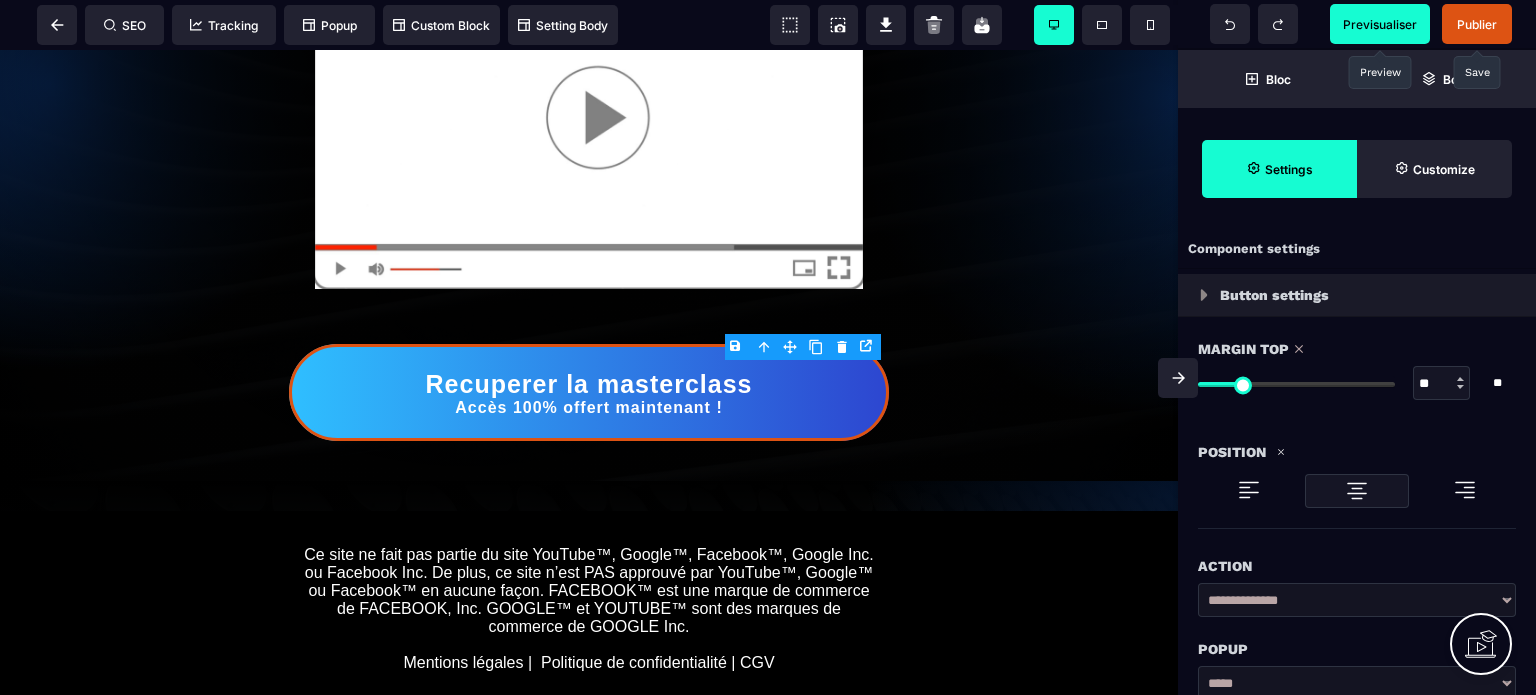 type on "**" 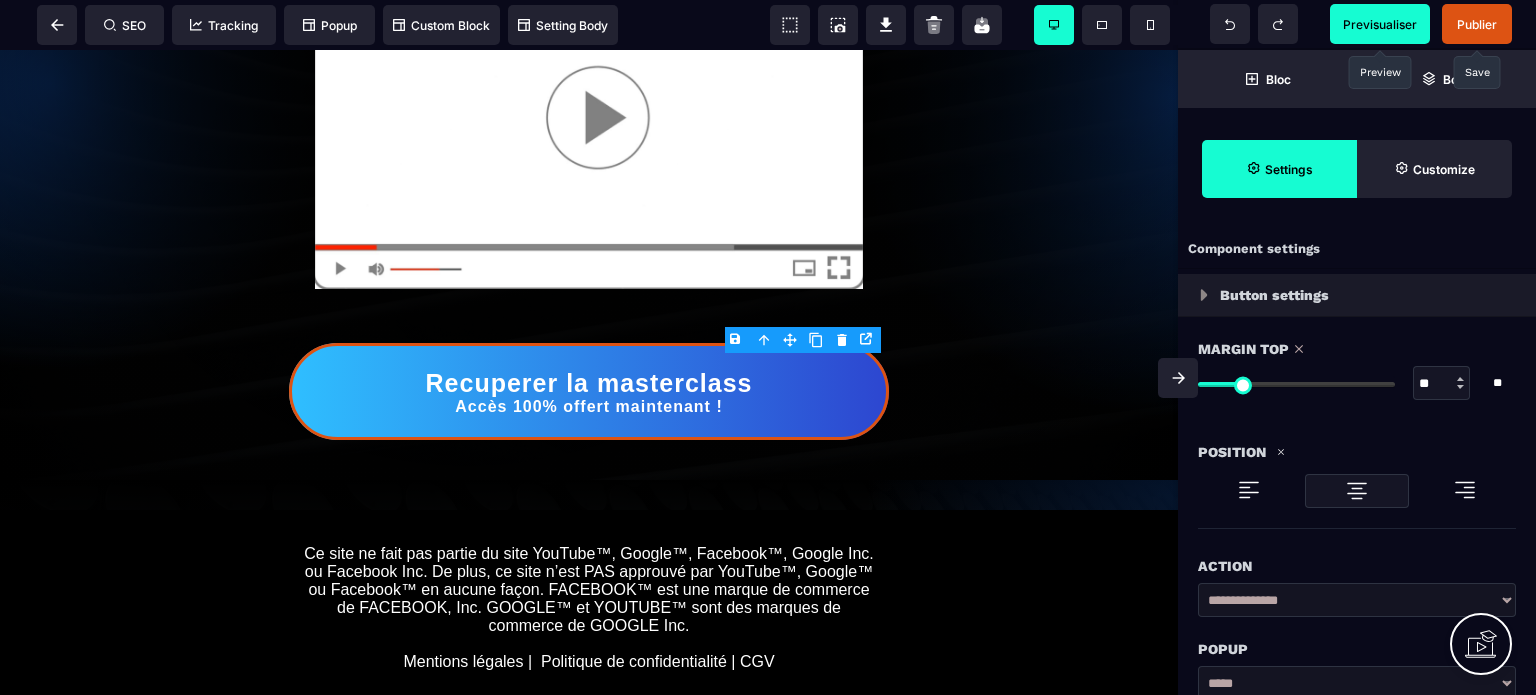 type on "**" 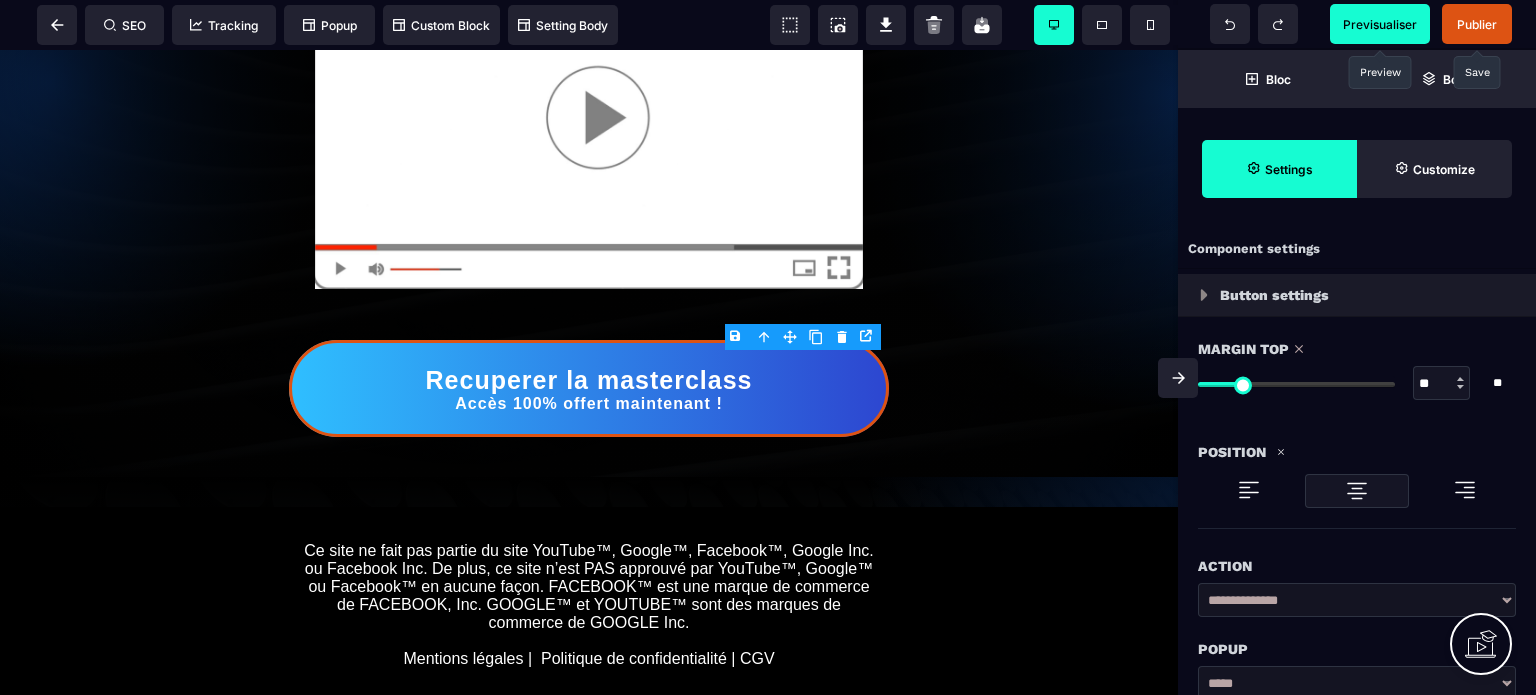 type on "**" 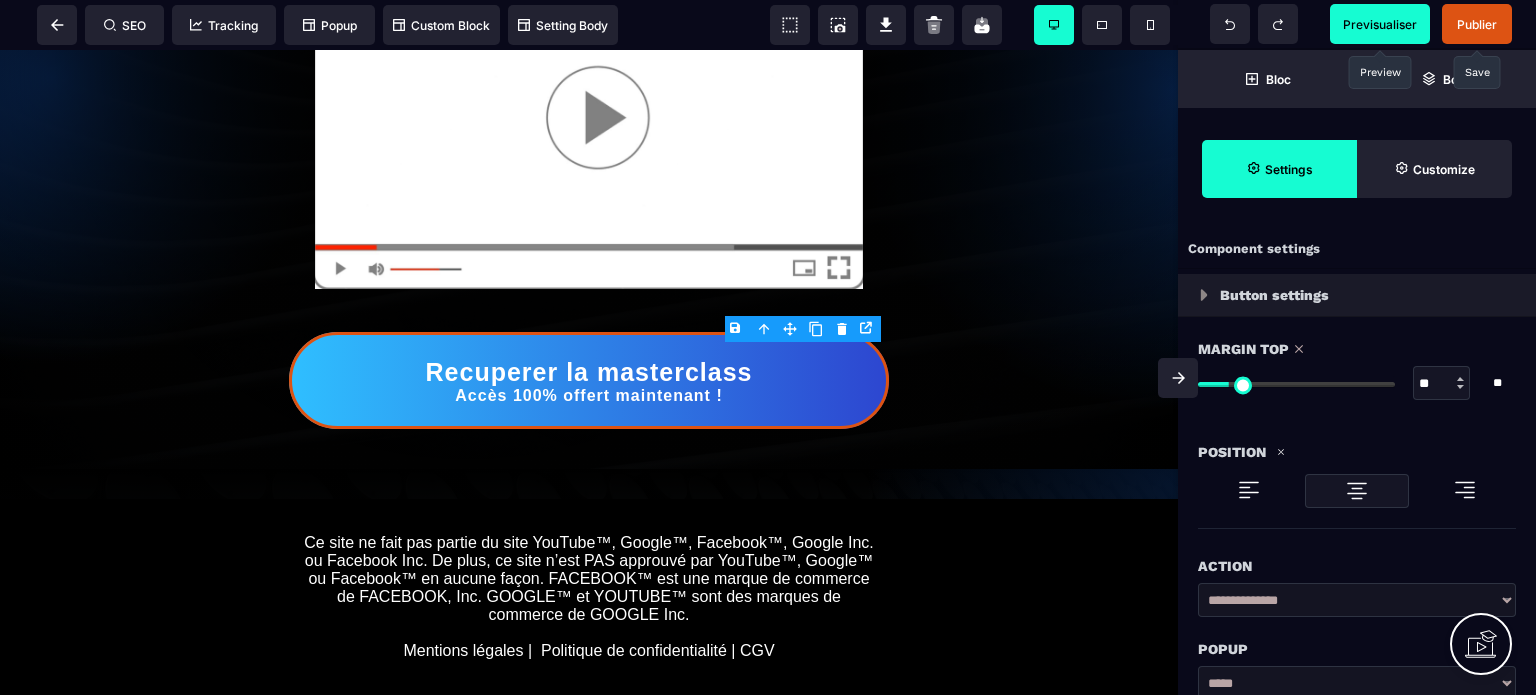 type on "**" 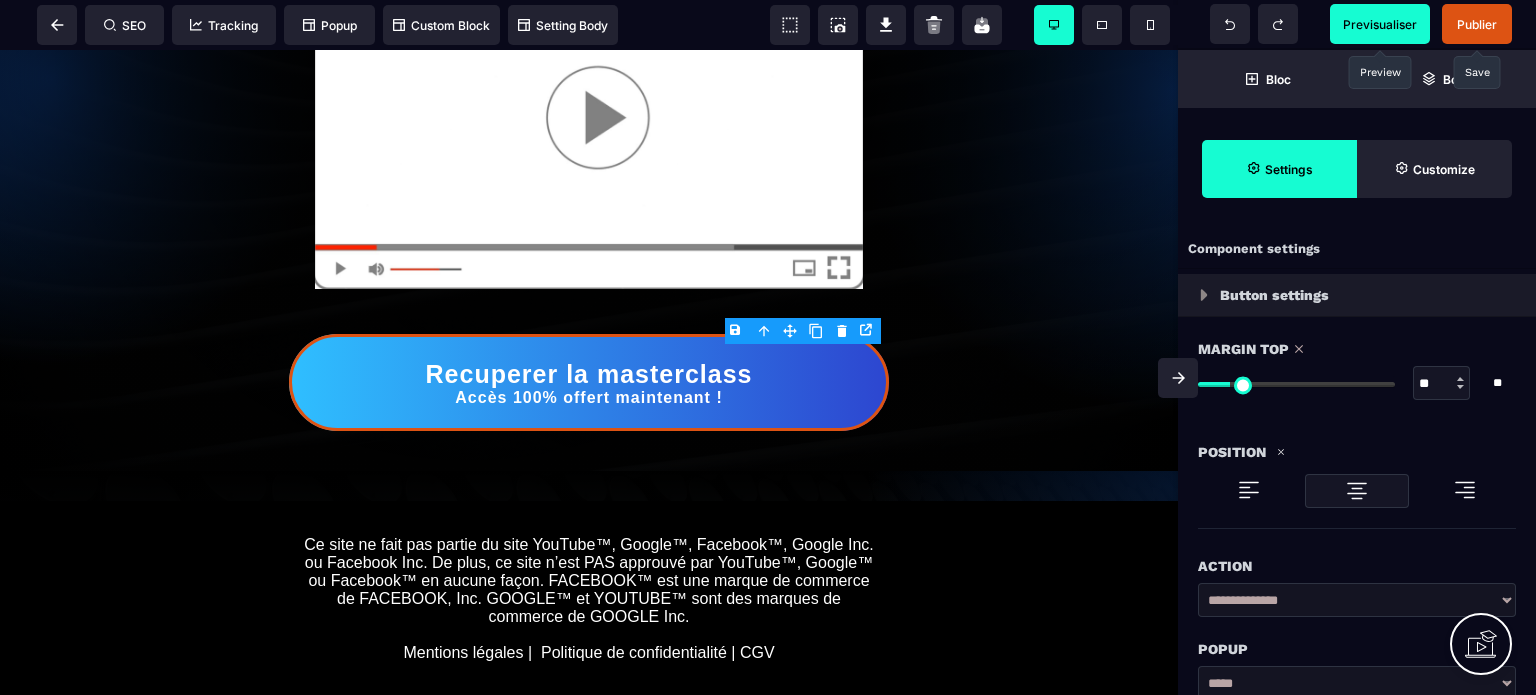 type on "**" 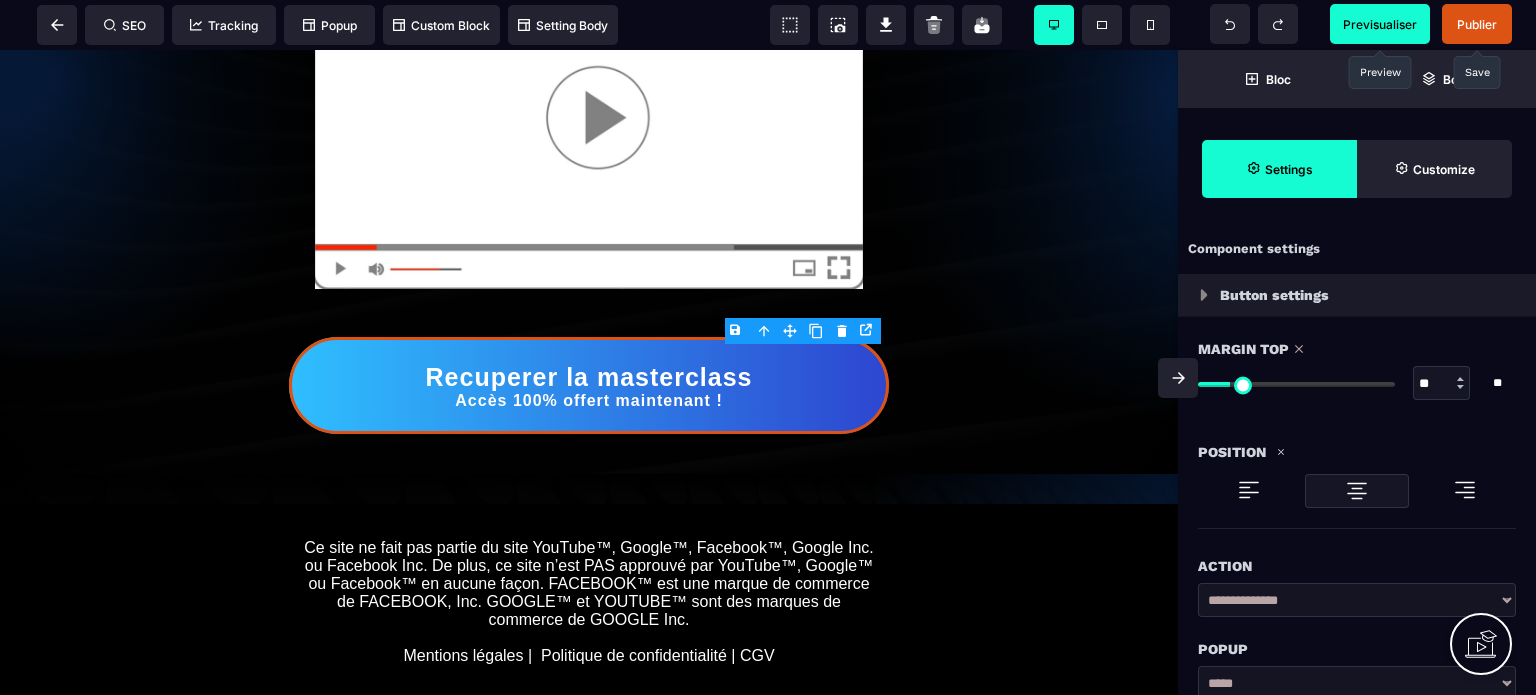 type on "**" 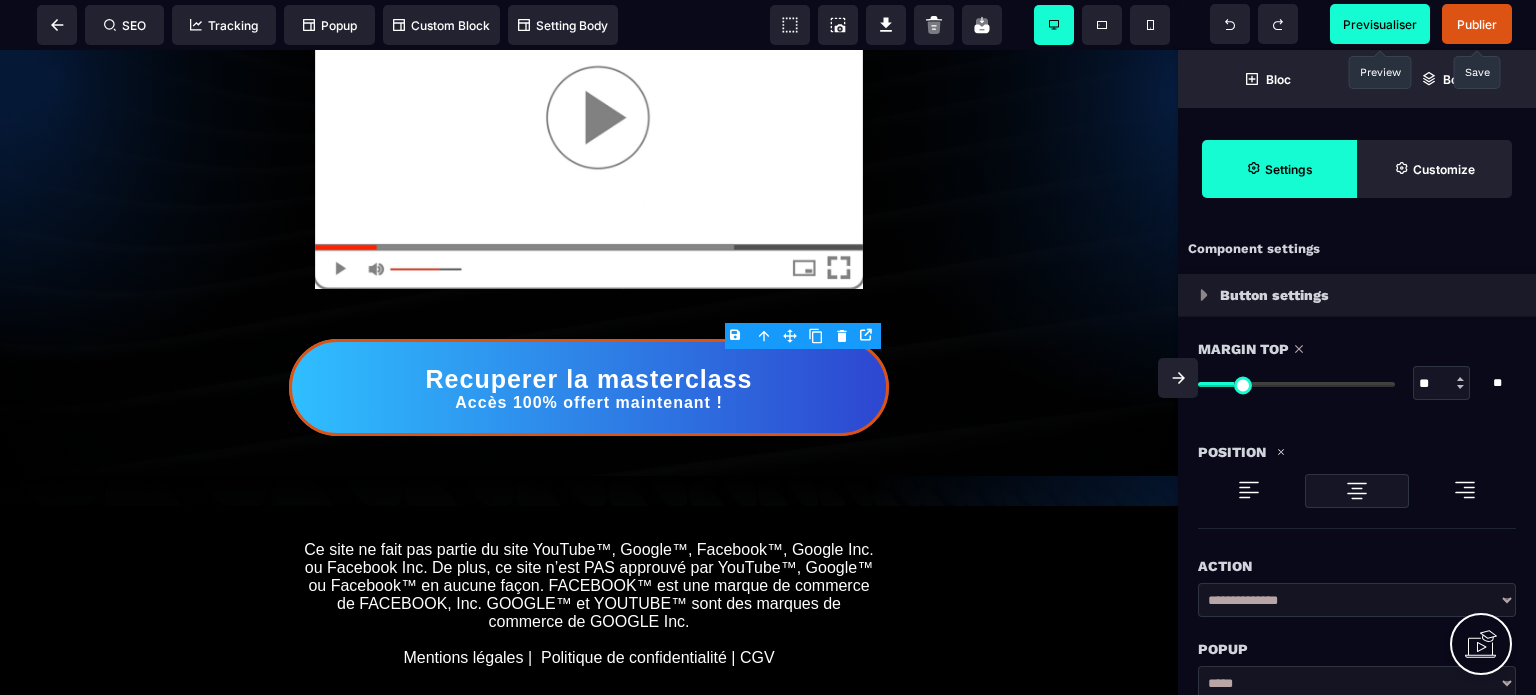 type on "**" 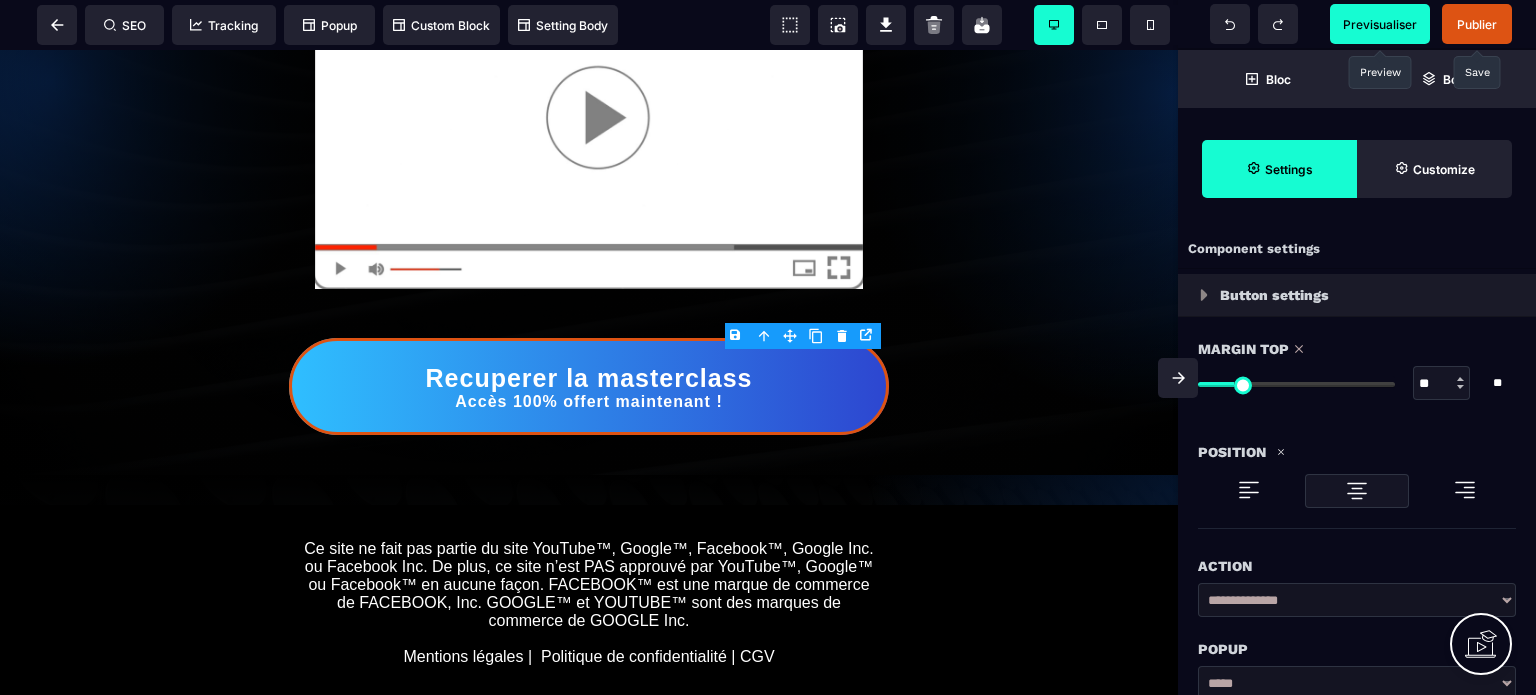 type on "**" 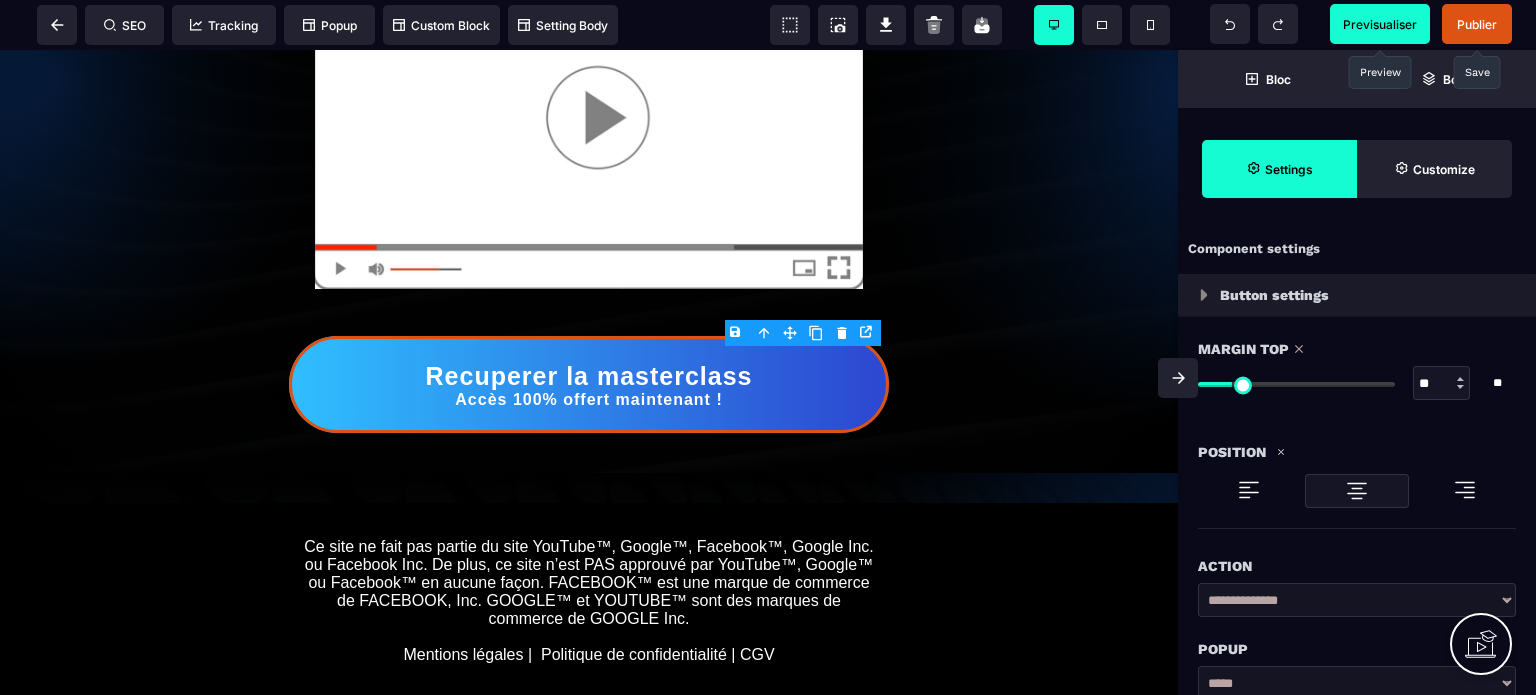 type on "**" 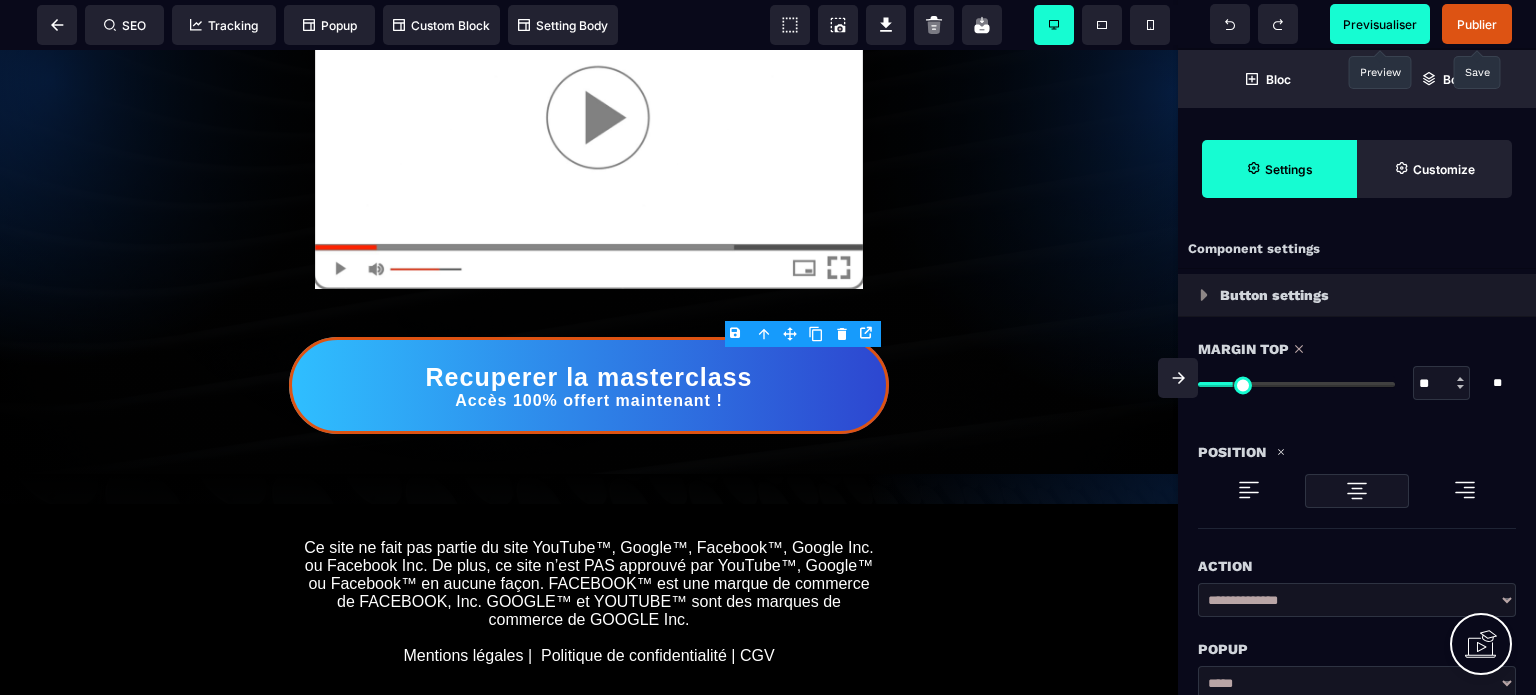 type on "**" 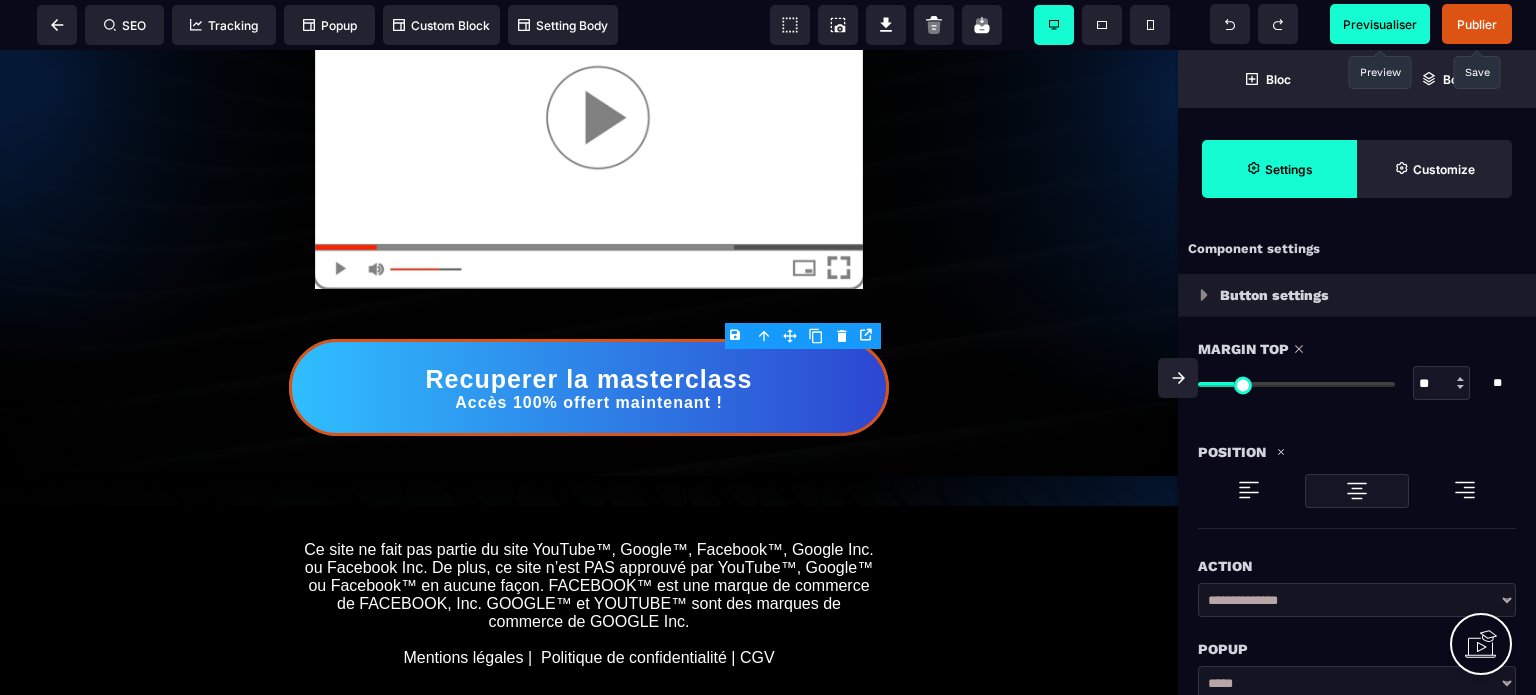 type on "**" 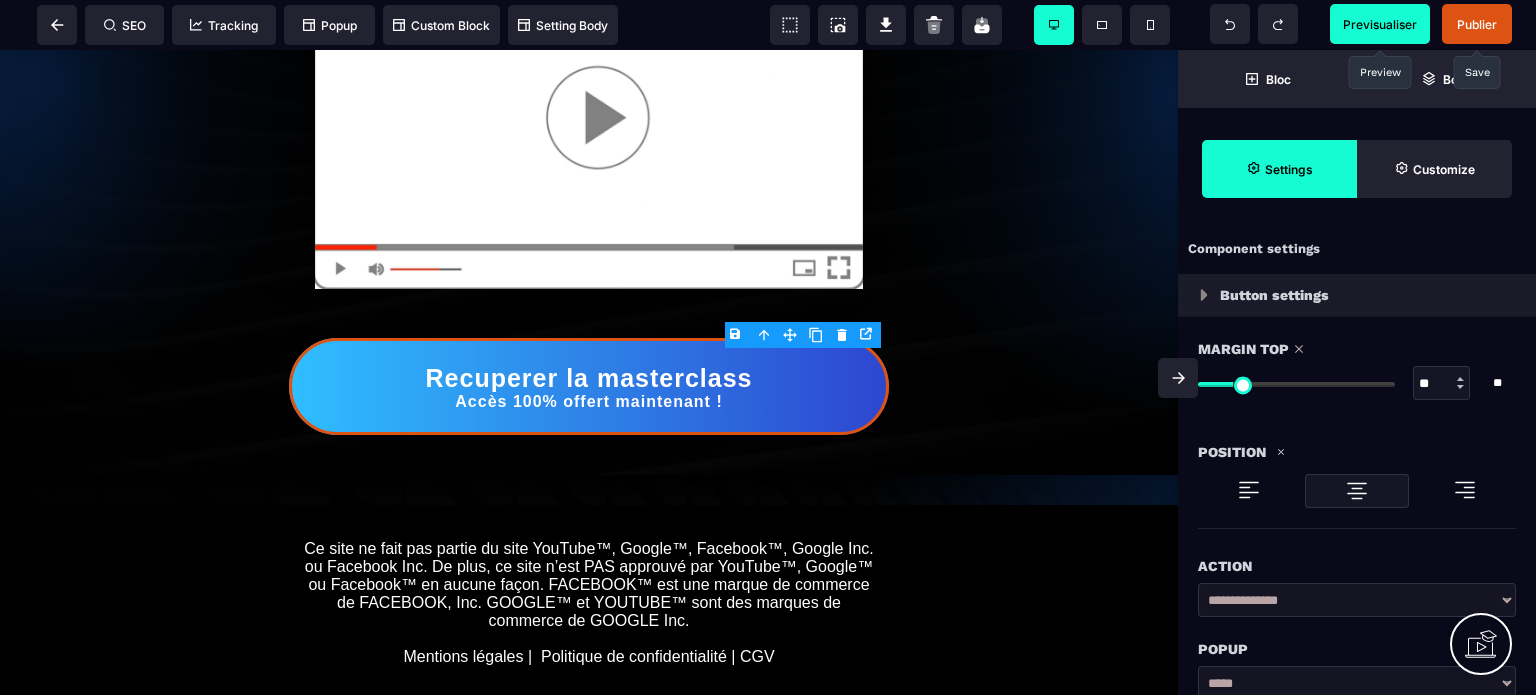 drag, startPoint x: 1220, startPoint y: 380, endPoint x: 1239, endPoint y: 383, distance: 19.235384 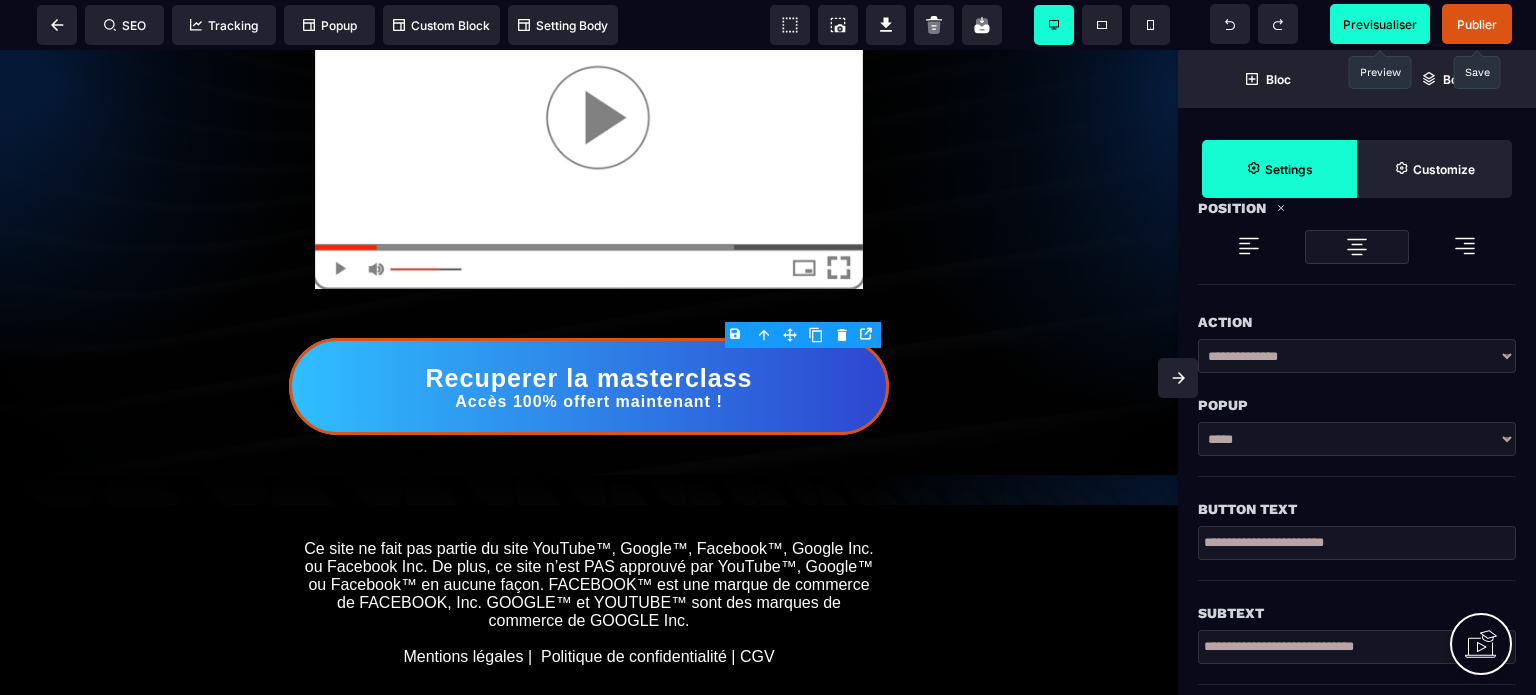 scroll, scrollTop: 300, scrollLeft: 0, axis: vertical 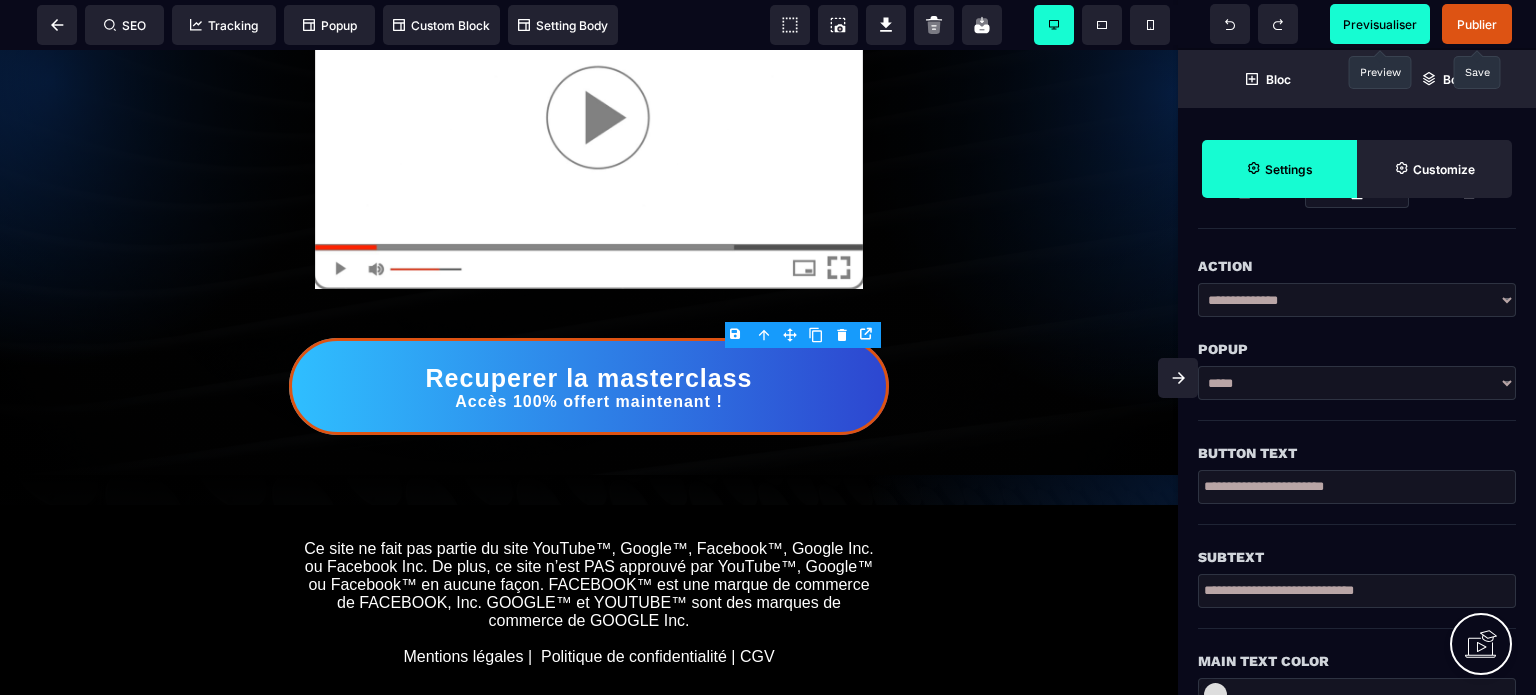 click on "**********" at bounding box center [1357, 487] 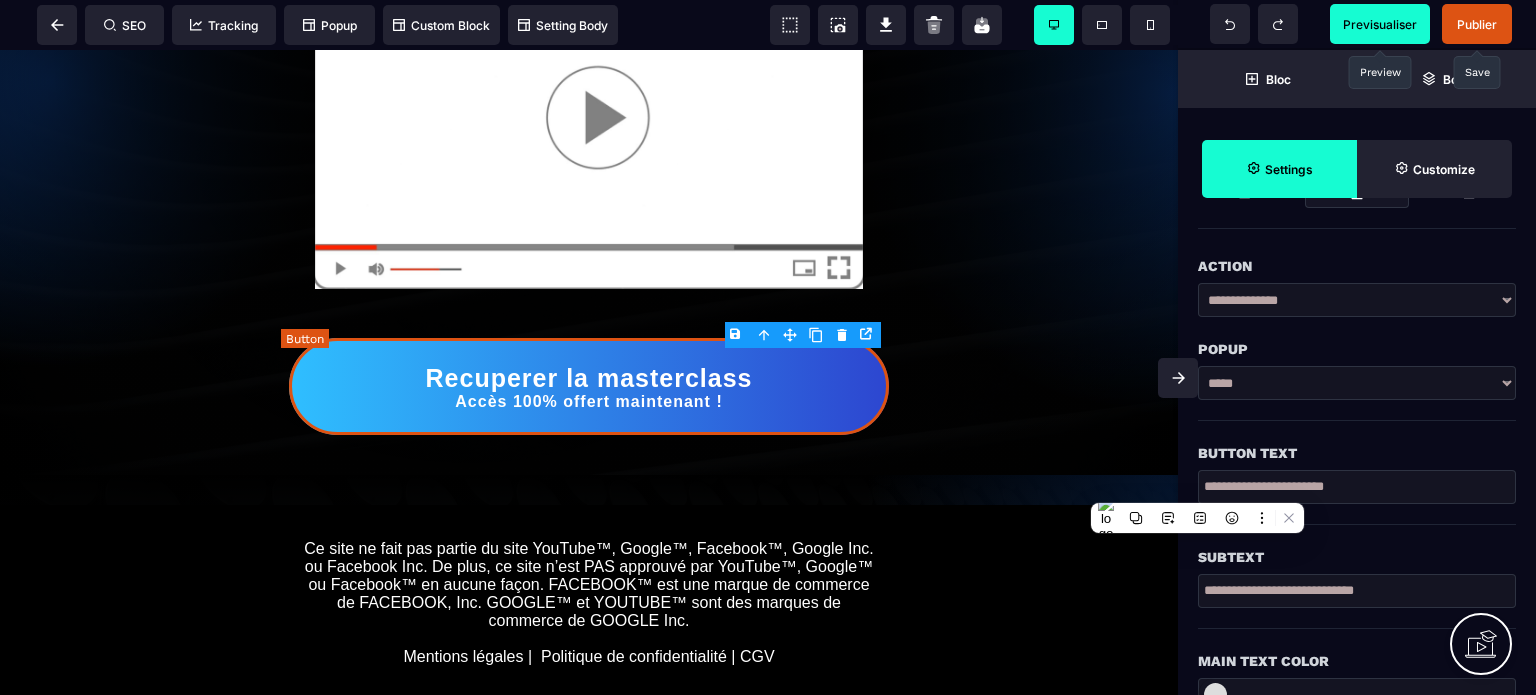 scroll, scrollTop: 300, scrollLeft: 0, axis: vertical 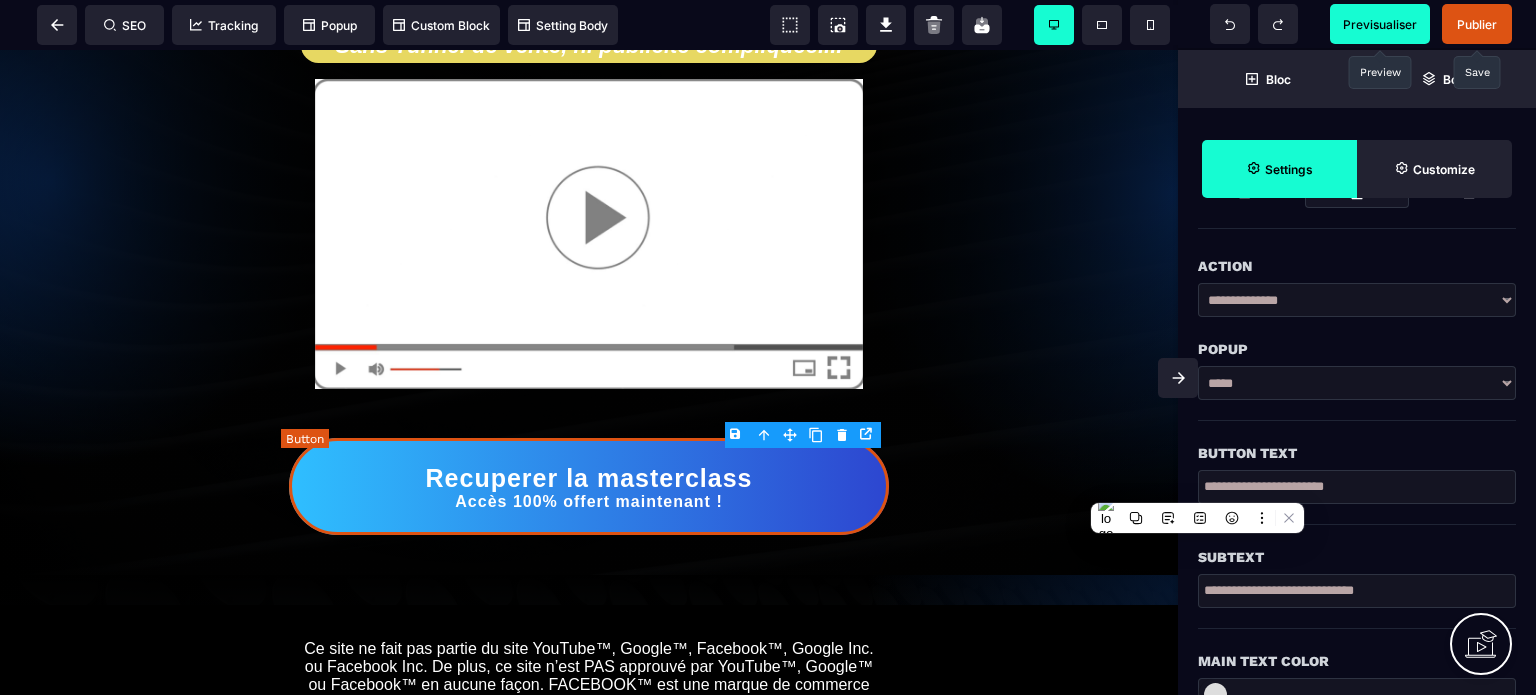 click on "Recuperer la masterclass Accès 100% offert maintenant !" at bounding box center [589, 488] 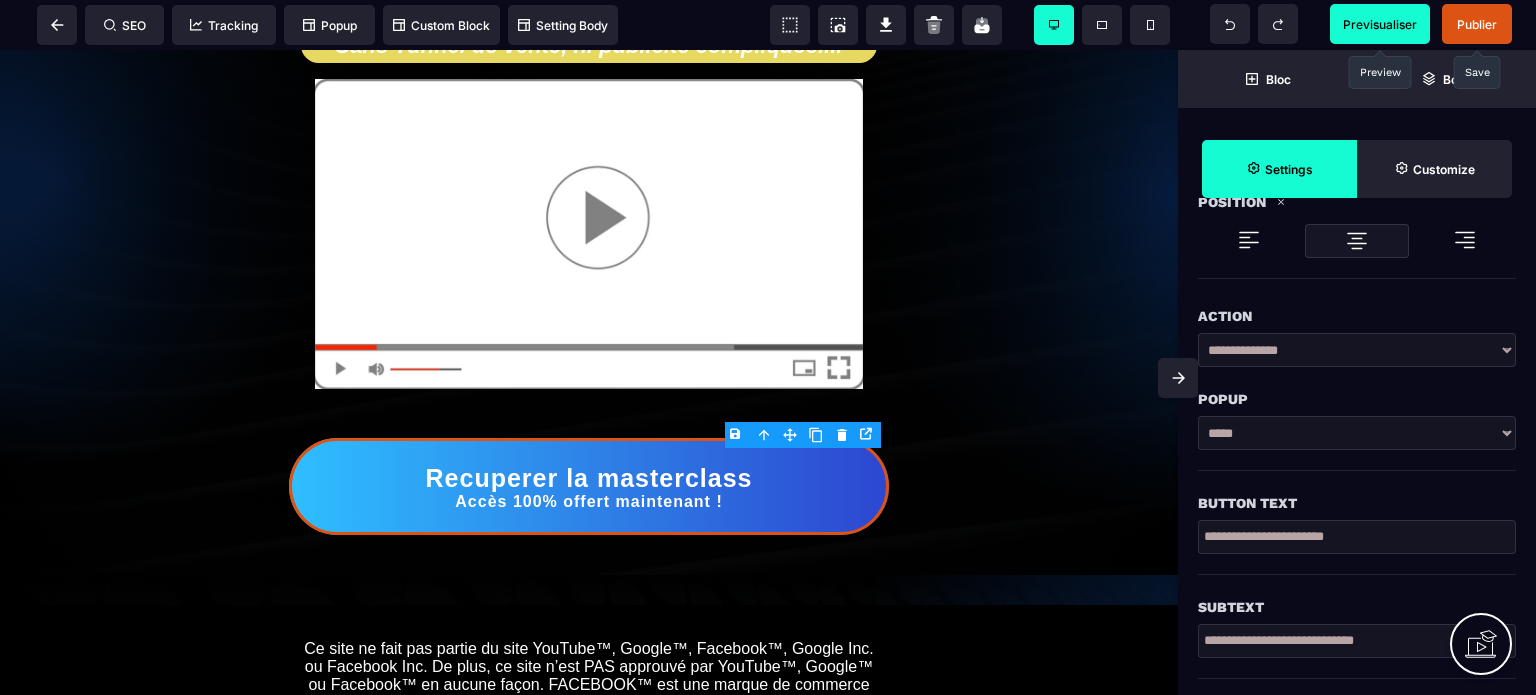 click on "**********" at bounding box center [1357, 537] 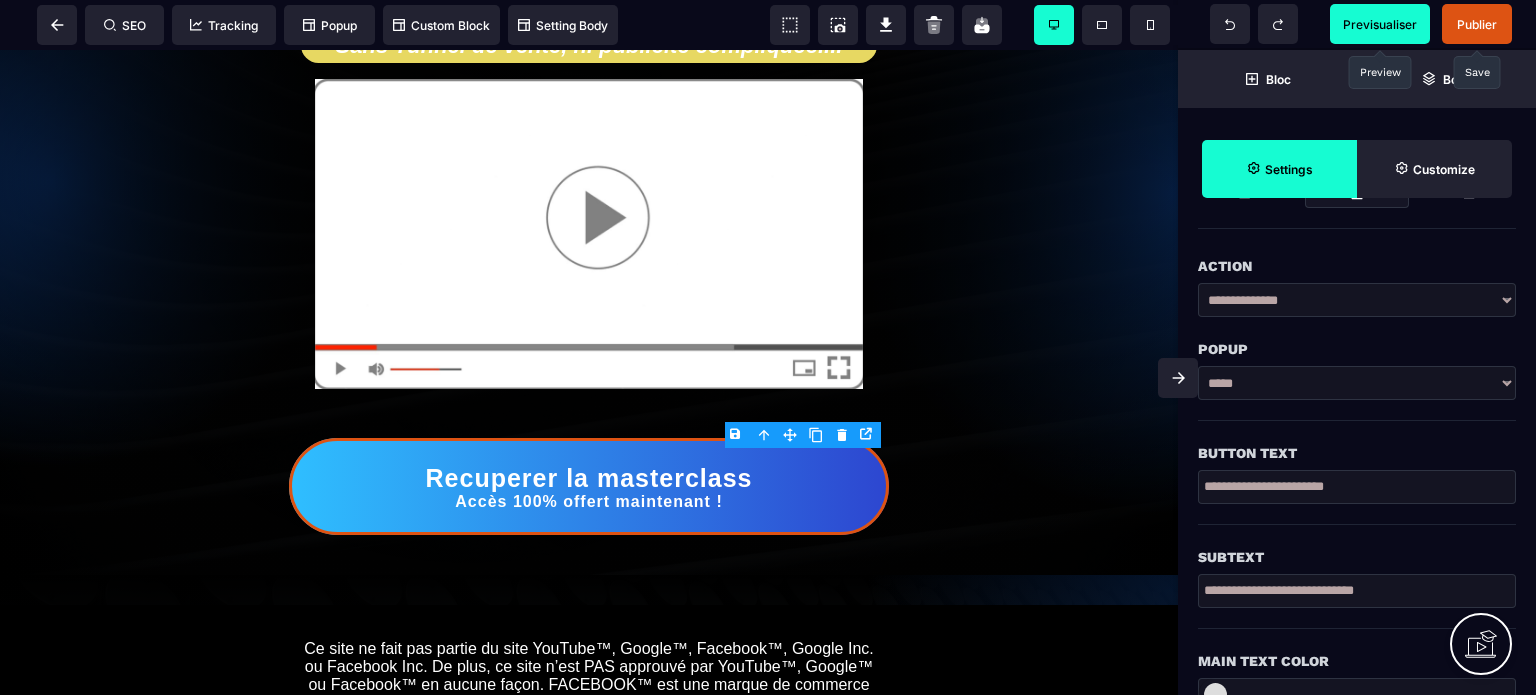 scroll, scrollTop: 275, scrollLeft: 0, axis: vertical 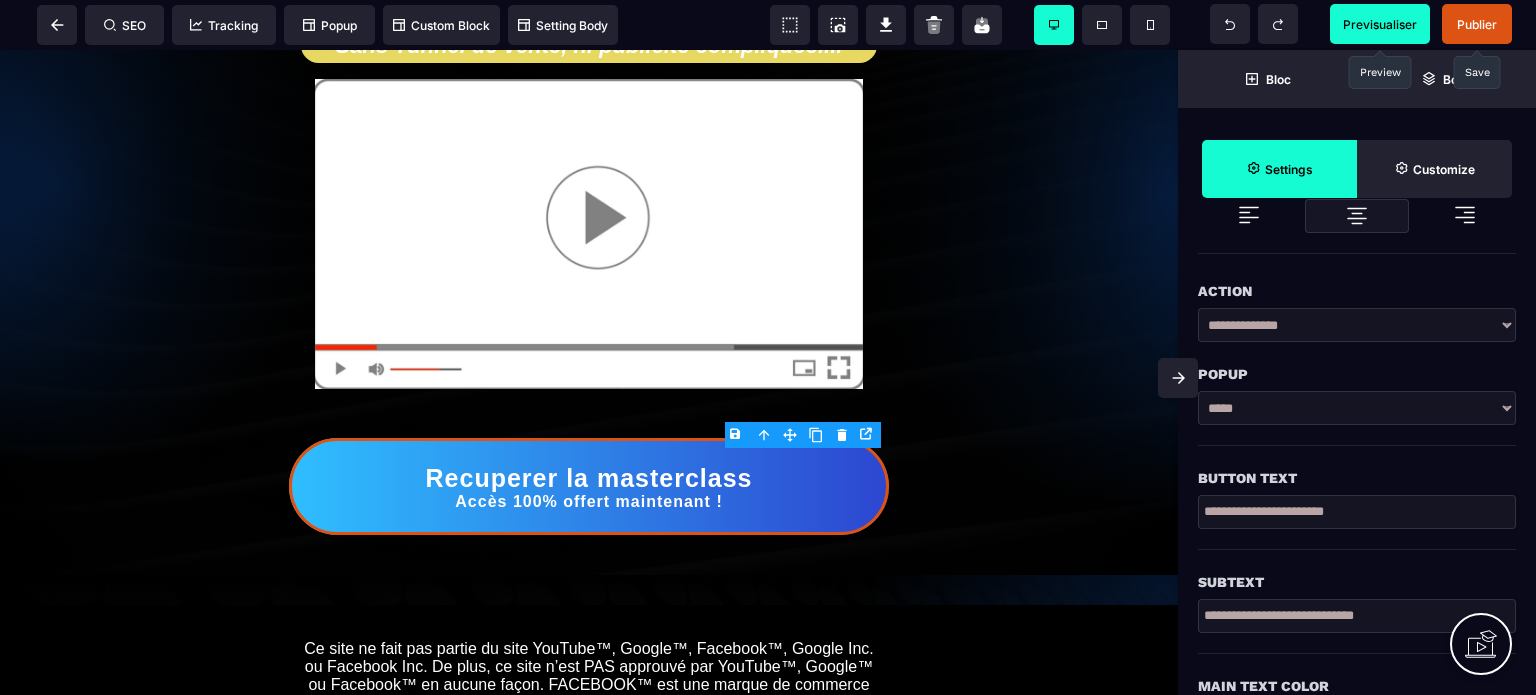 drag, startPoint x: 1211, startPoint y: 541, endPoint x: 1381, endPoint y: 513, distance: 172.29045 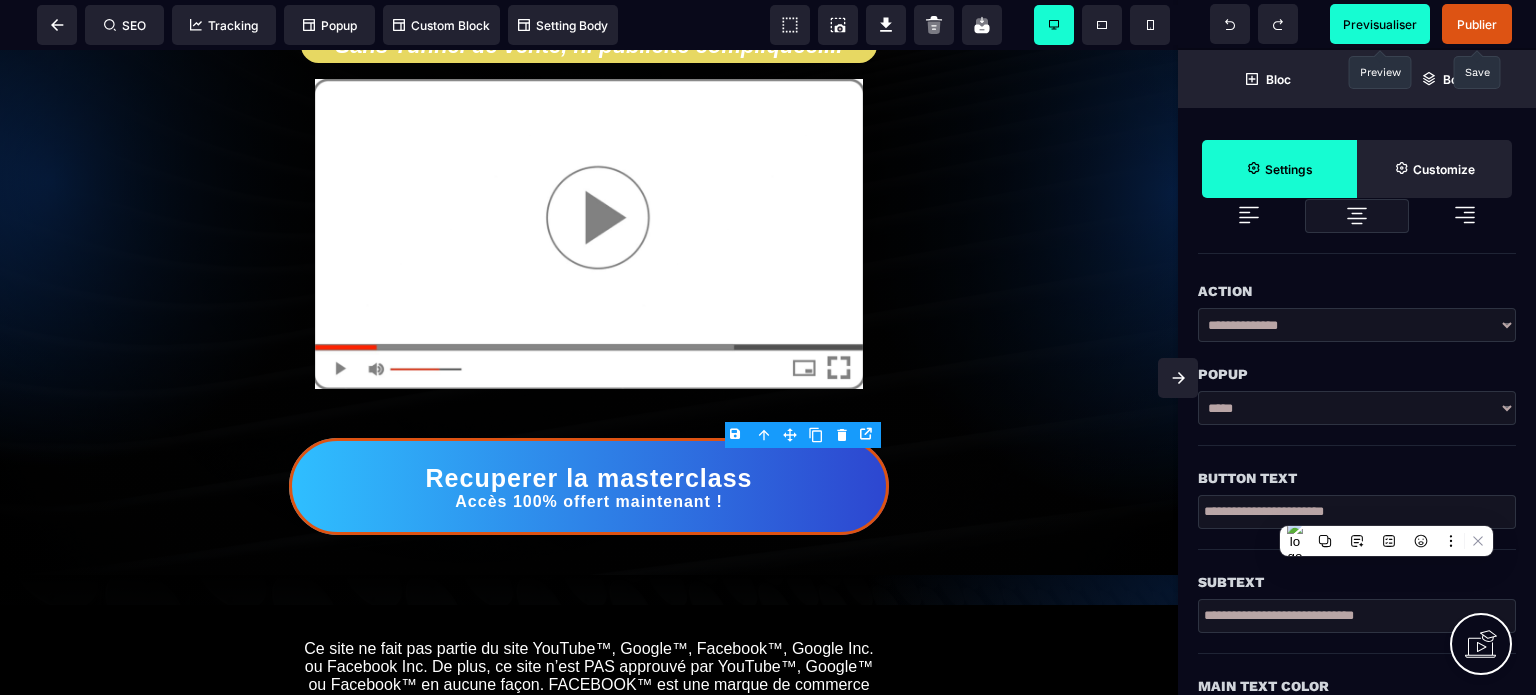 drag, startPoint x: 1344, startPoint y: 511, endPoint x: 1220, endPoint y: 514, distance: 124.036285 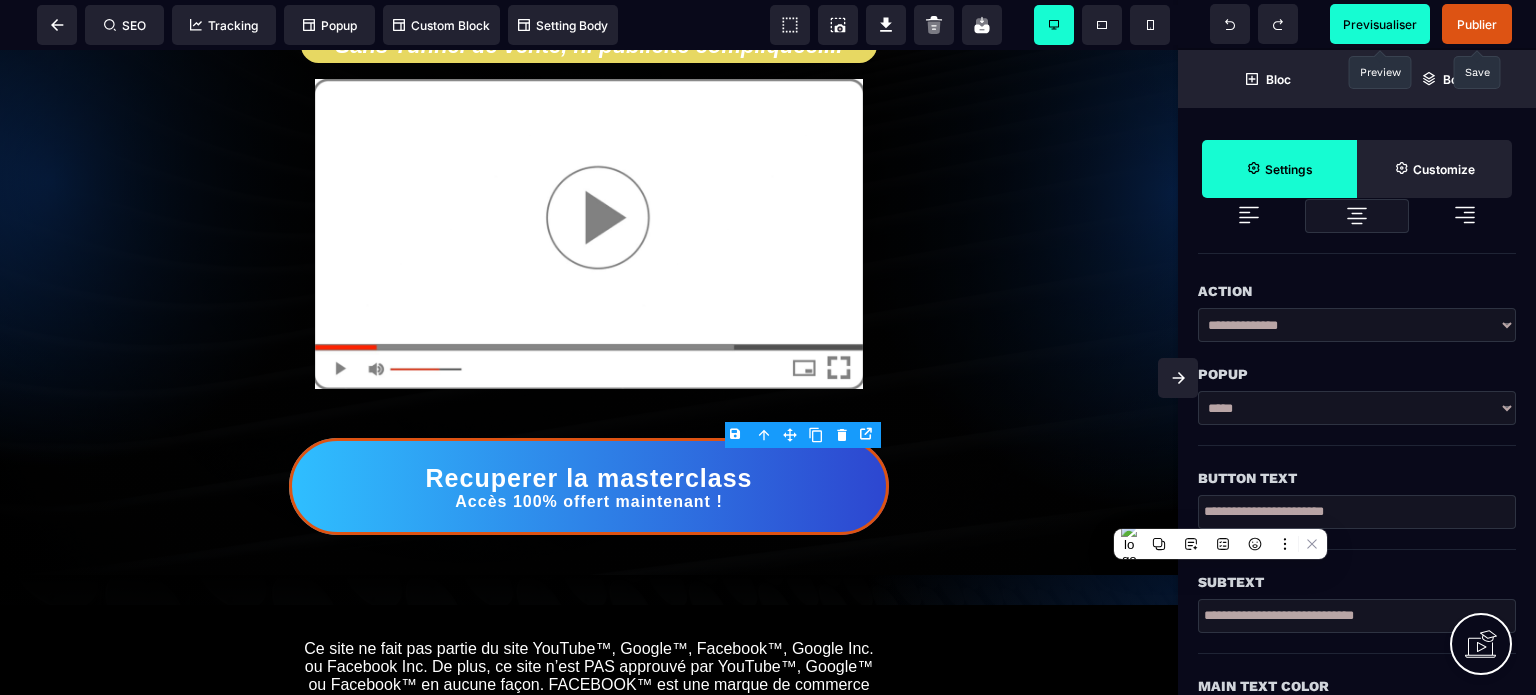 paste on "**********" 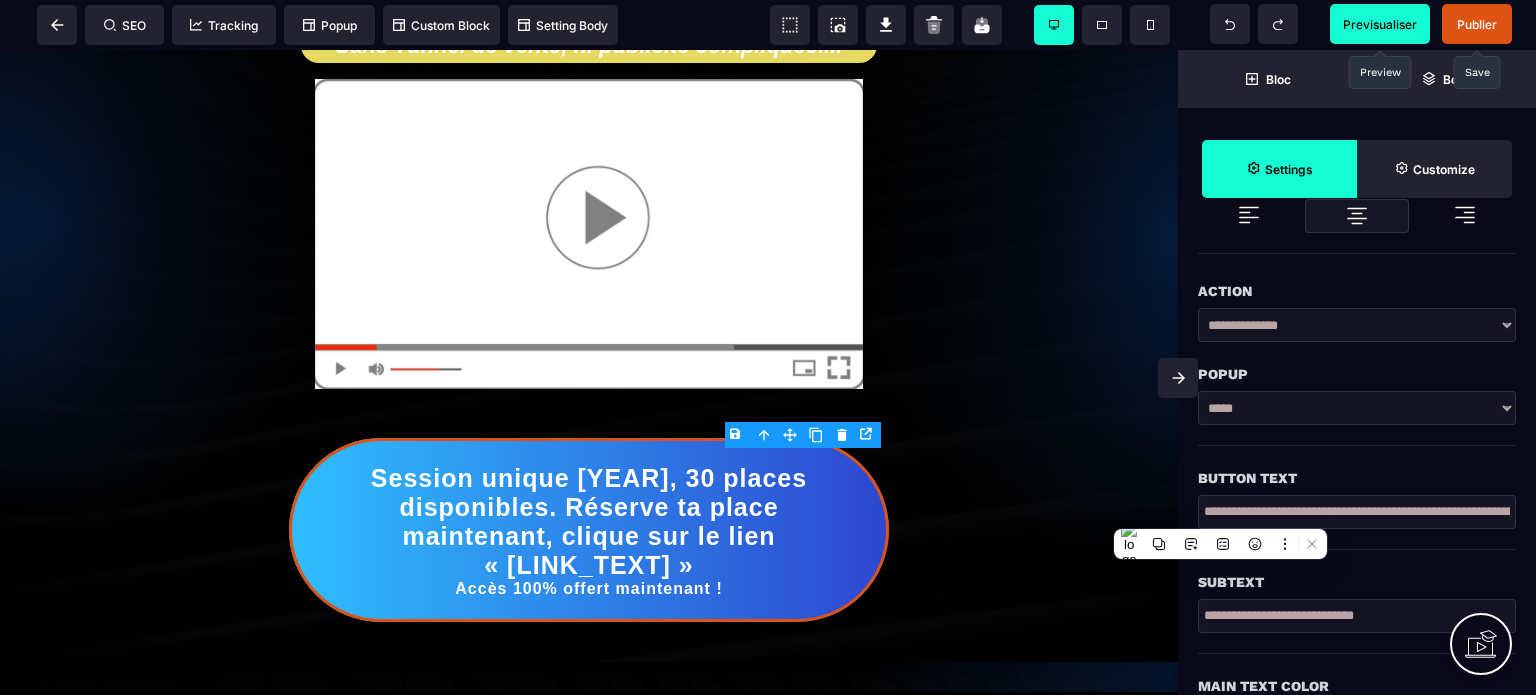scroll, scrollTop: 0, scrollLeft: 397, axis: horizontal 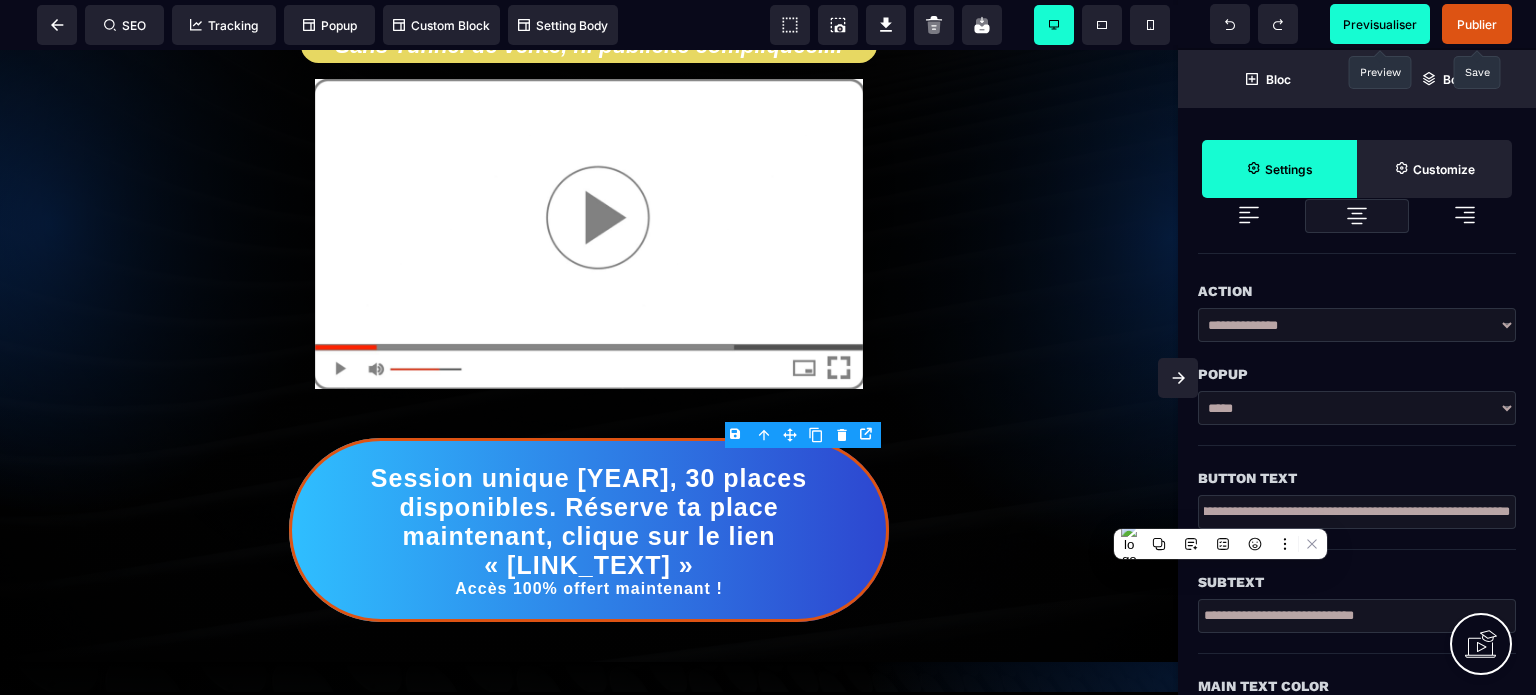 click on "**********" at bounding box center (1357, 512) 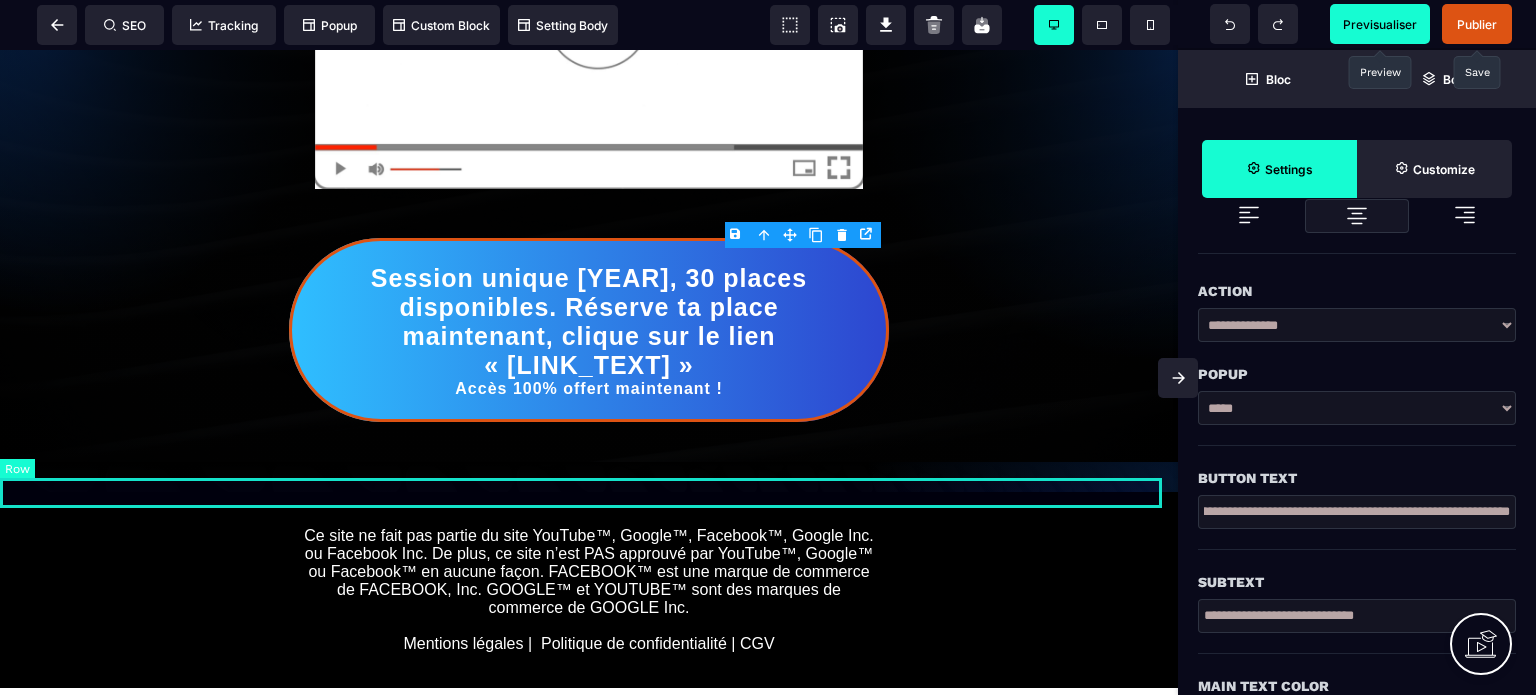 scroll, scrollTop: 400, scrollLeft: 0, axis: vertical 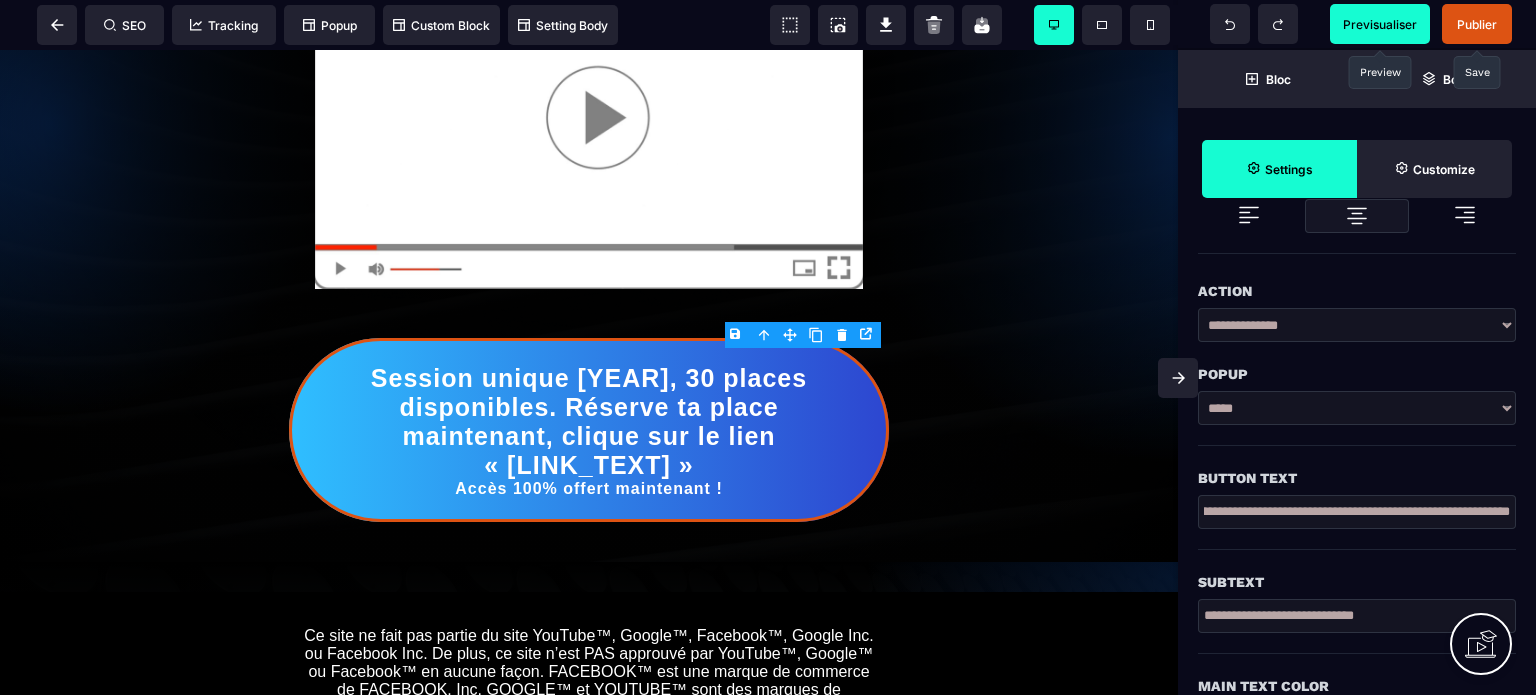 type on "**********" 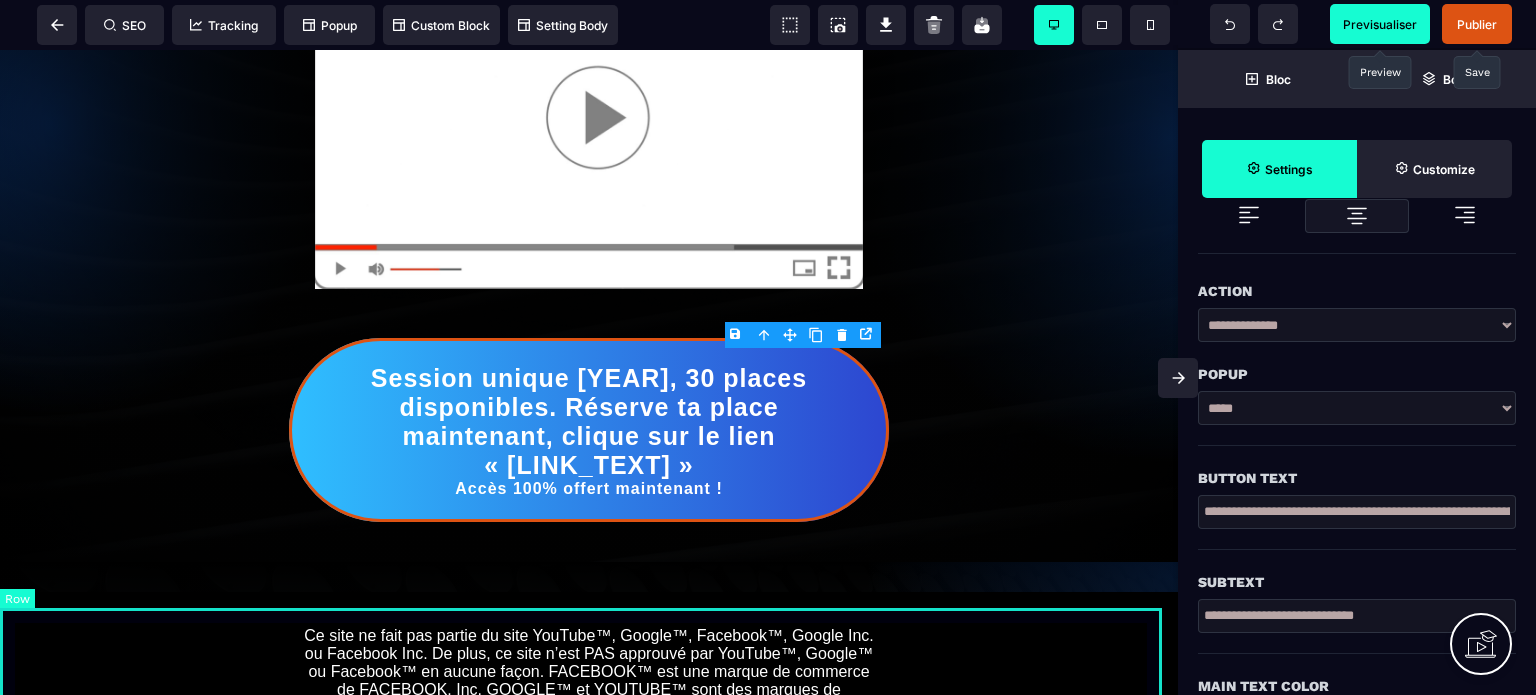 drag, startPoint x: 1438, startPoint y: 670, endPoint x: 1141, endPoint y: 622, distance: 300.8538 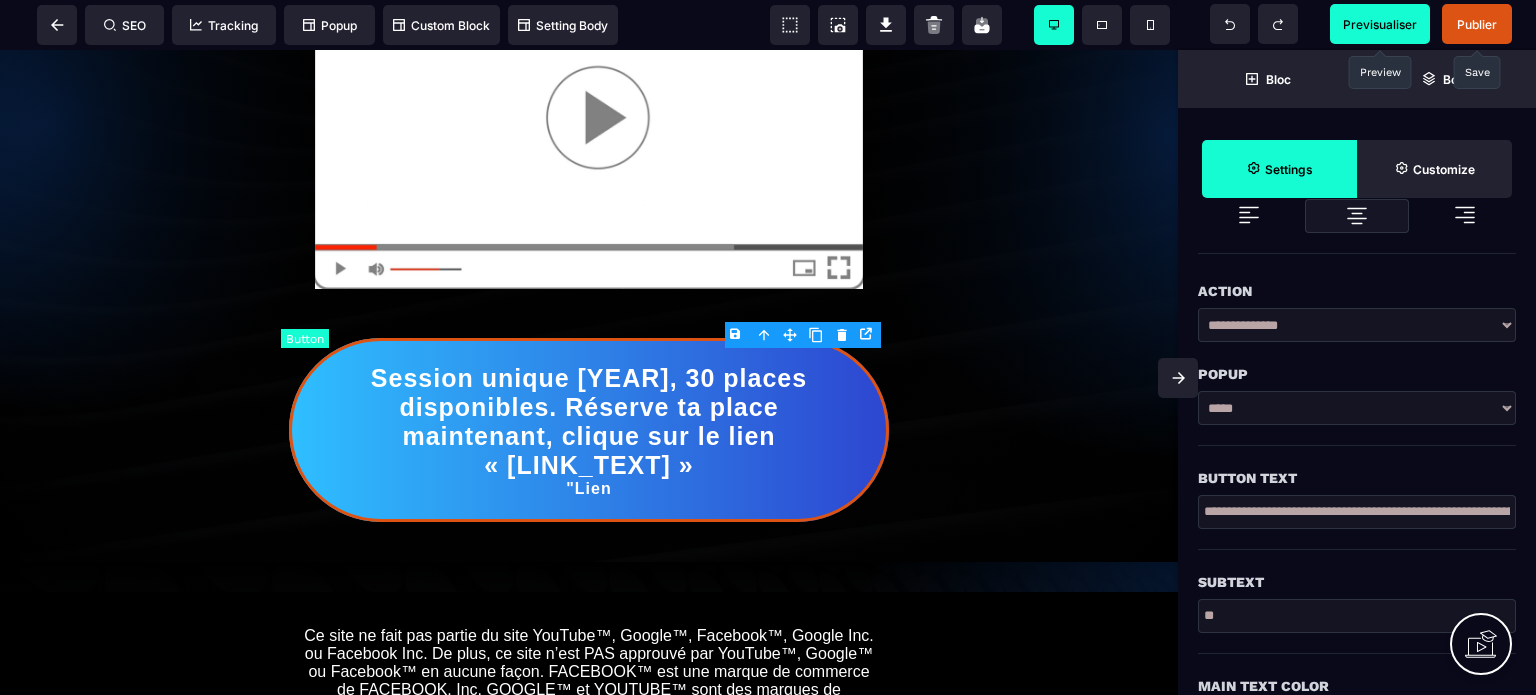 type on "*" 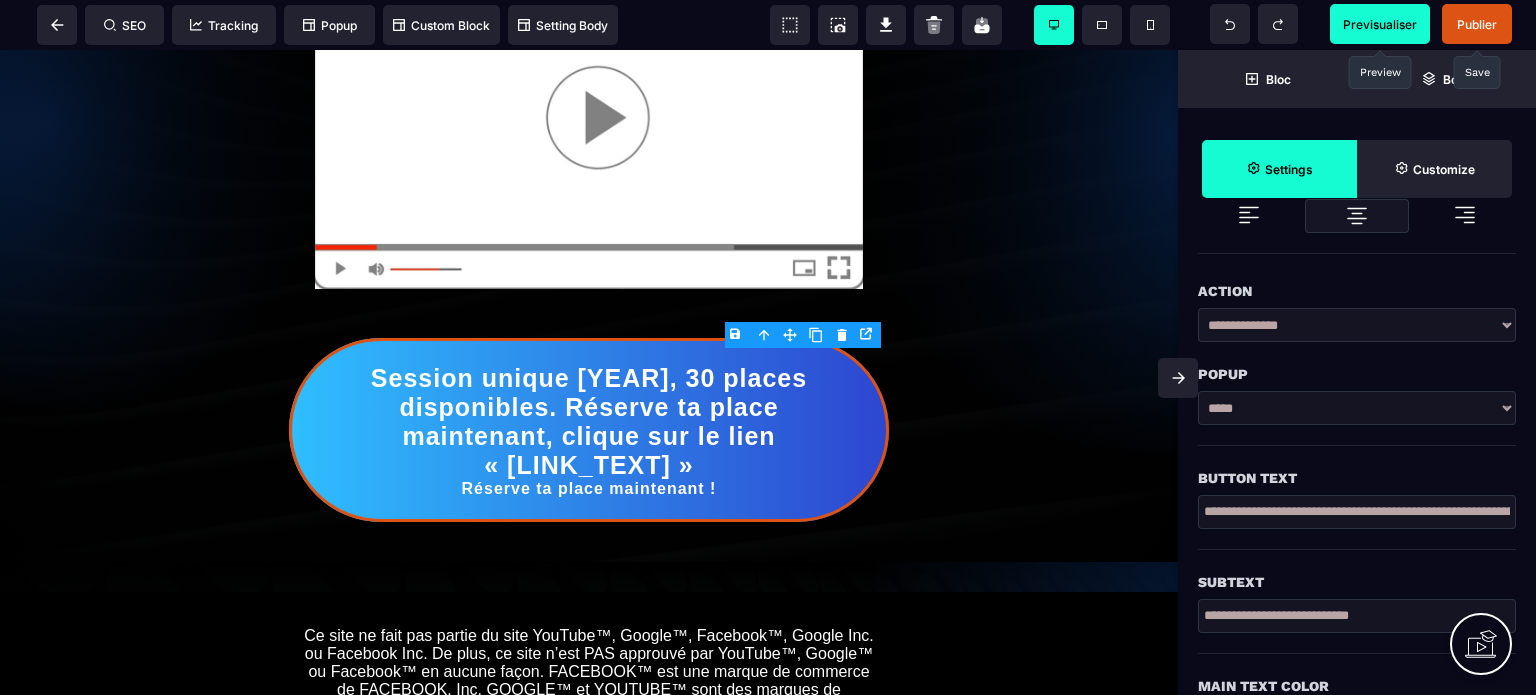 type on "**********" 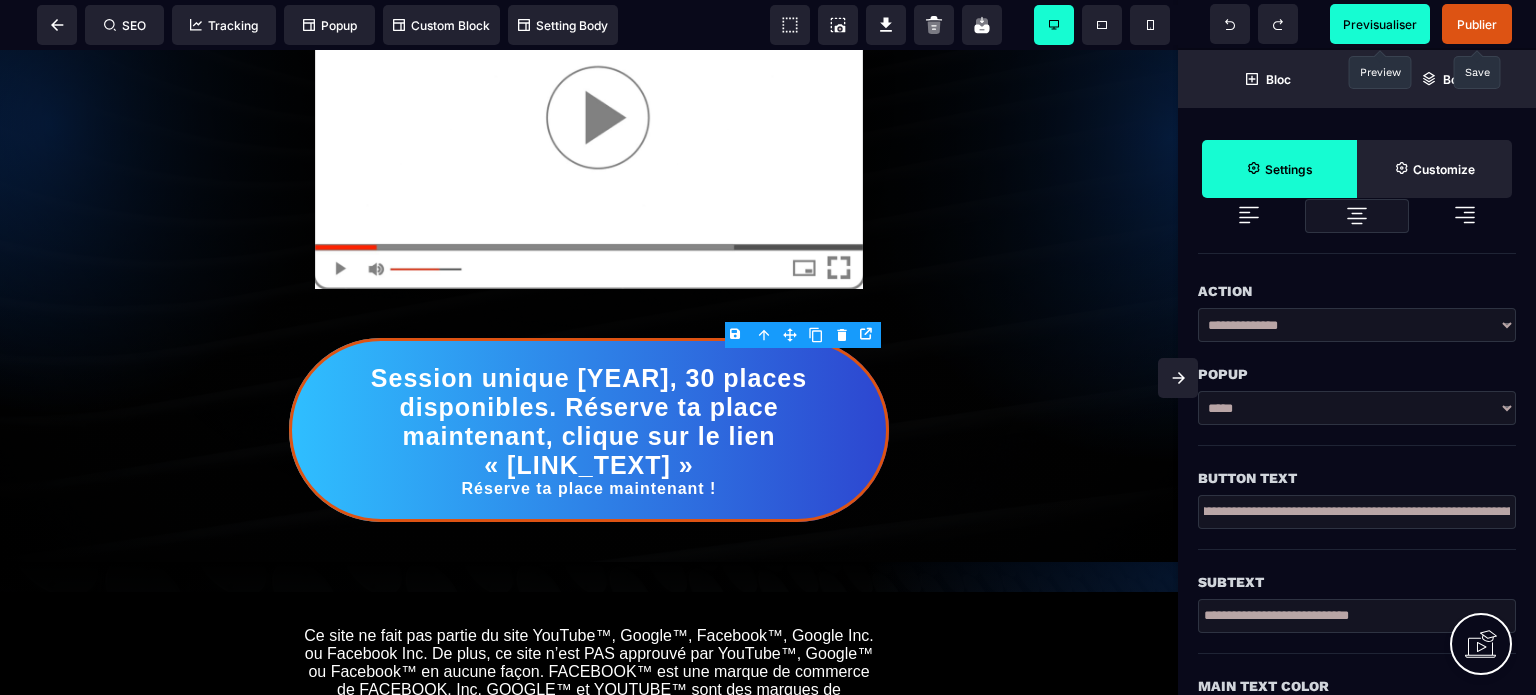scroll, scrollTop: 0, scrollLeft: 398, axis: horizontal 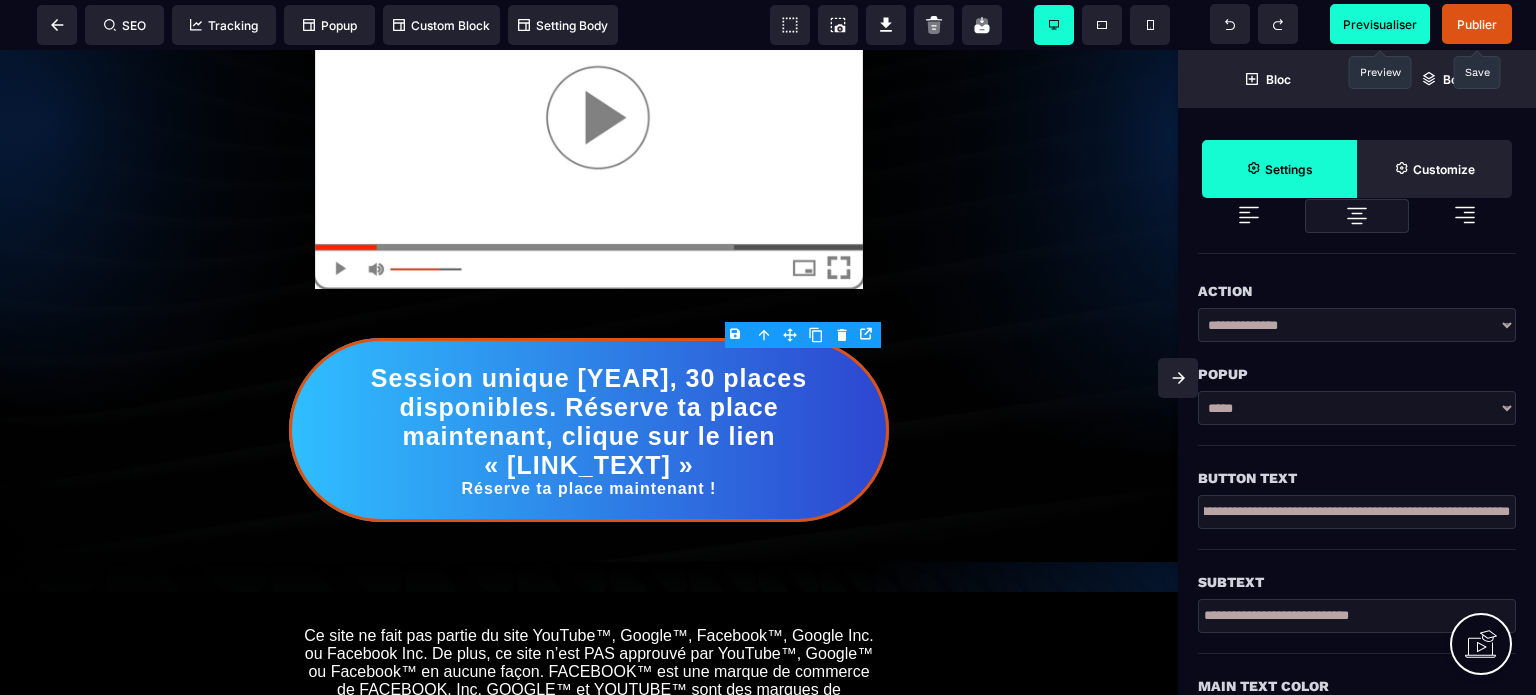 drag, startPoint x: 1496, startPoint y: 512, endPoint x: 1535, endPoint y: 516, distance: 39.20459 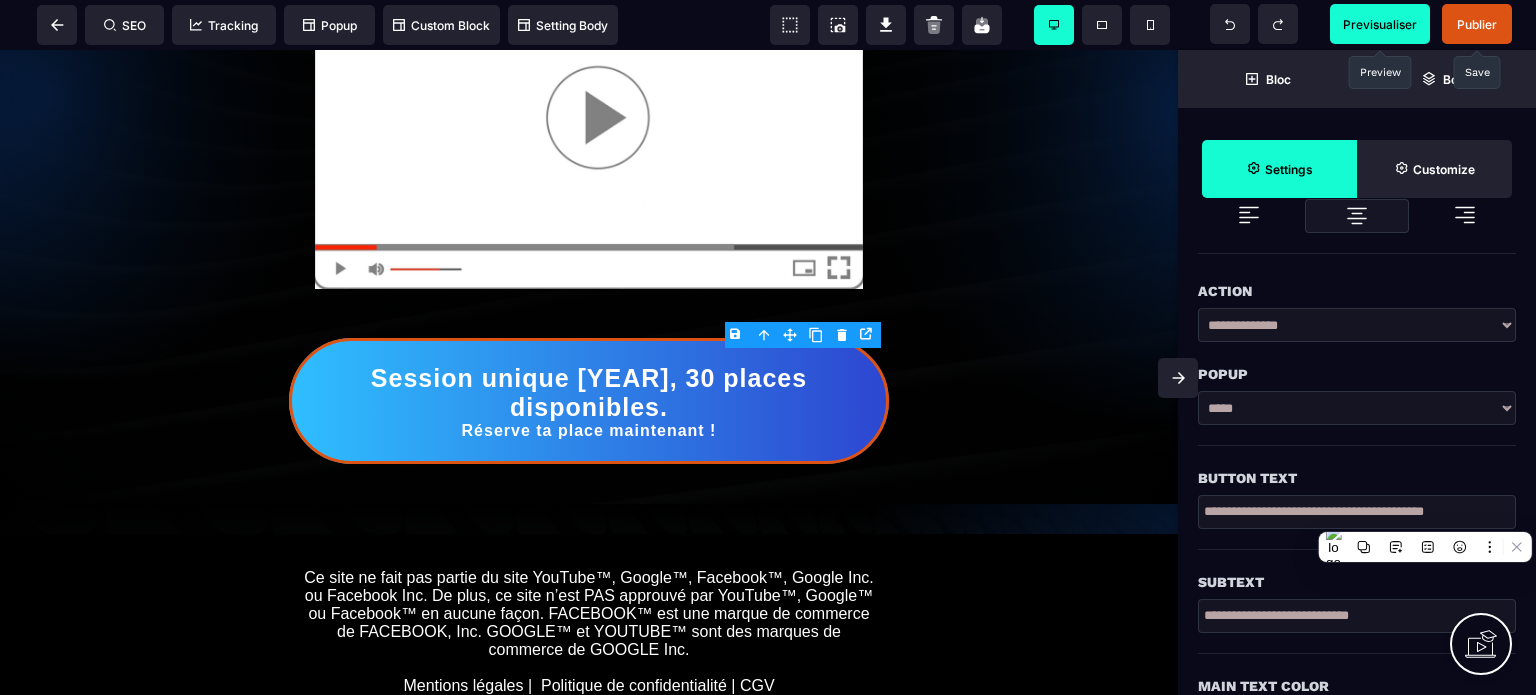 scroll, scrollTop: 0, scrollLeft: 0, axis: both 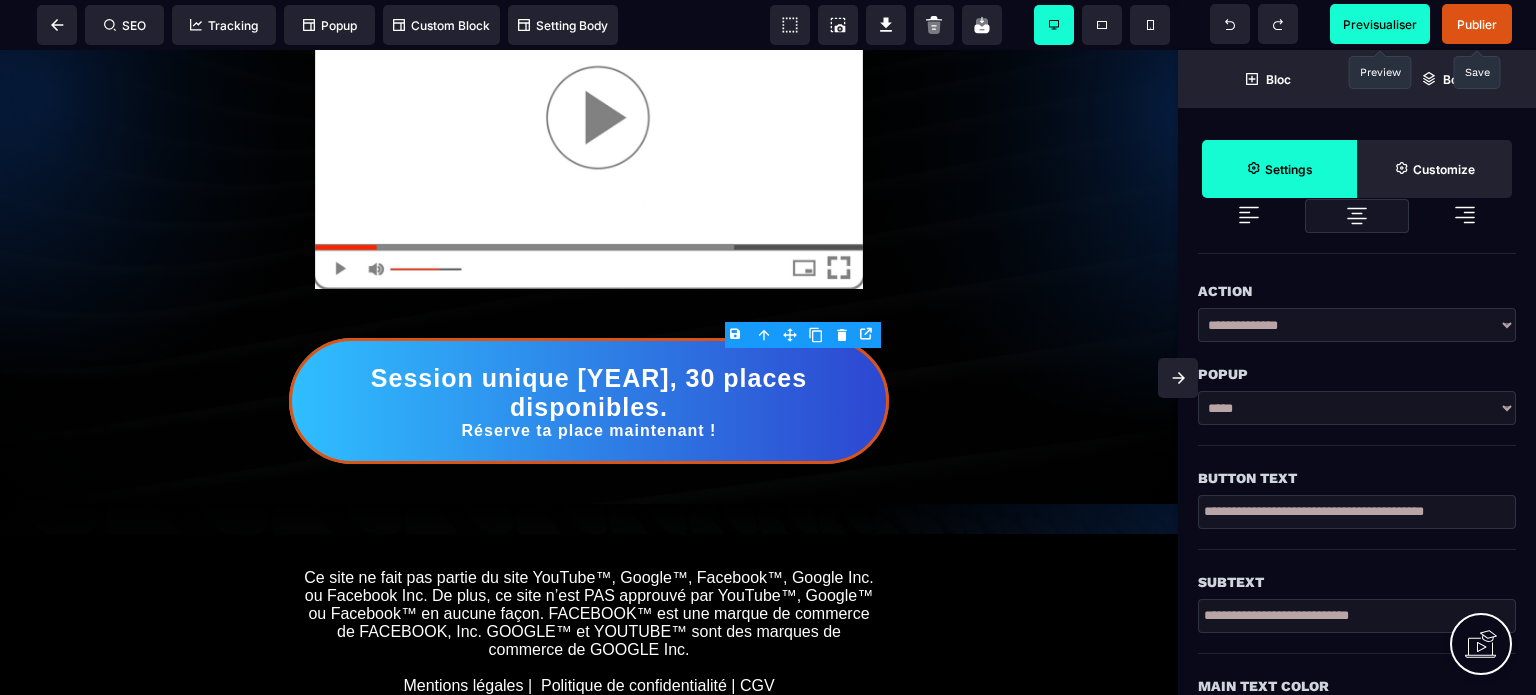 click on "**********" at bounding box center (1357, 512) 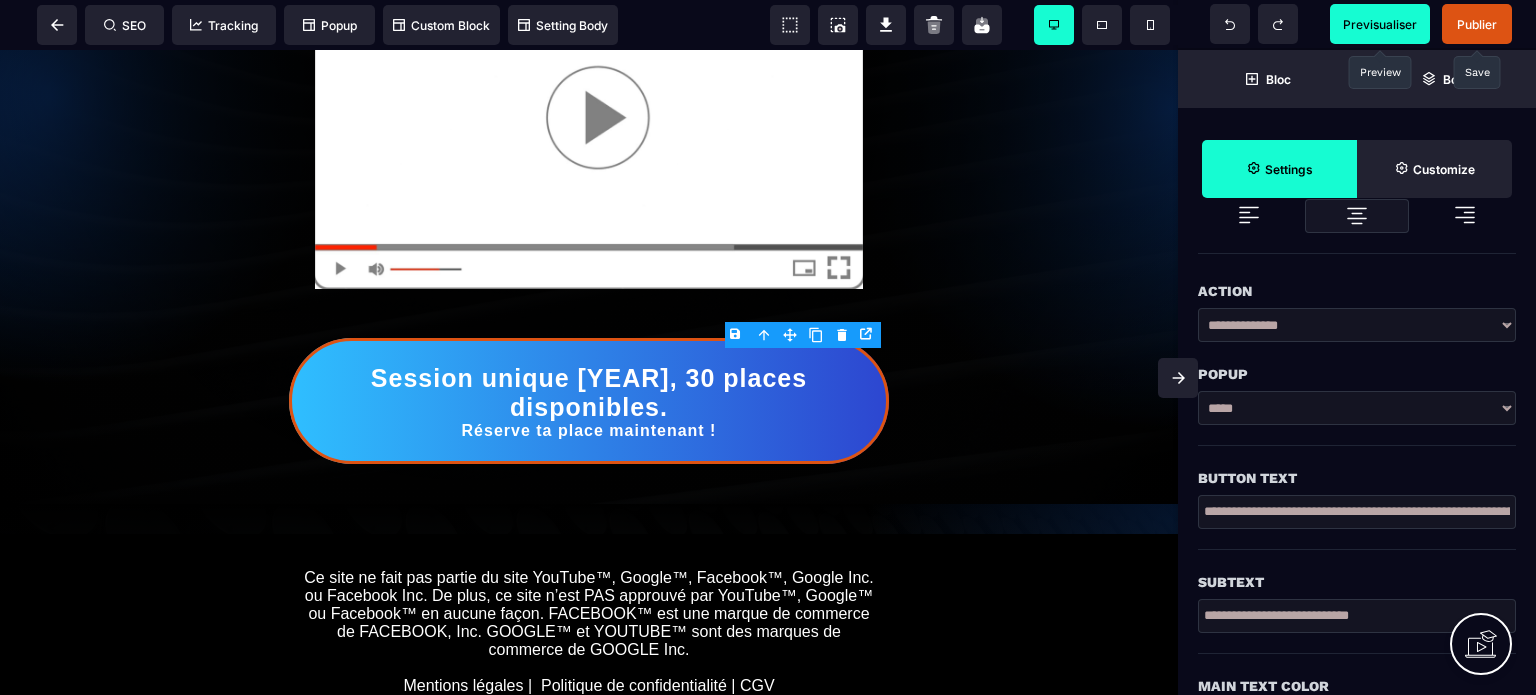 click on "**********" at bounding box center (1357, 512) 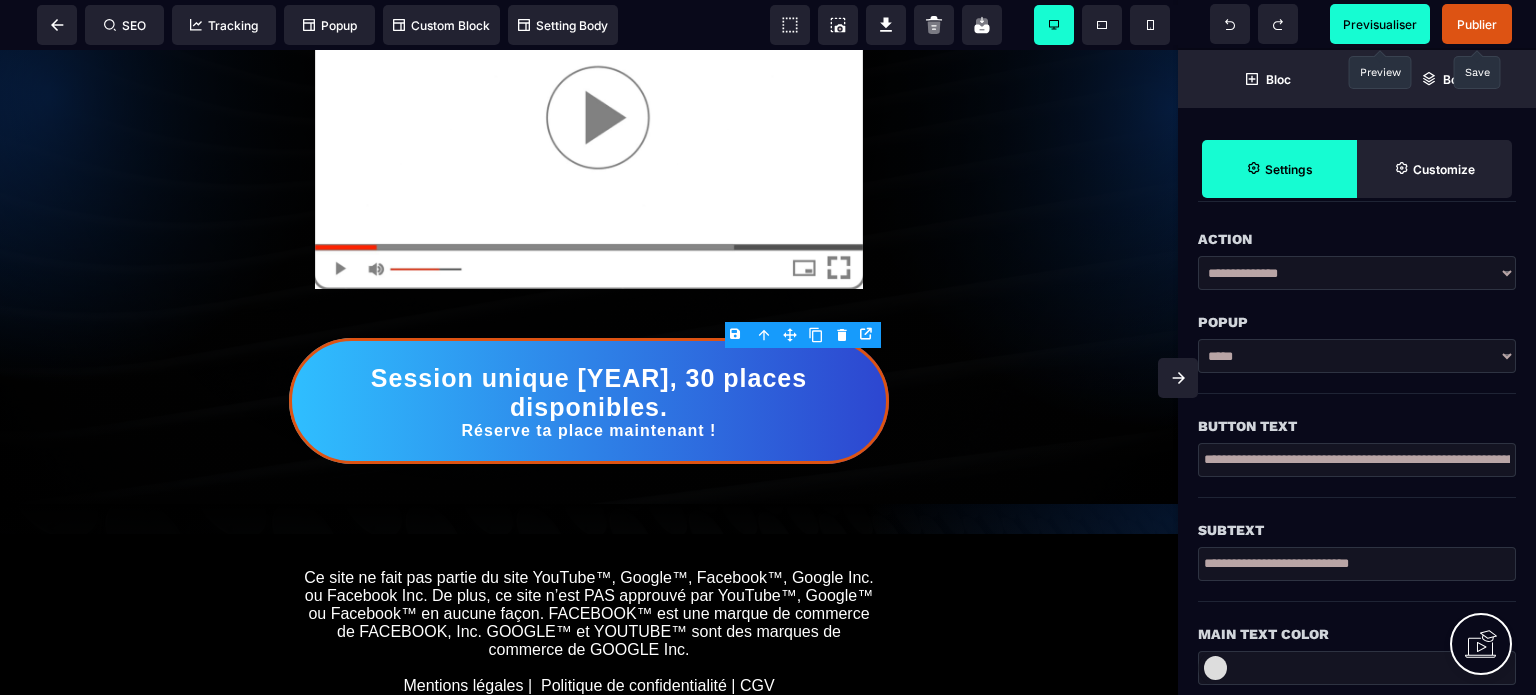 scroll, scrollTop: 375, scrollLeft: 0, axis: vertical 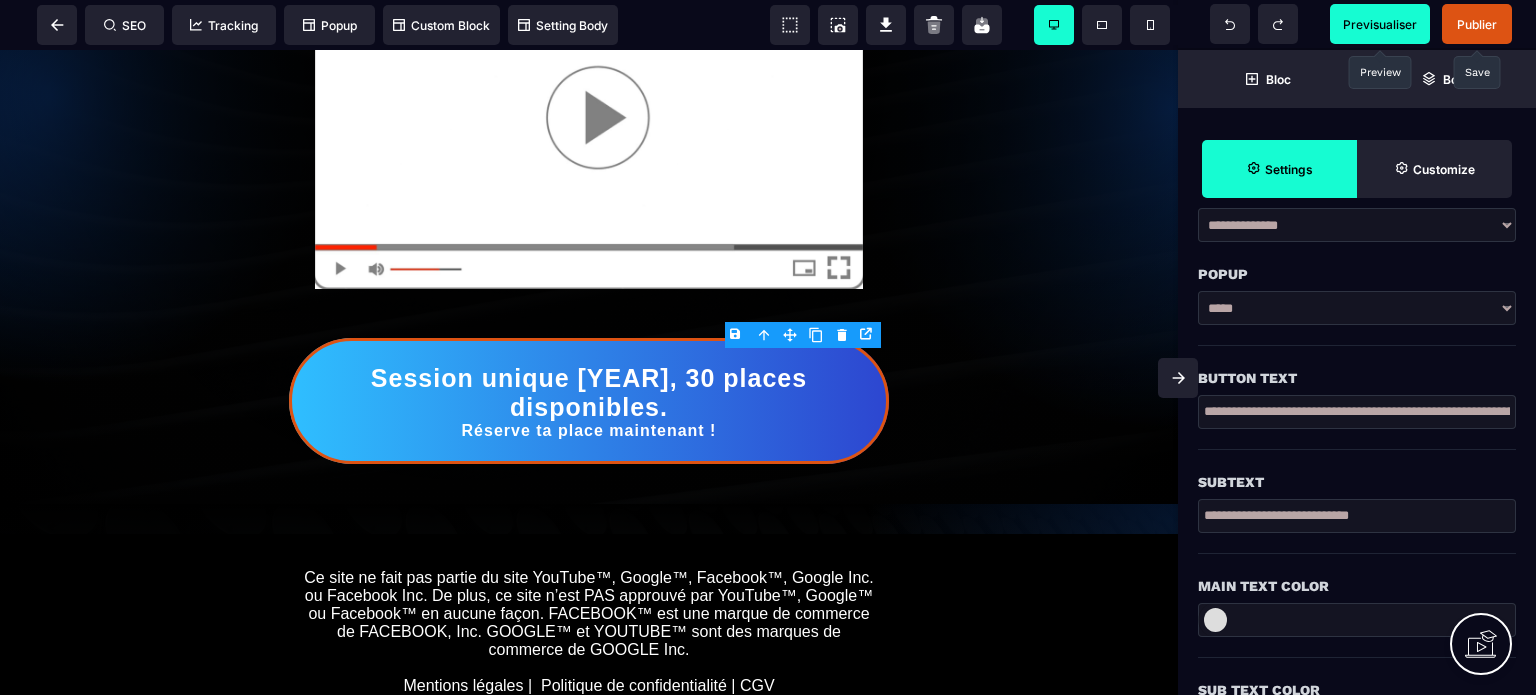 drag, startPoint x: 1374, startPoint y: 409, endPoint x: 1189, endPoint y: 416, distance: 185.13239 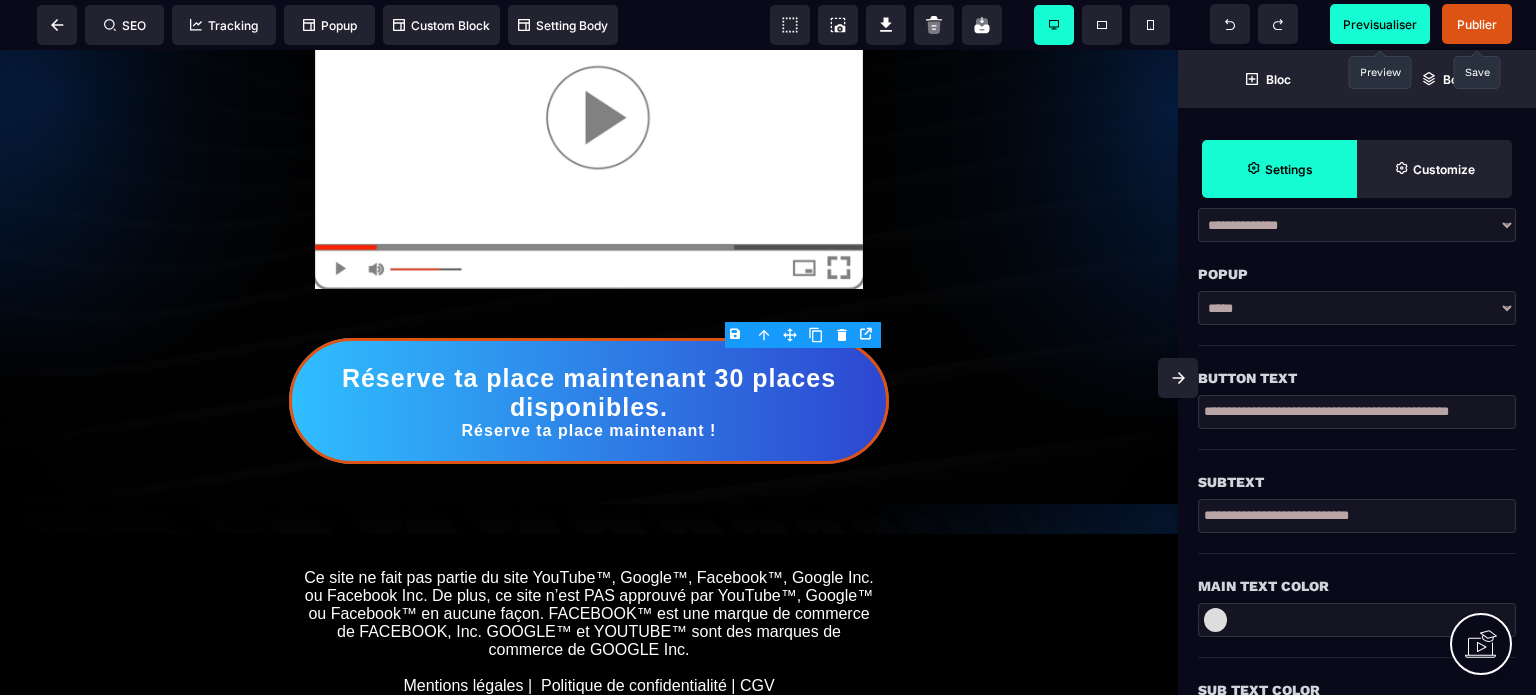 scroll, scrollTop: 0, scrollLeft: 0, axis: both 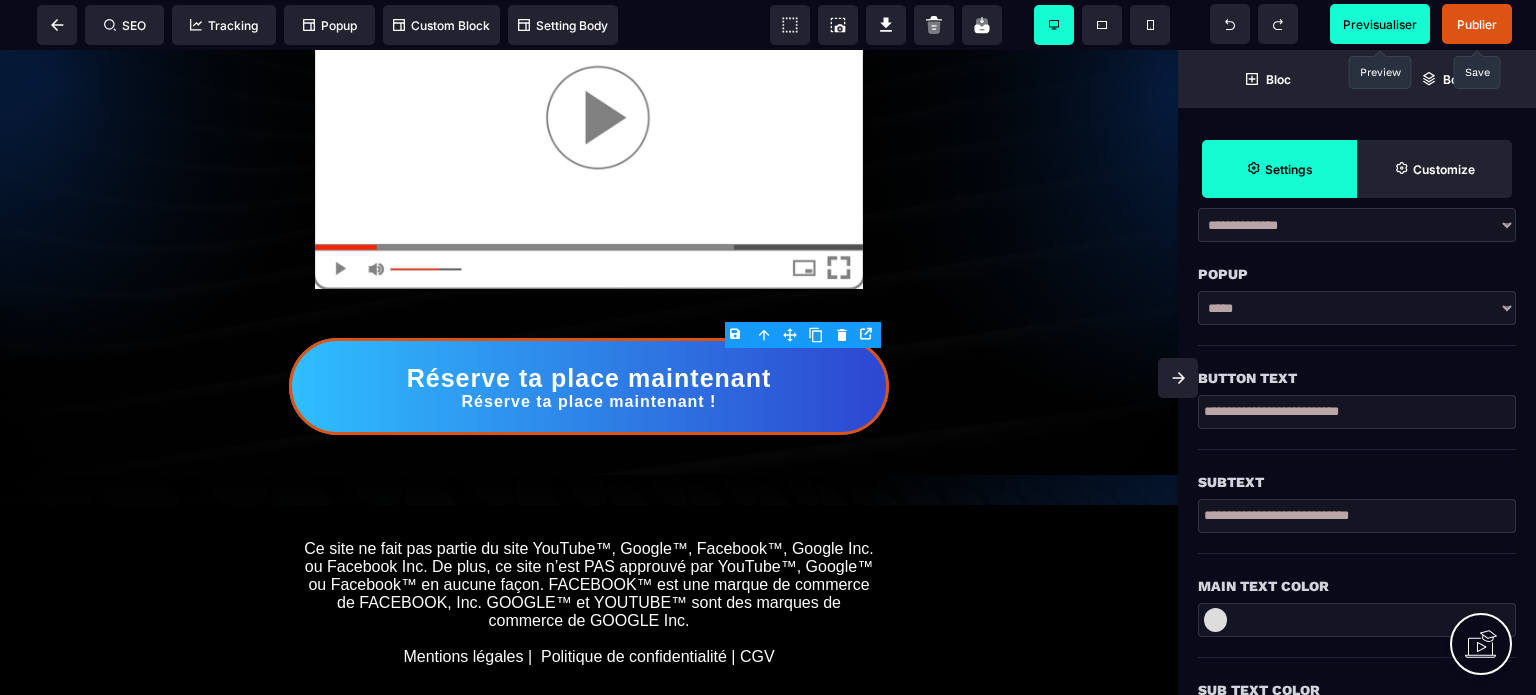 type on "**********" 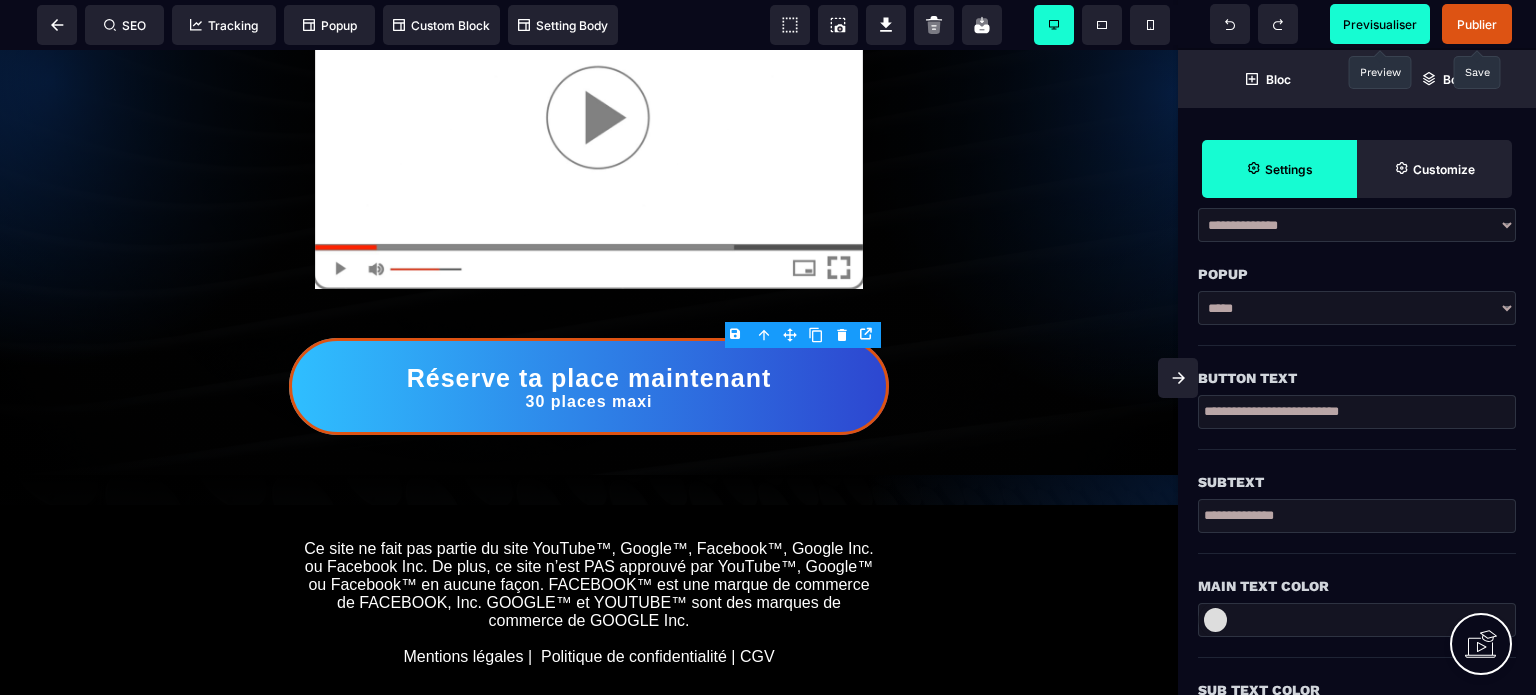 click on "**********" at bounding box center [1357, 516] 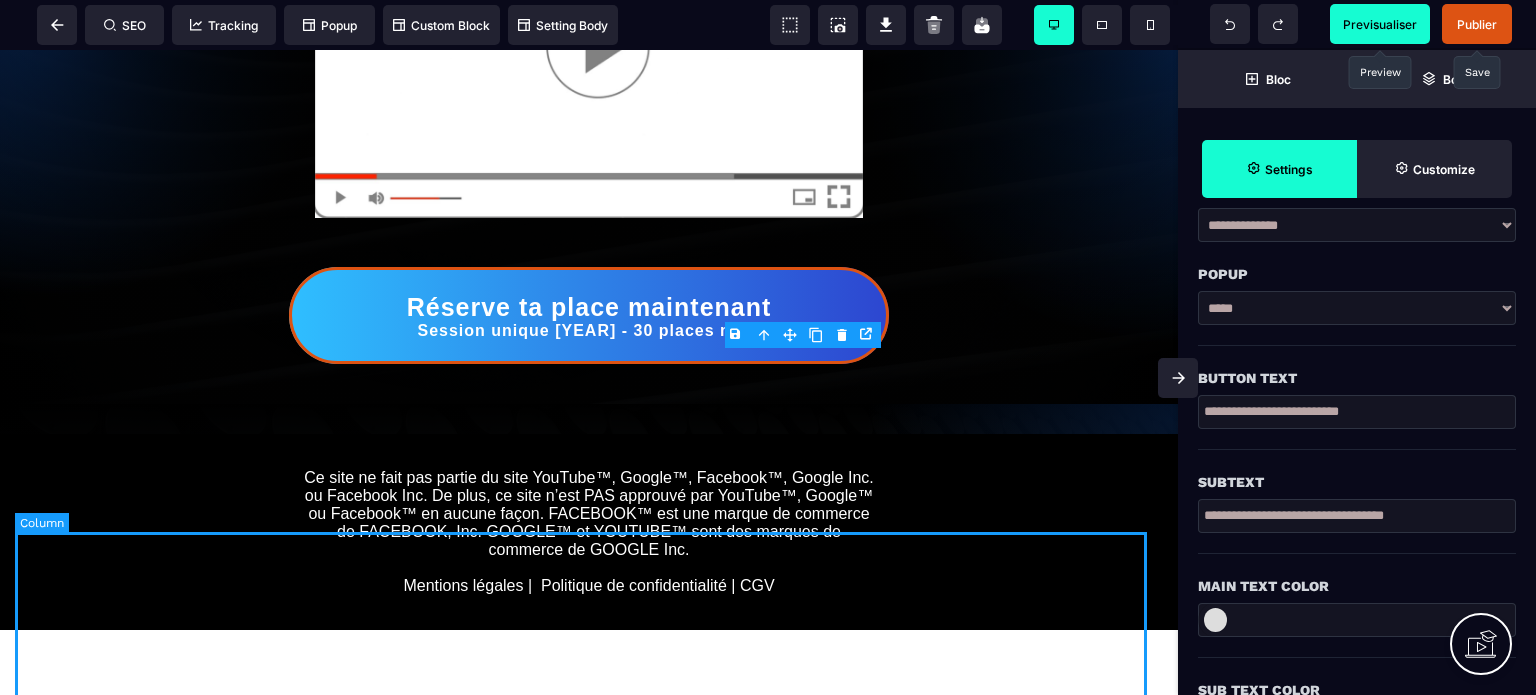 scroll, scrollTop: 500, scrollLeft: 0, axis: vertical 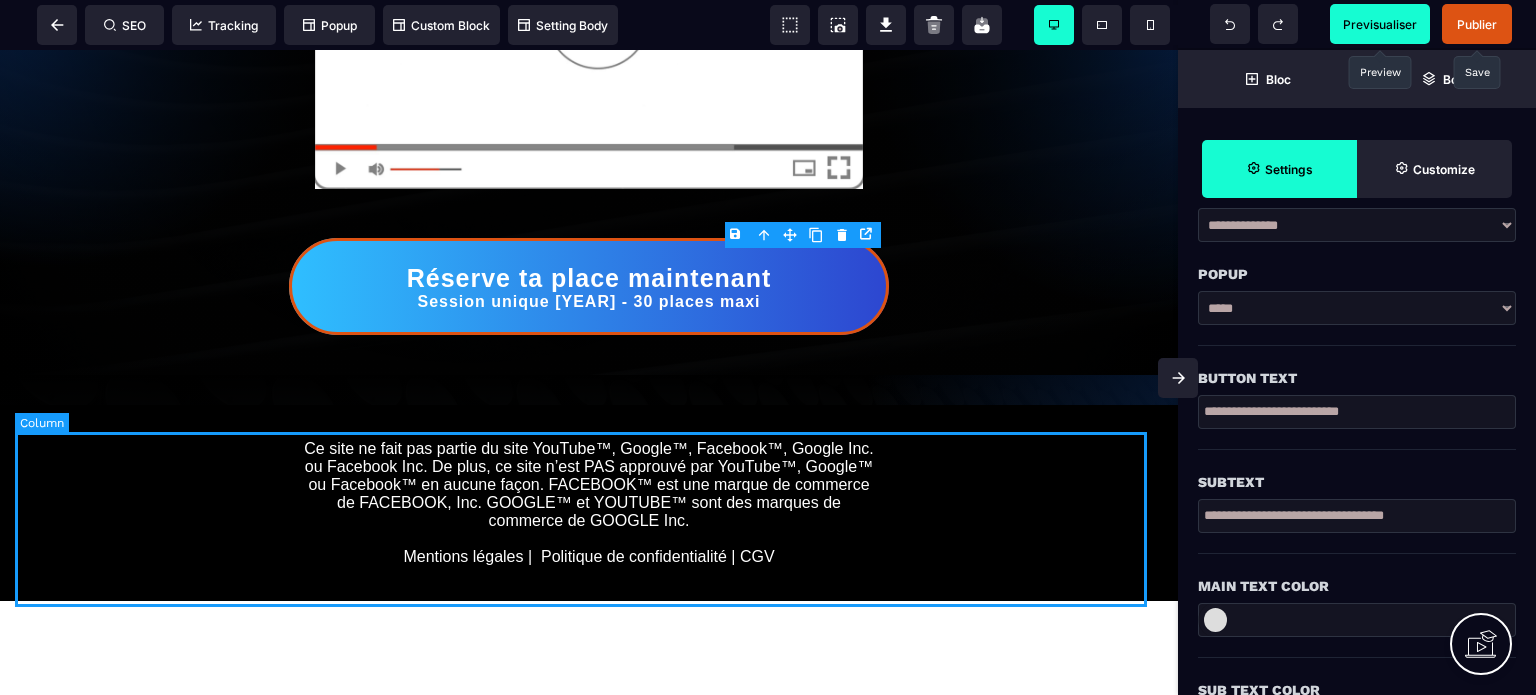 type on "**********" 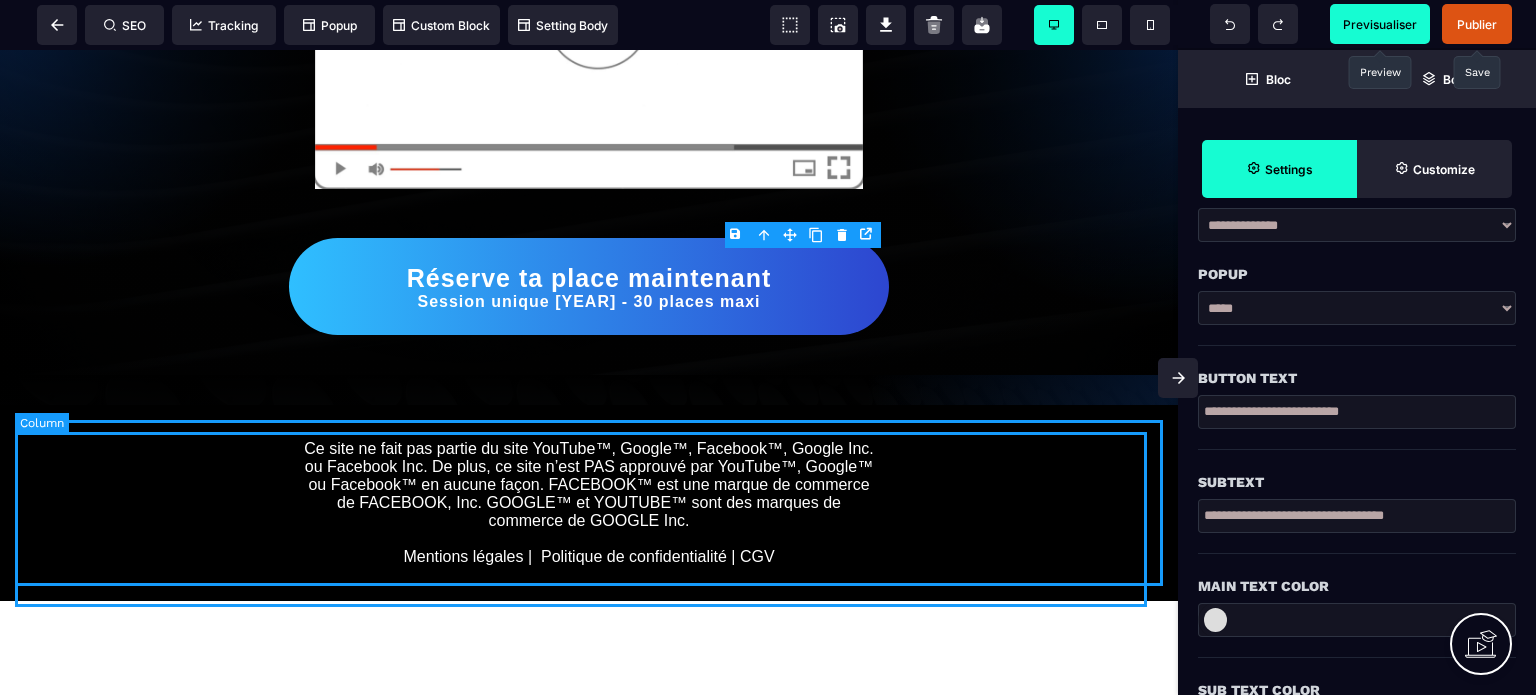 select on "*" 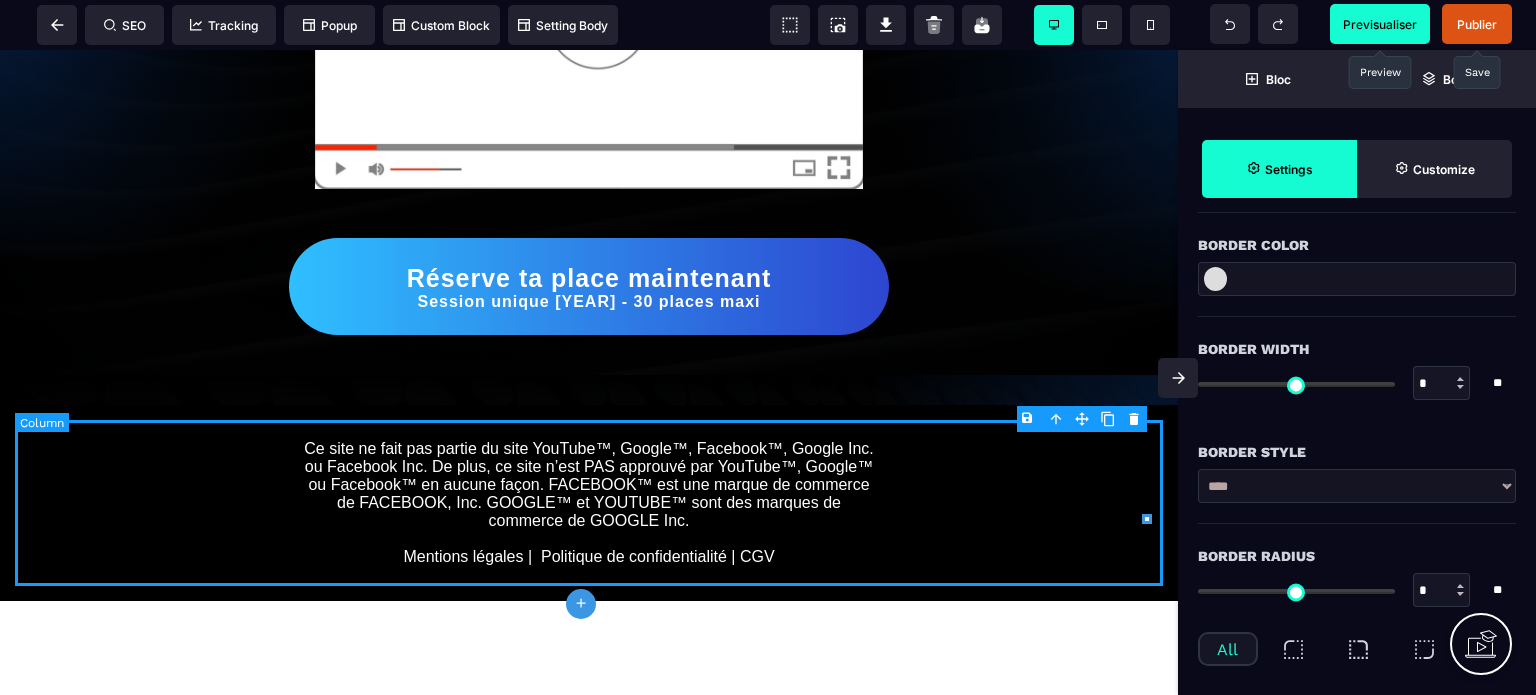 type on "*" 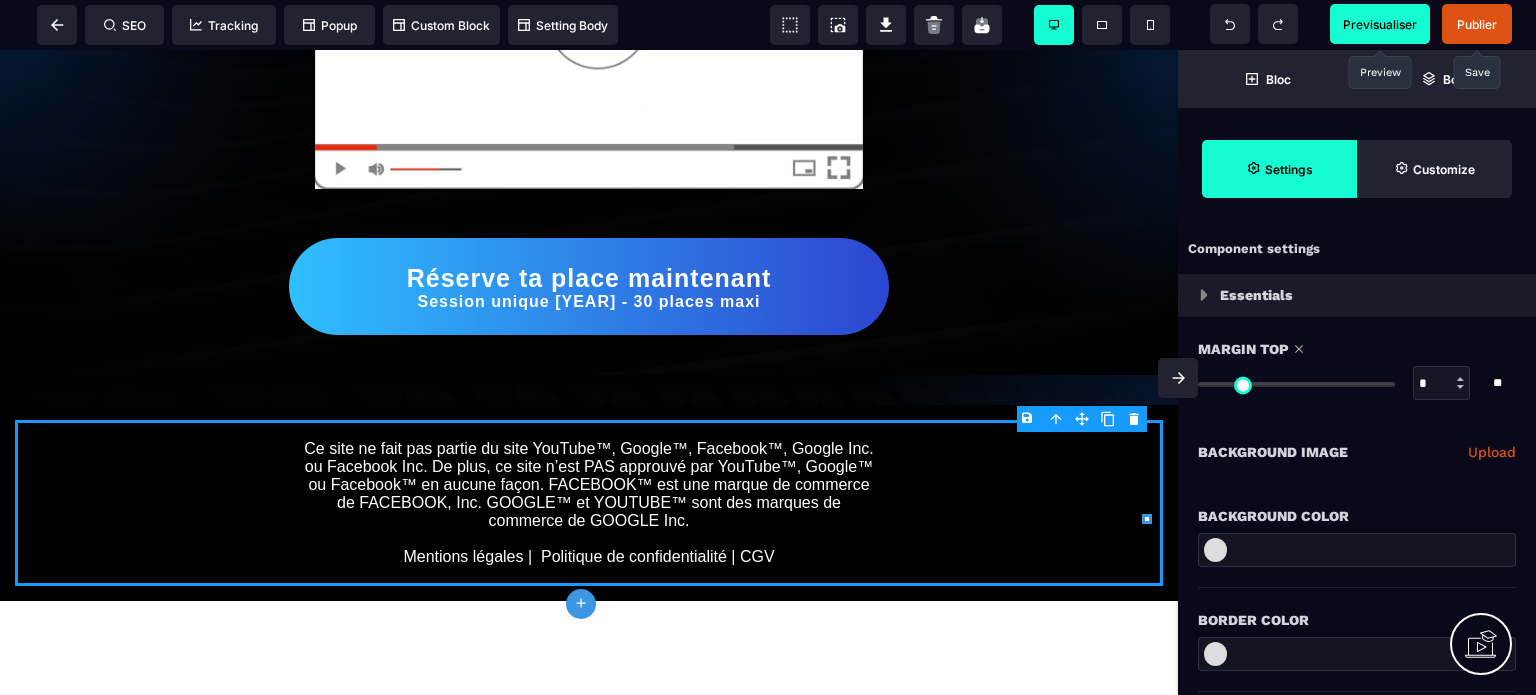 drag, startPoint x: 1215, startPoint y: 383, endPoint x: 1165, endPoint y: 383, distance: 50 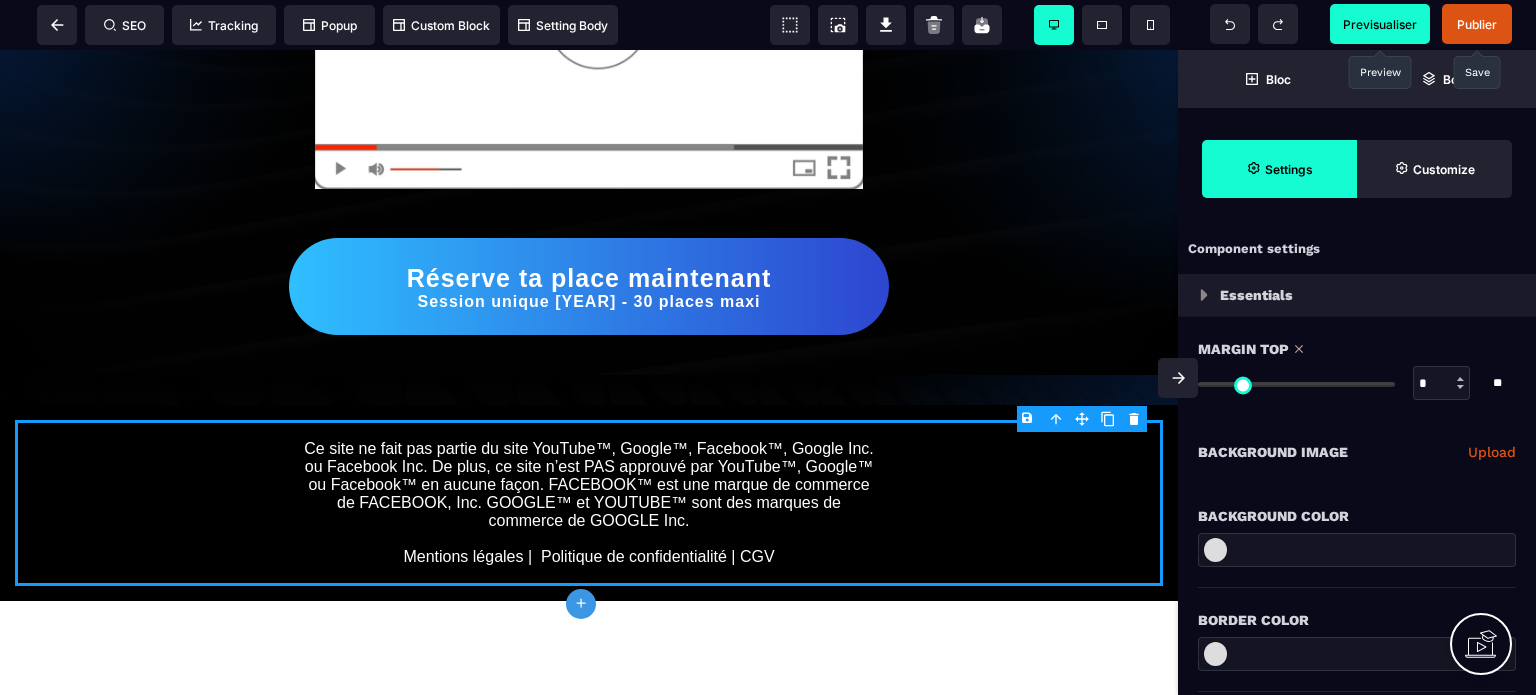 click on "*" at bounding box center [1442, 384] 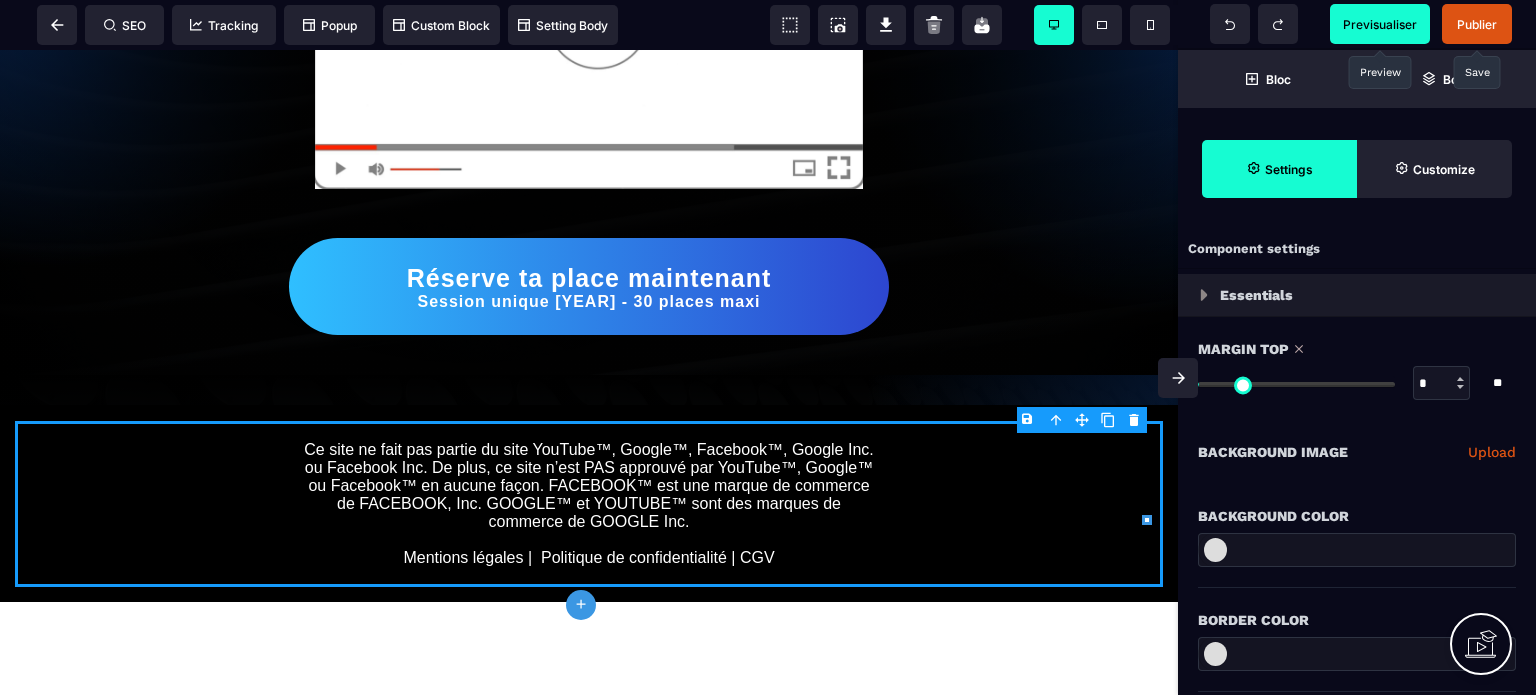click at bounding box center [1460, 379] 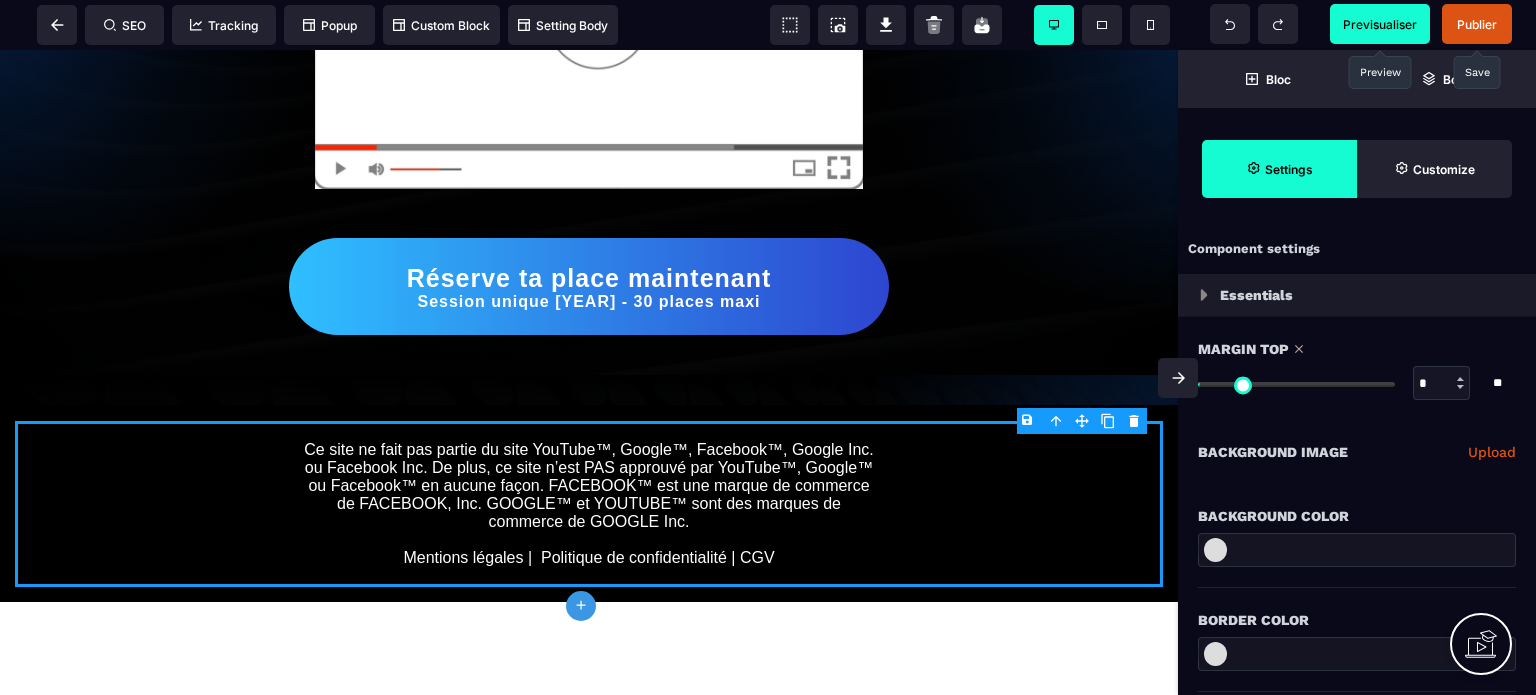 click at bounding box center (1460, 379) 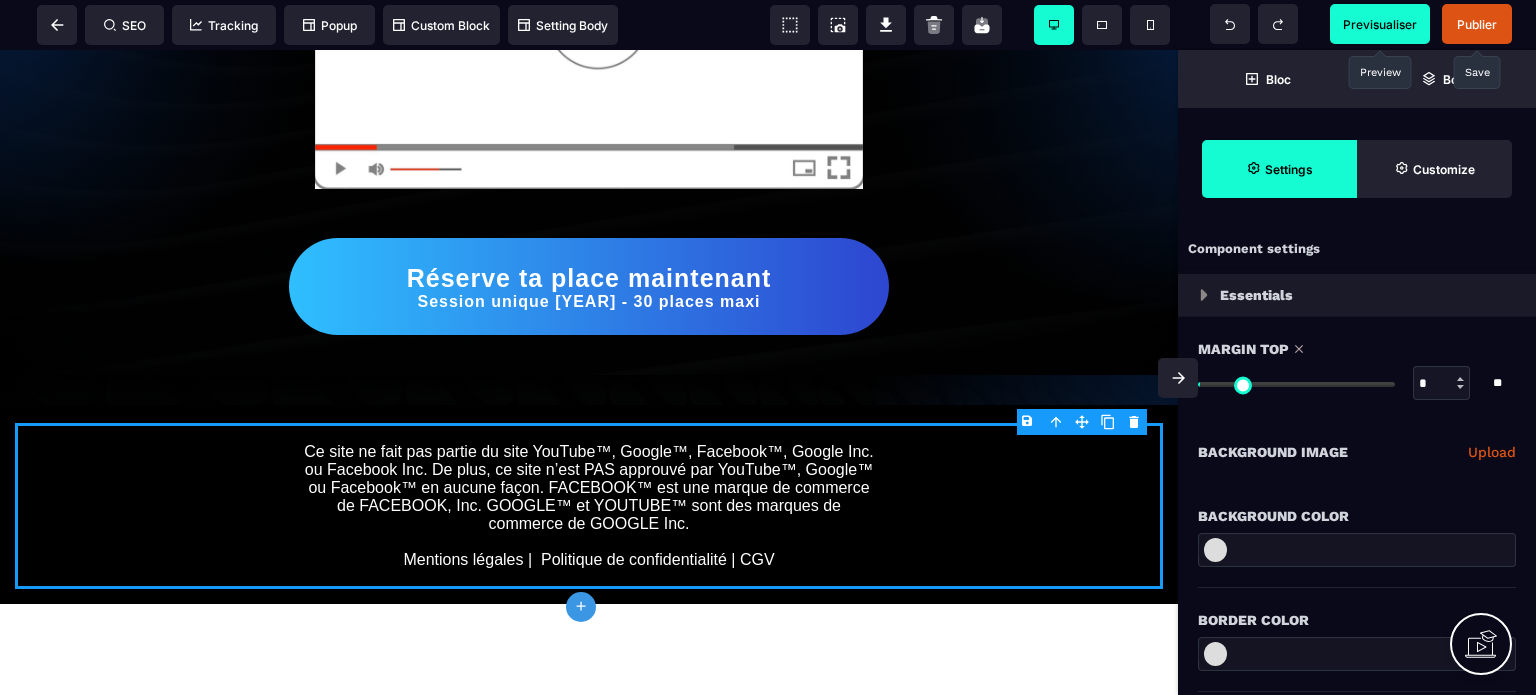 click at bounding box center [1460, 379] 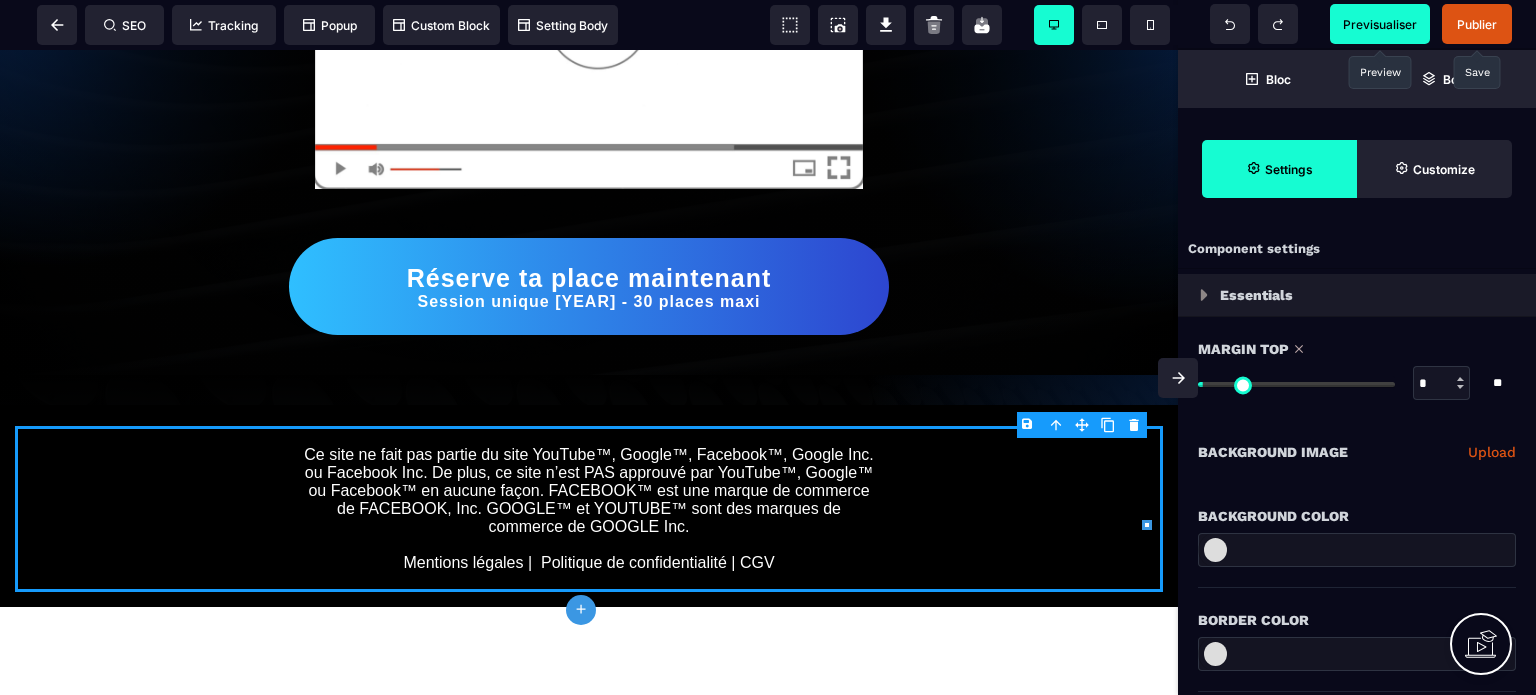 click at bounding box center [1460, 387] 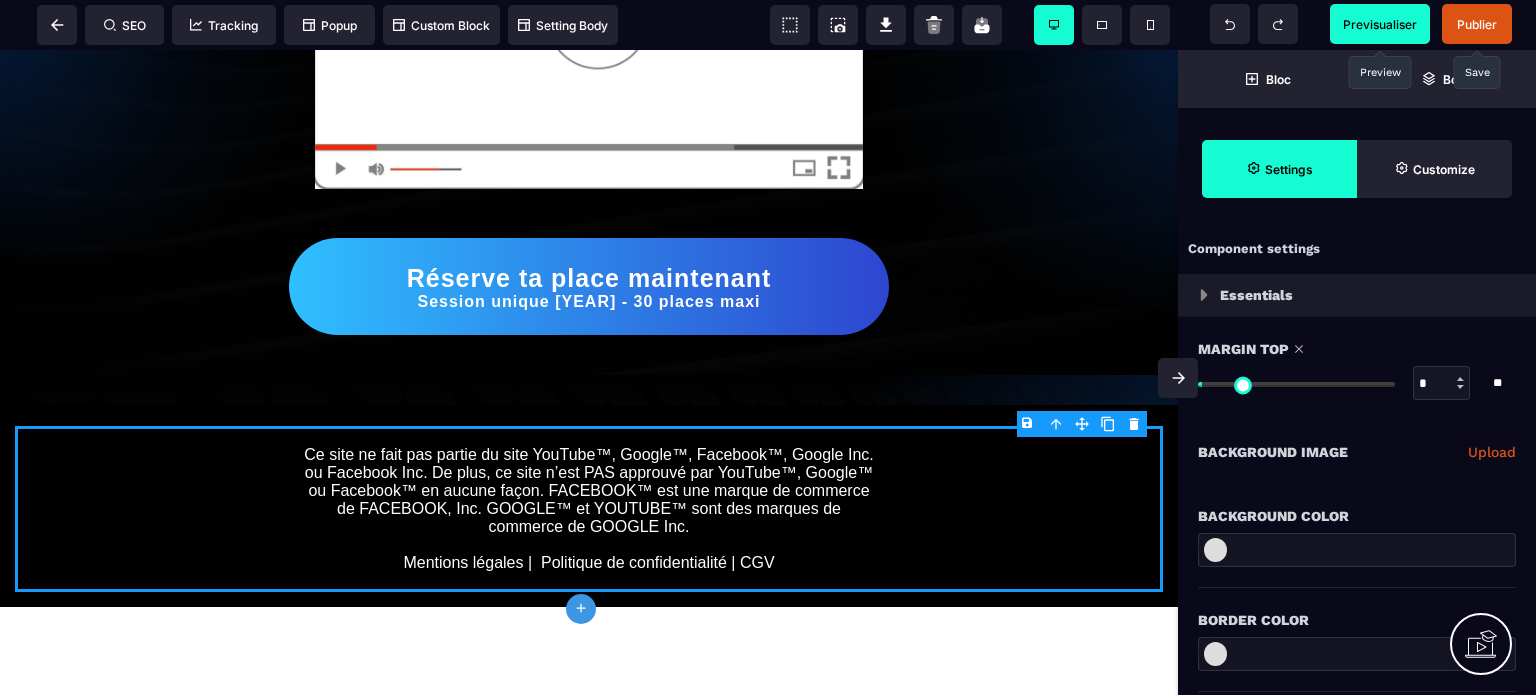 click at bounding box center (1460, 387) 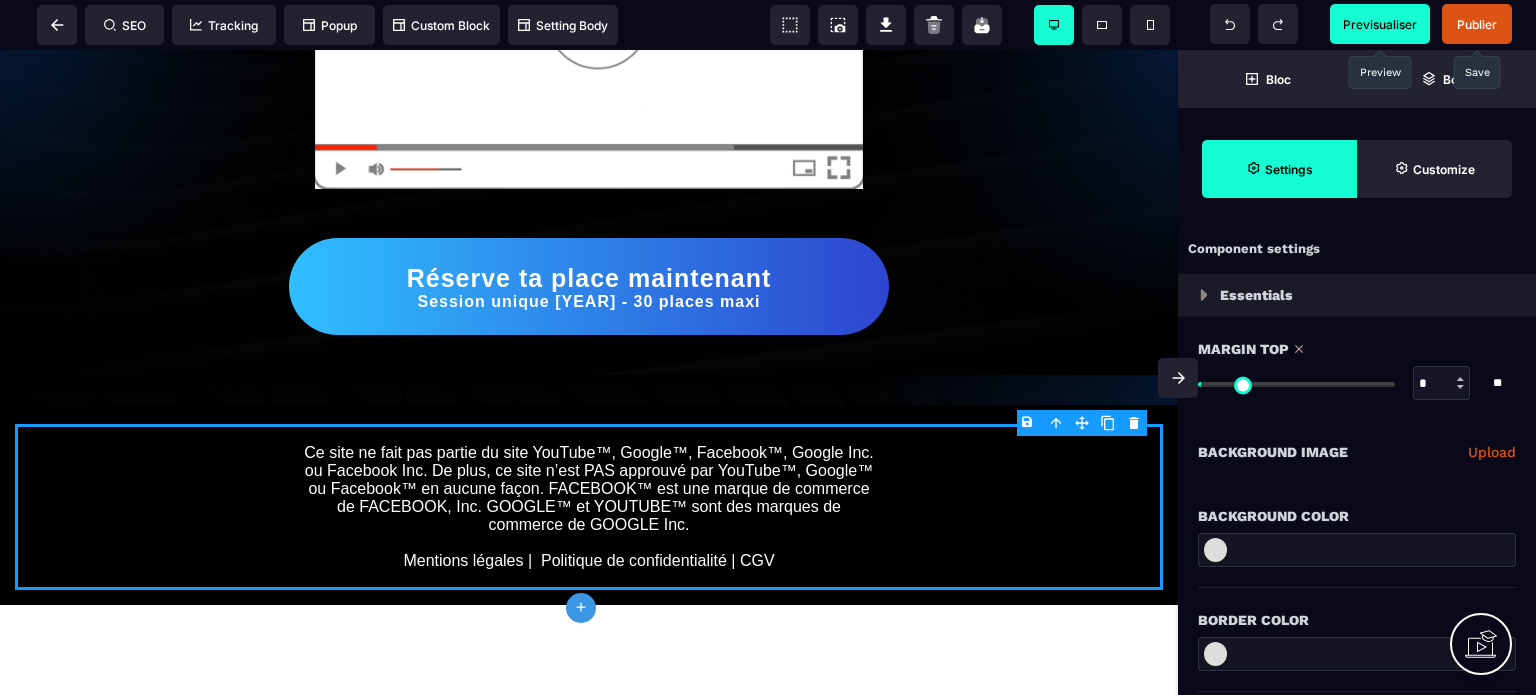 click at bounding box center [1460, 387] 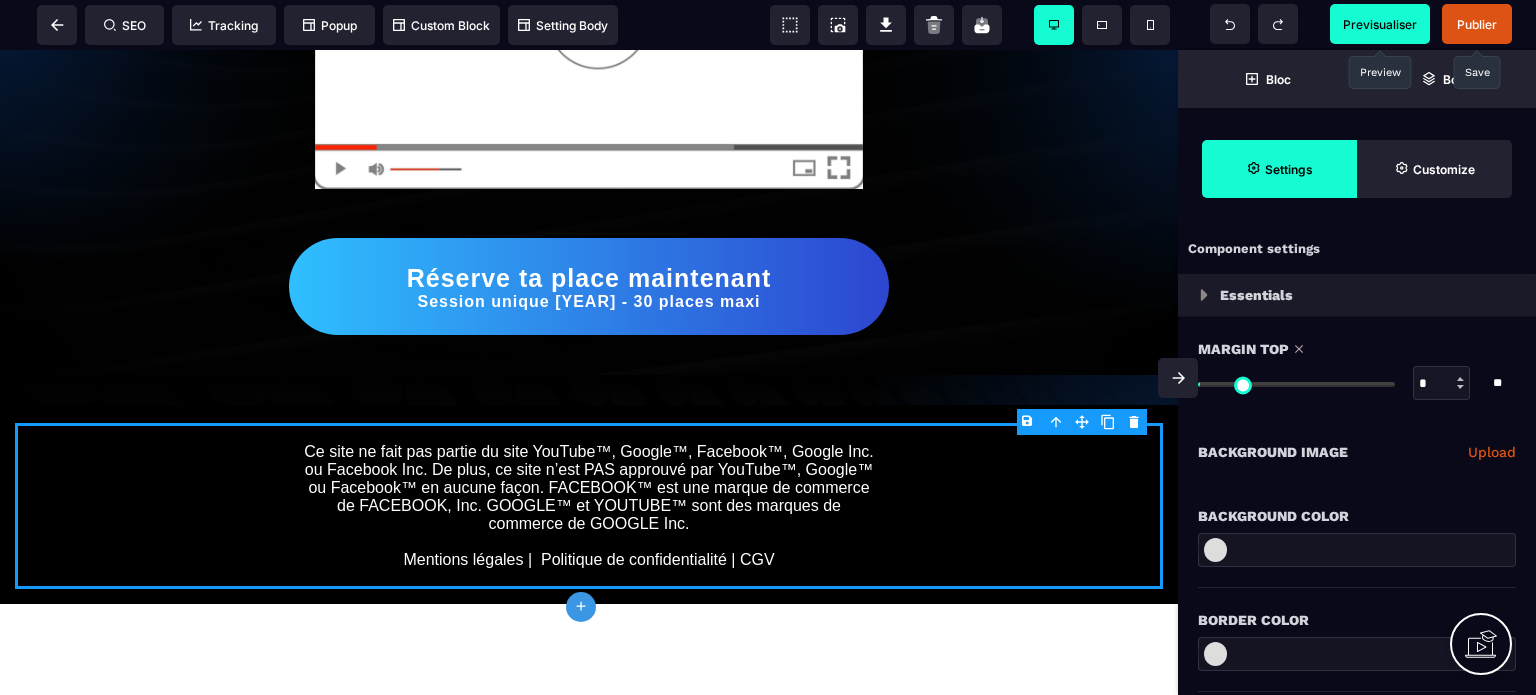 click at bounding box center (1460, 387) 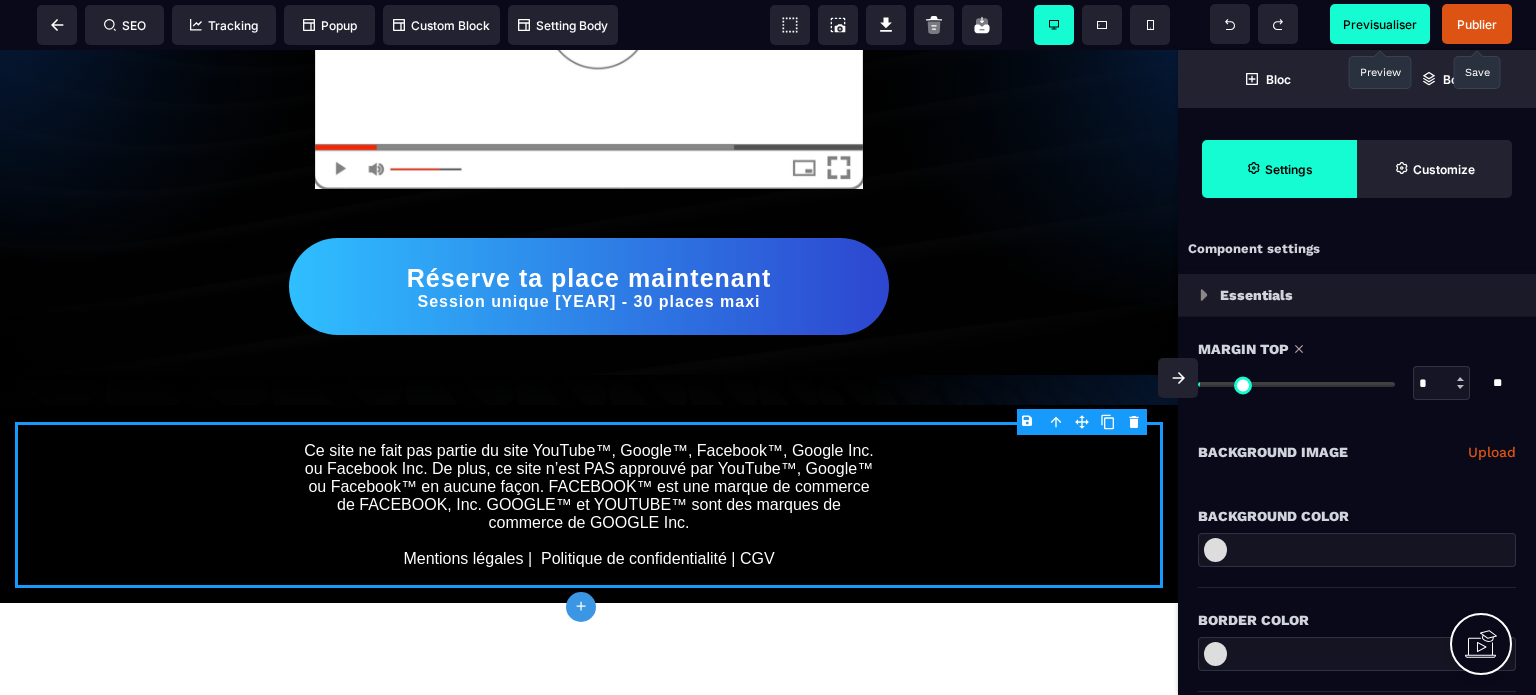 click at bounding box center [1460, 387] 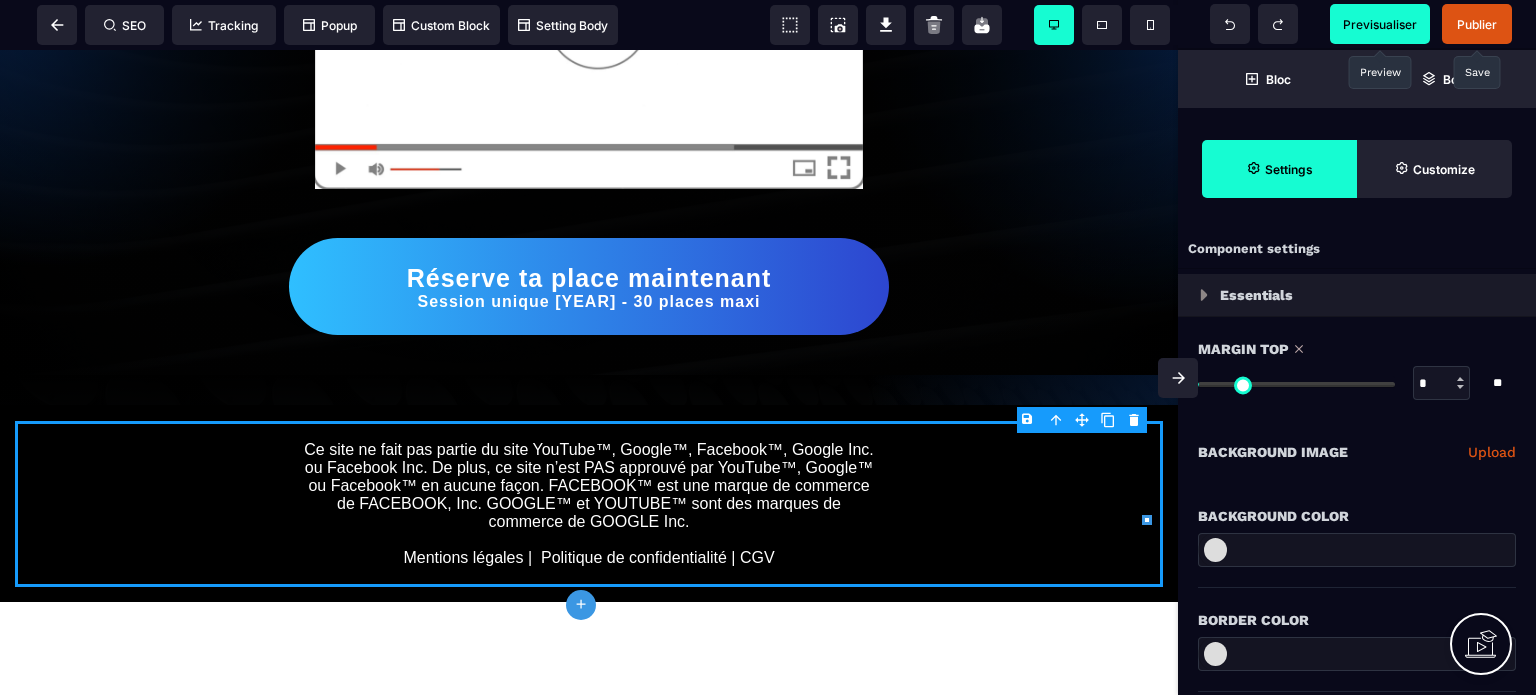 click at bounding box center (1460, 387) 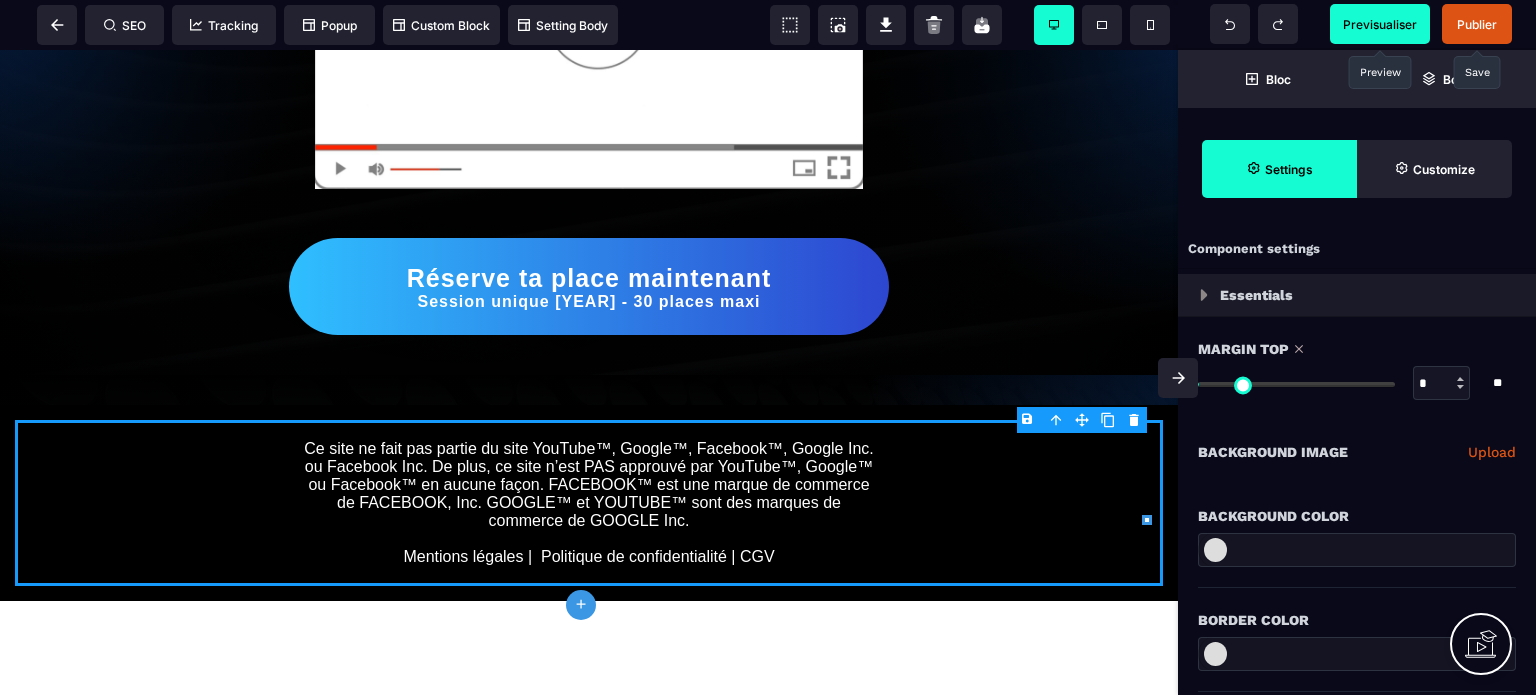 click at bounding box center [1460, 387] 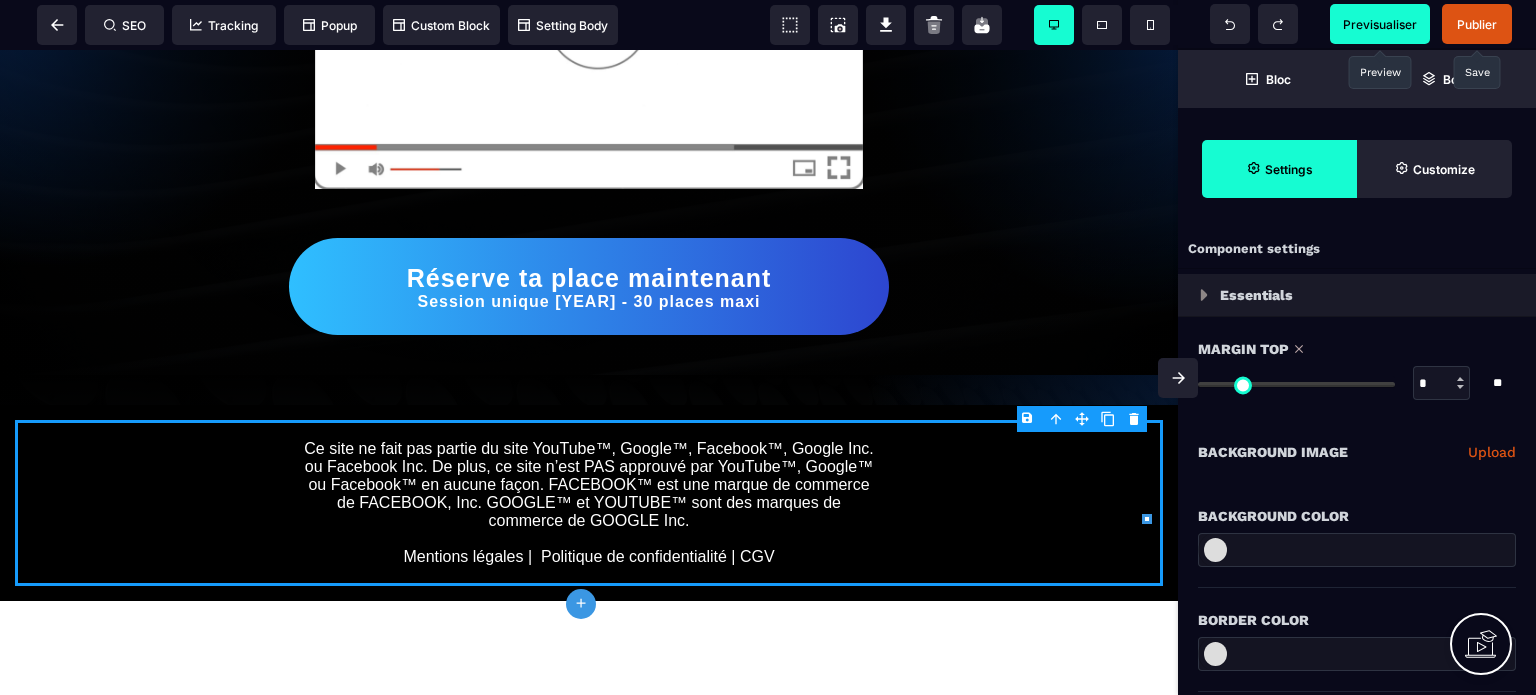 click at bounding box center [1460, 387] 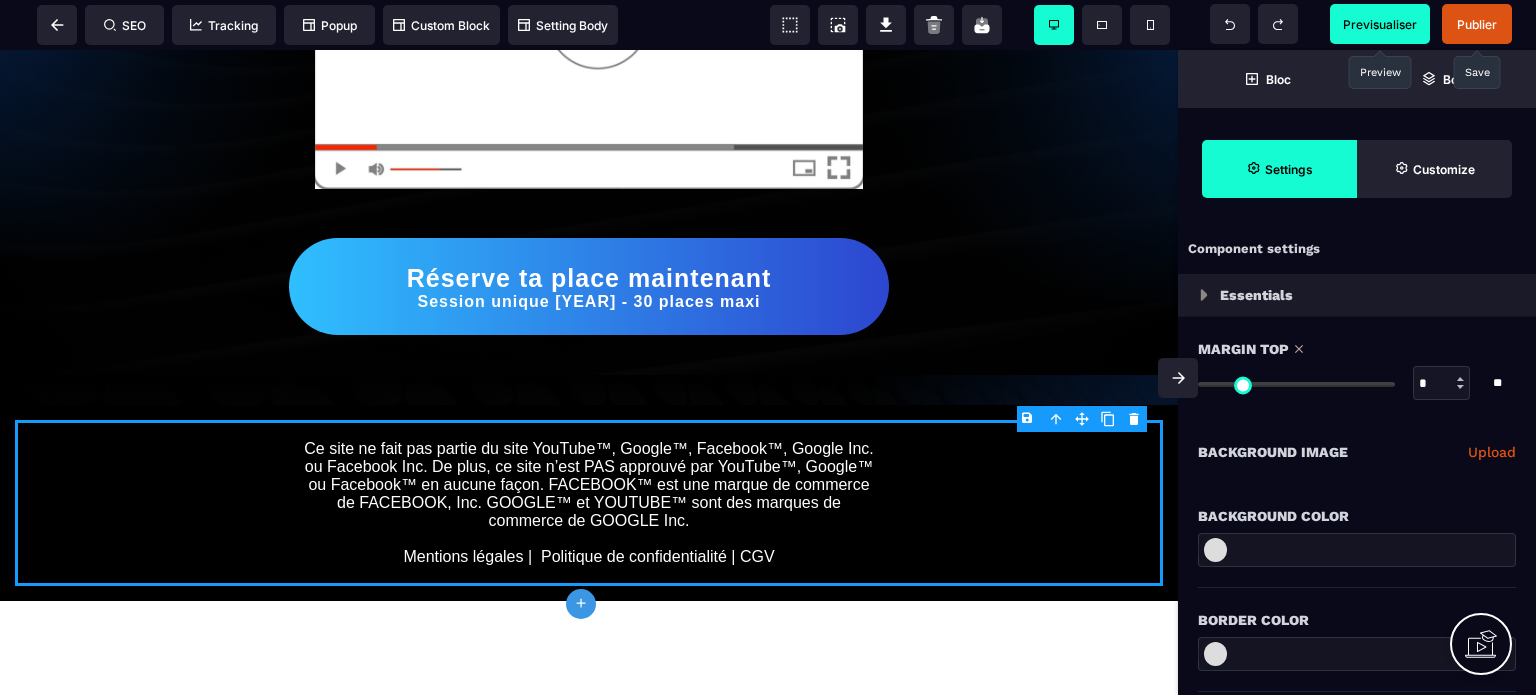 click at bounding box center (1460, 387) 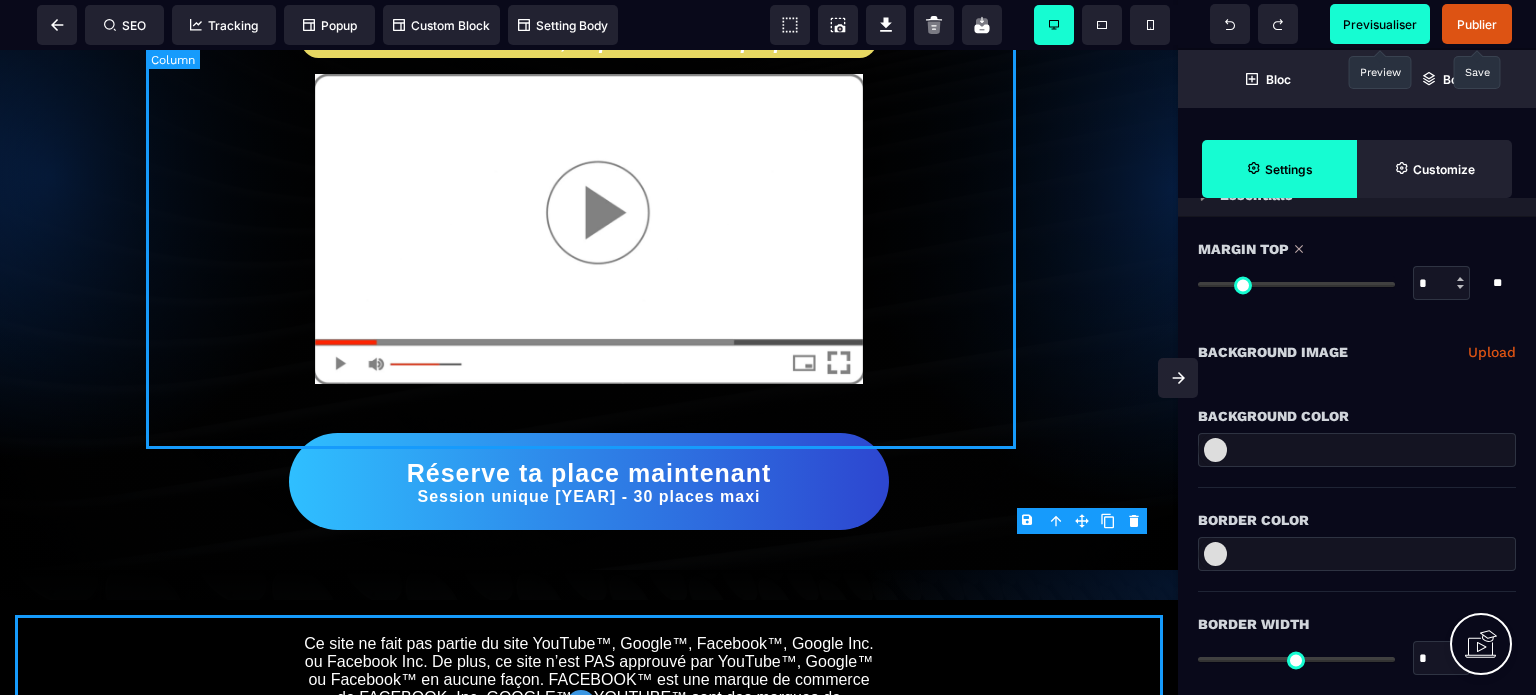 scroll, scrollTop: 200, scrollLeft: 0, axis: vertical 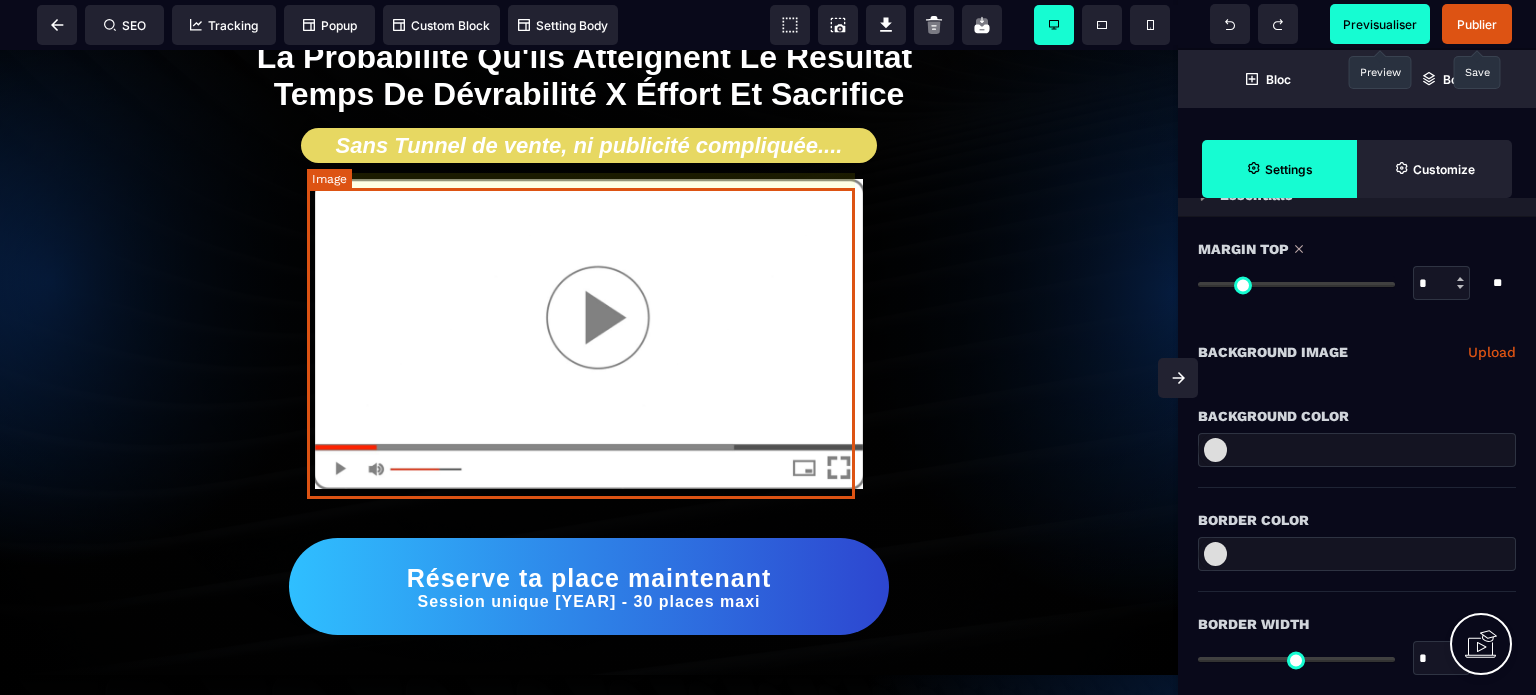 click at bounding box center (589, 334) 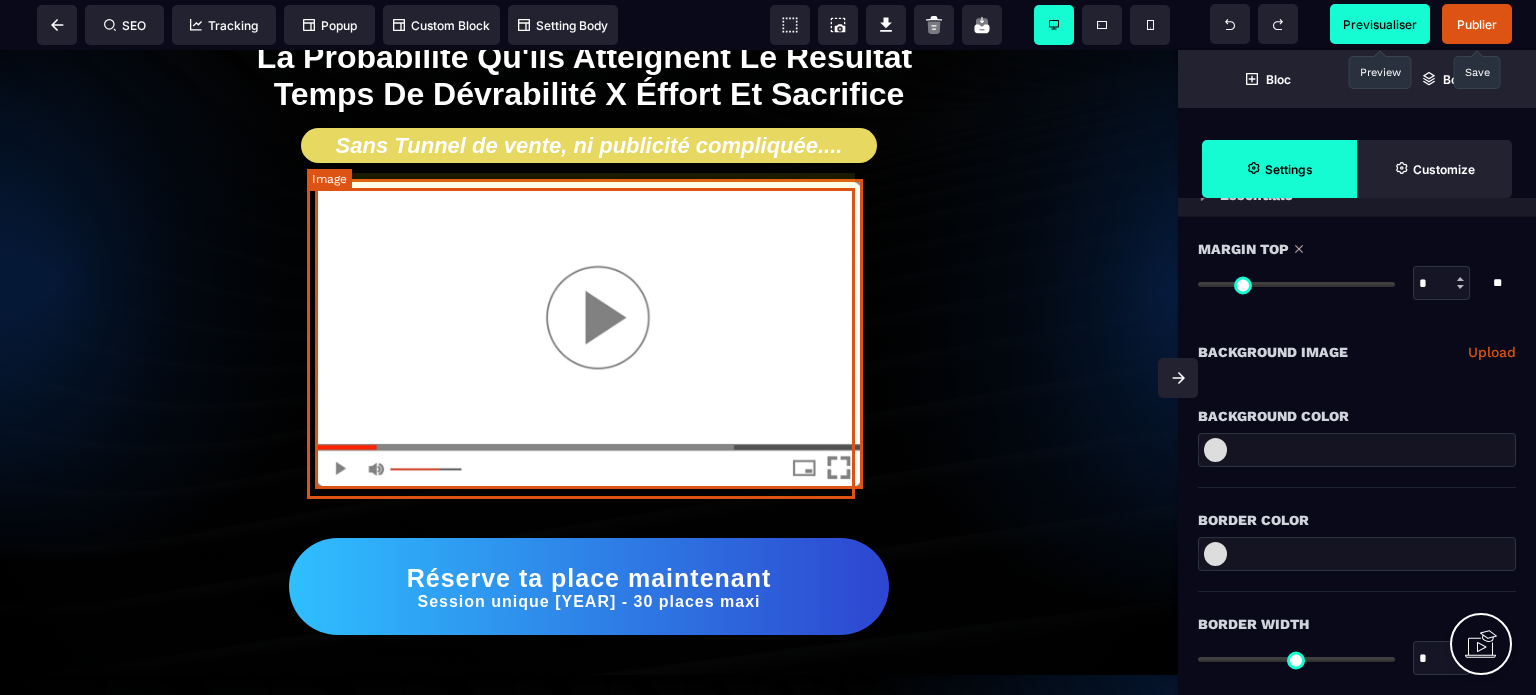scroll, scrollTop: 0, scrollLeft: 0, axis: both 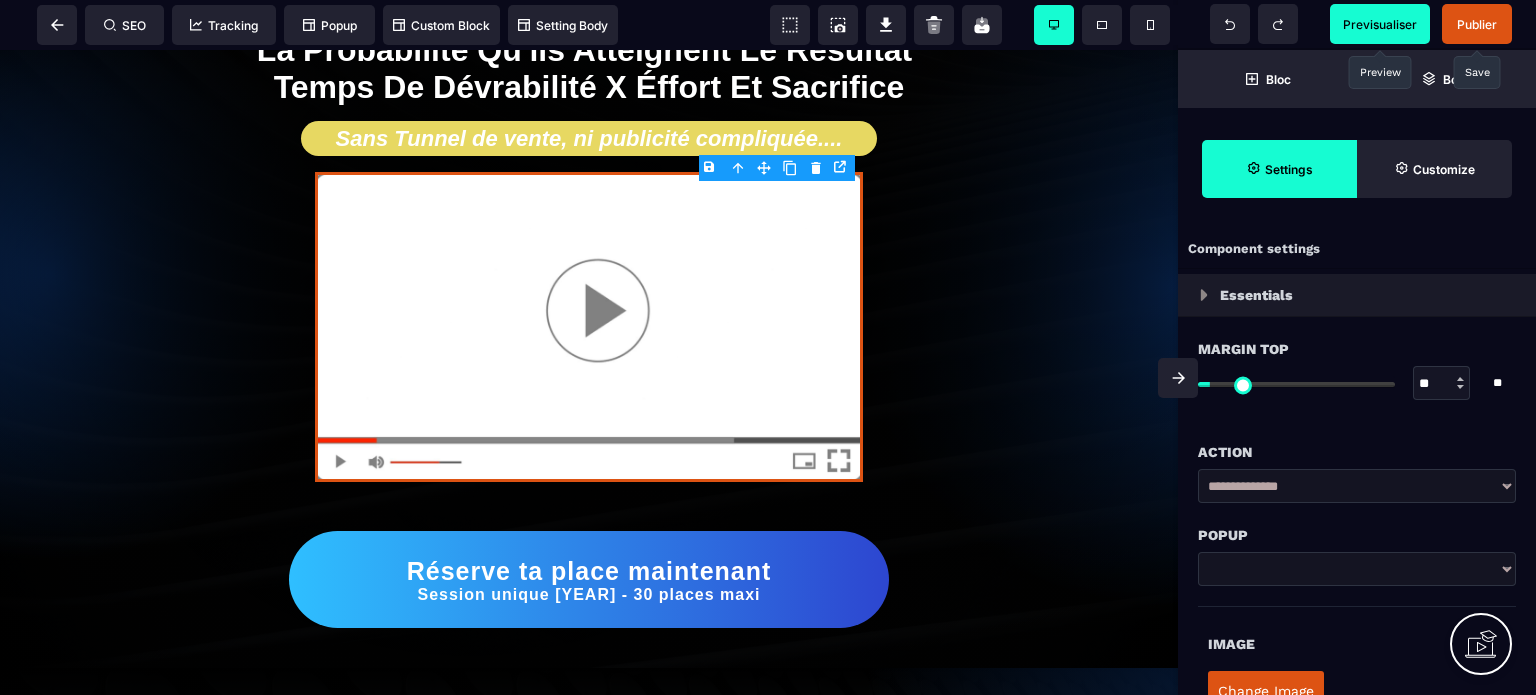 click on "Publier" at bounding box center (1477, 24) 